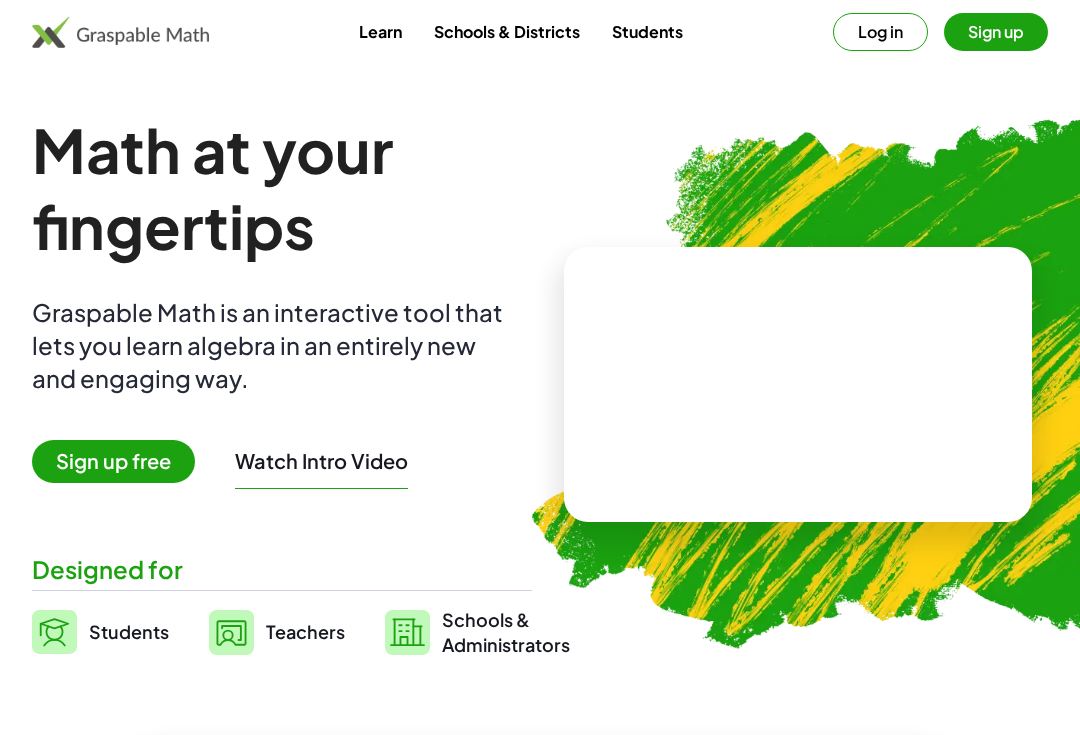 scroll, scrollTop: 0, scrollLeft: 0, axis: both 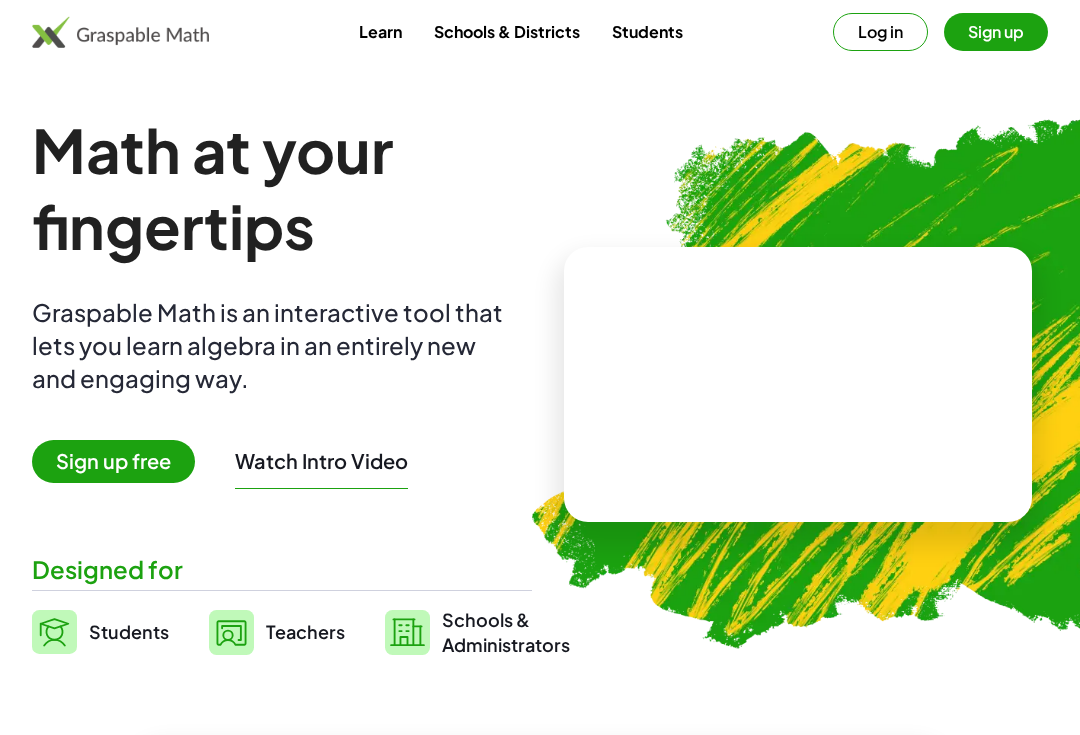 click on "Schools & Districts" at bounding box center (507, 31) 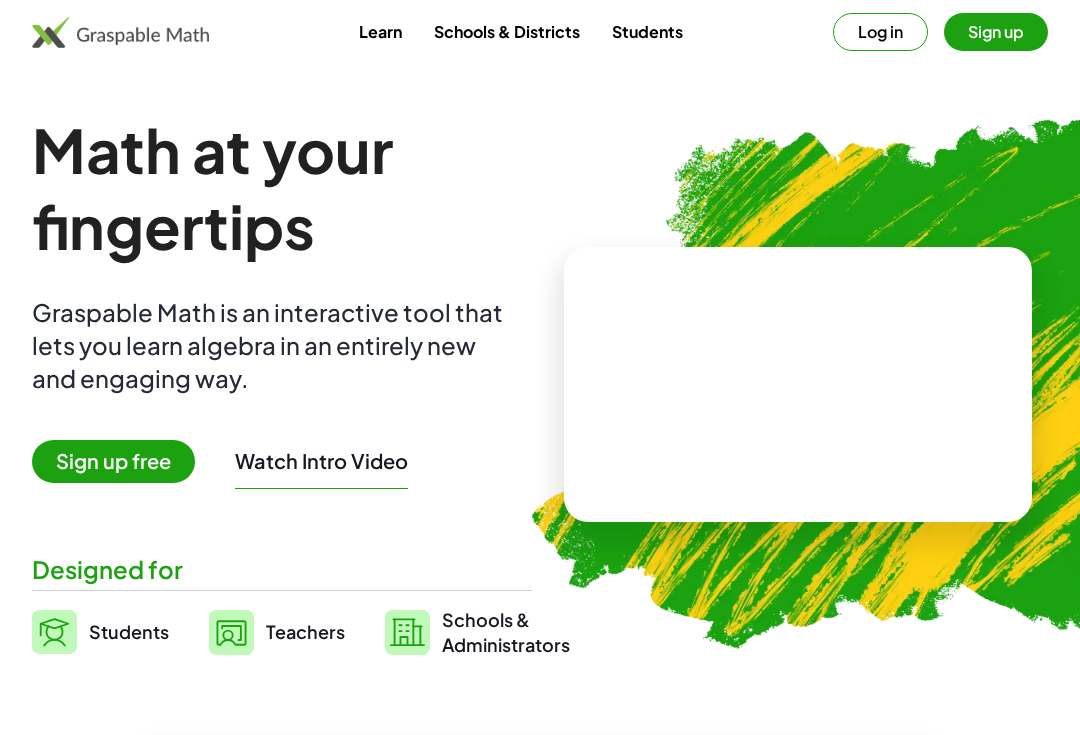 click on "Students" at bounding box center [647, 31] 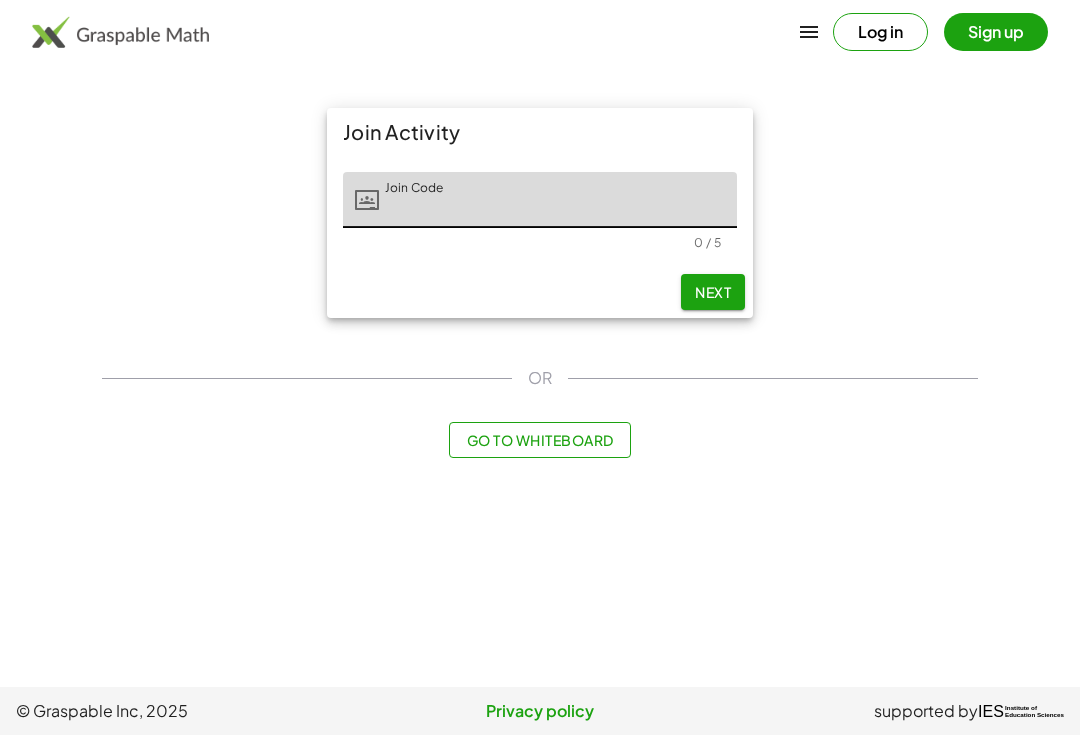 click on "Join Code" 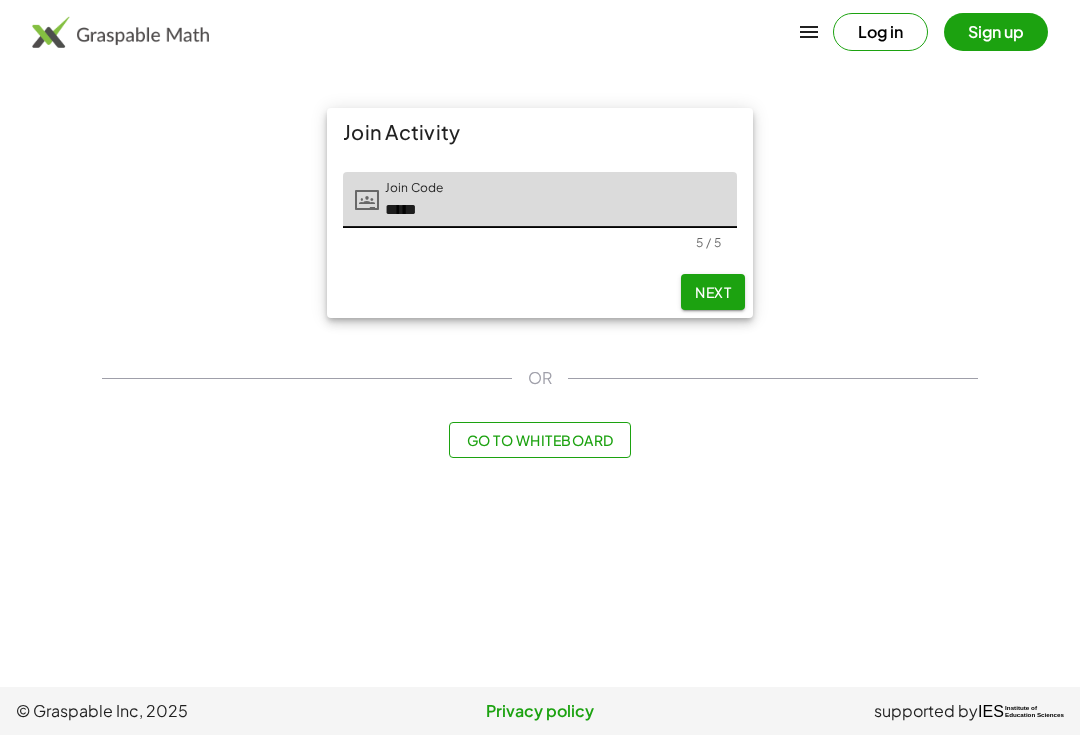type on "*****" 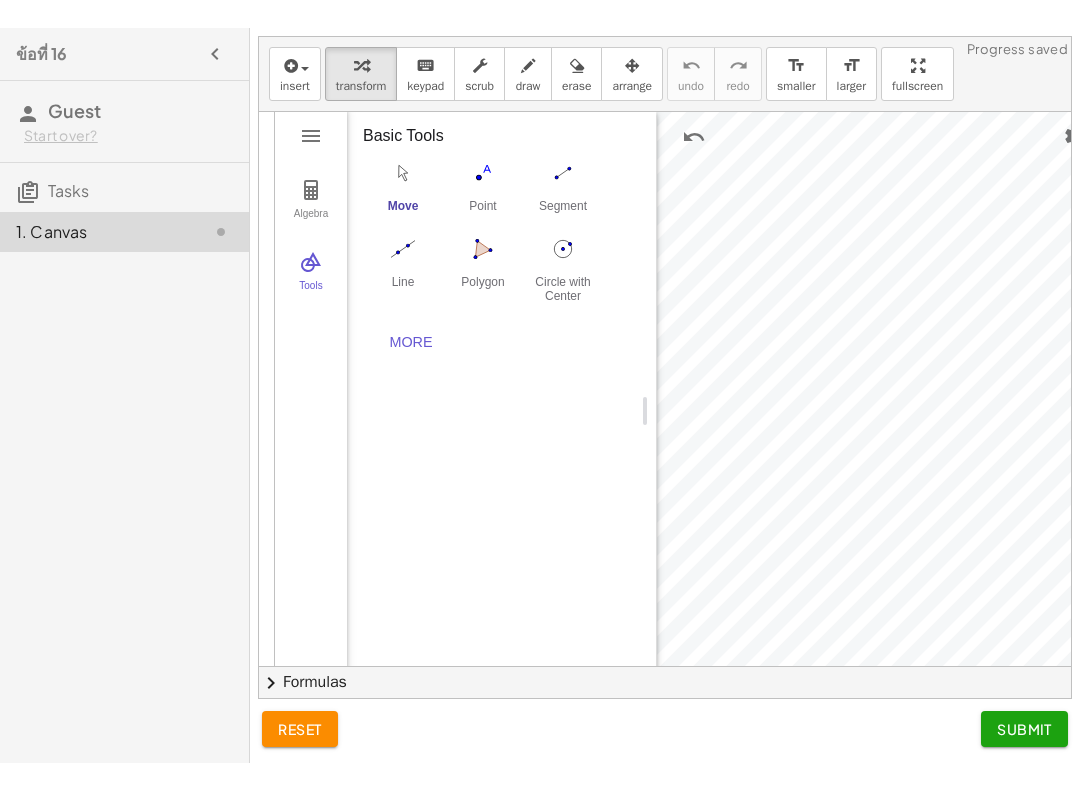 scroll, scrollTop: 11, scrollLeft: 186, axis: both 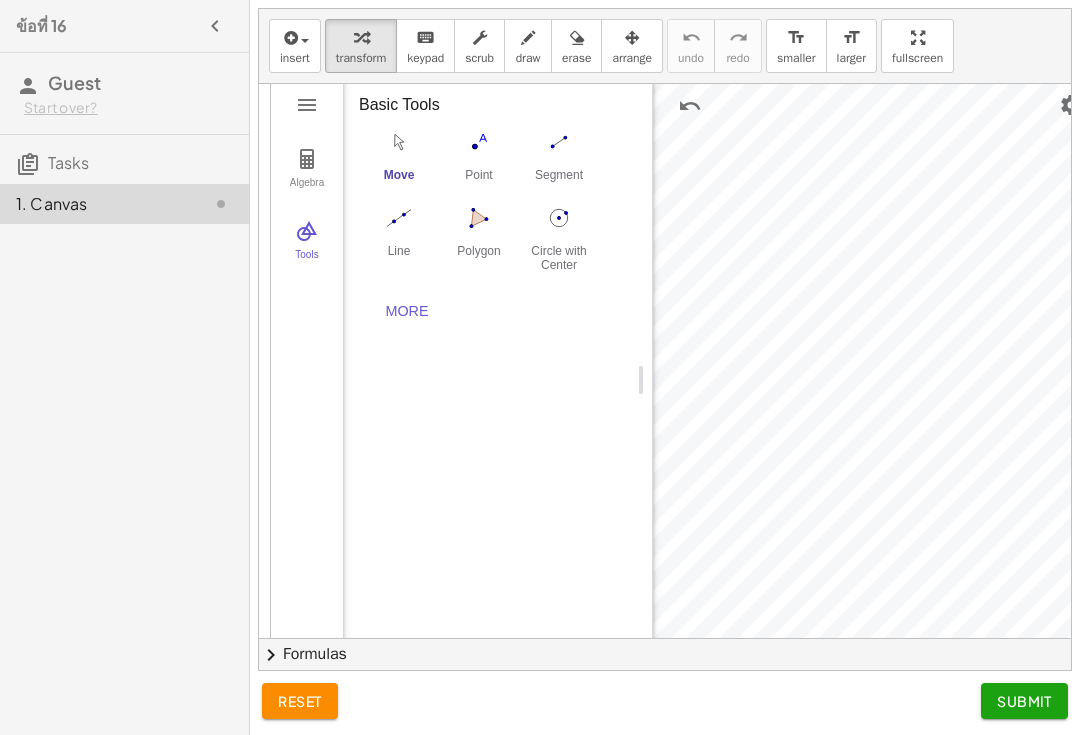 click on "1. Canvas" 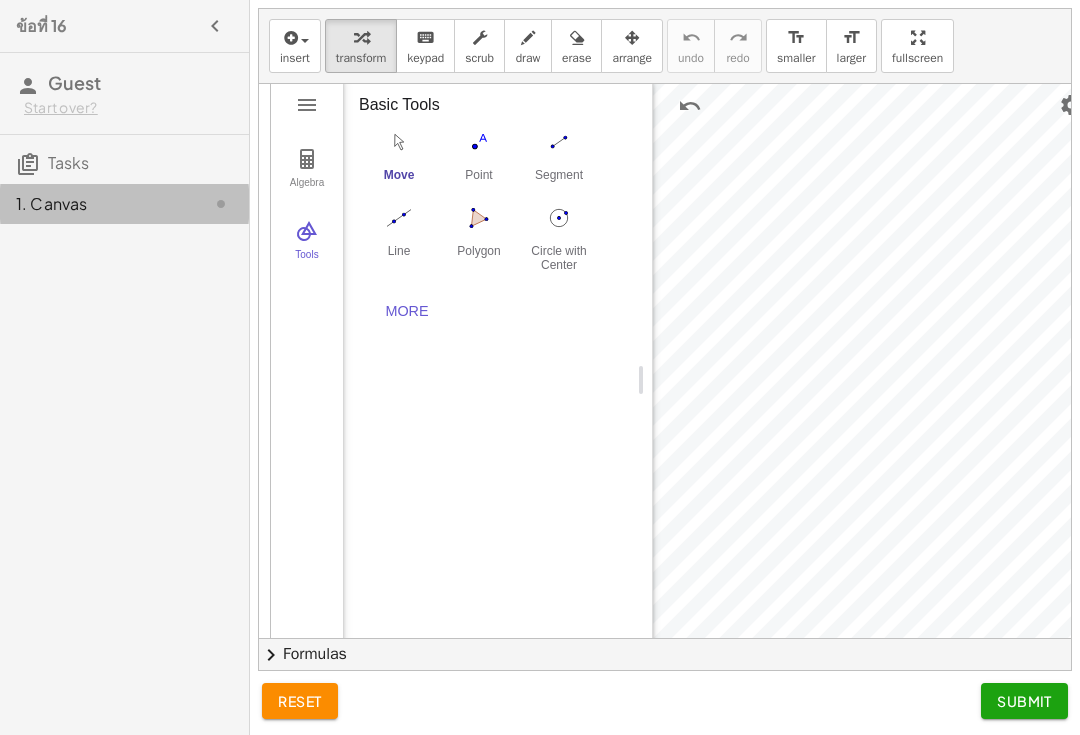 click 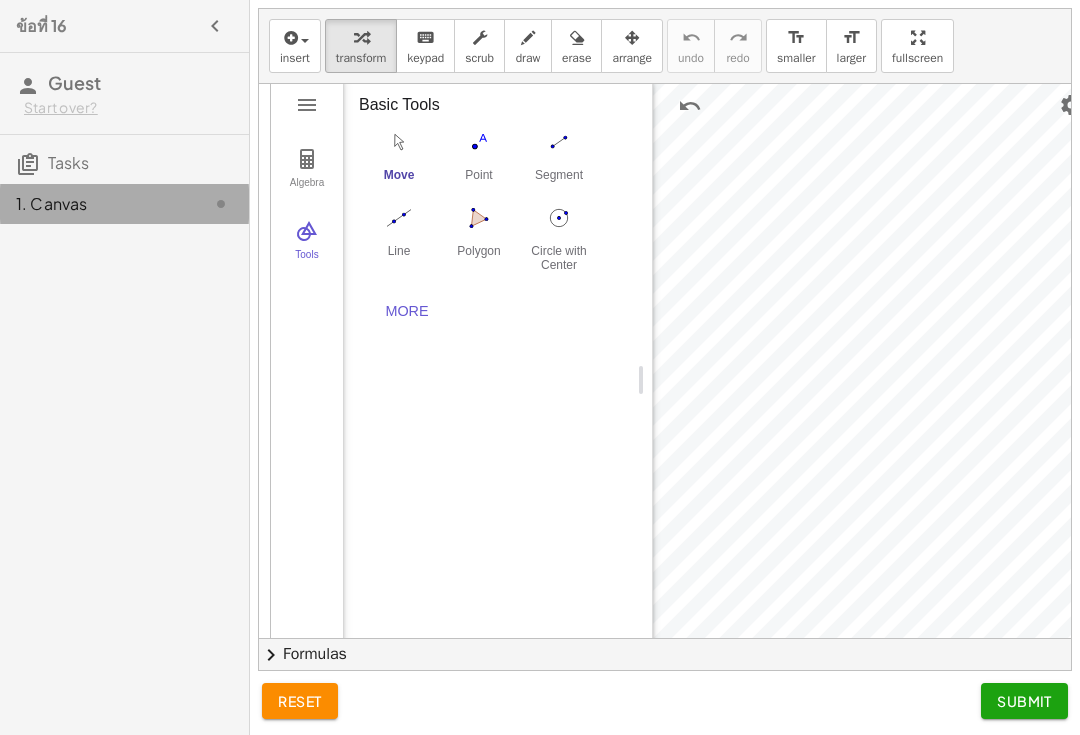 click on "1. Canvas" 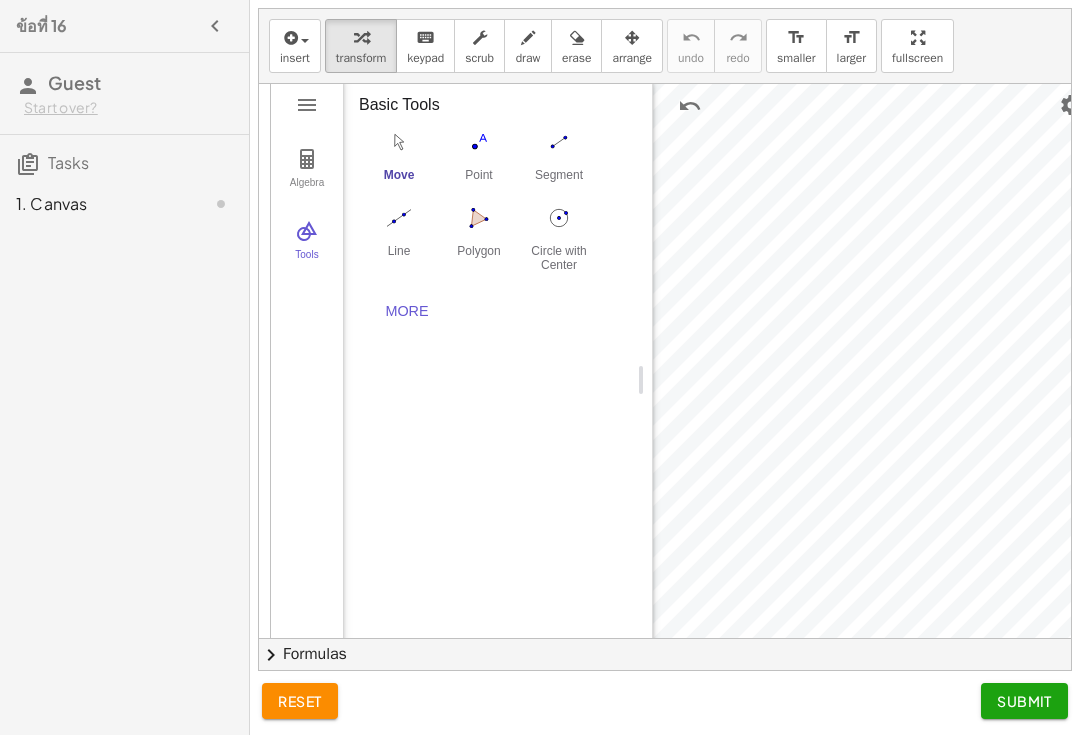 click 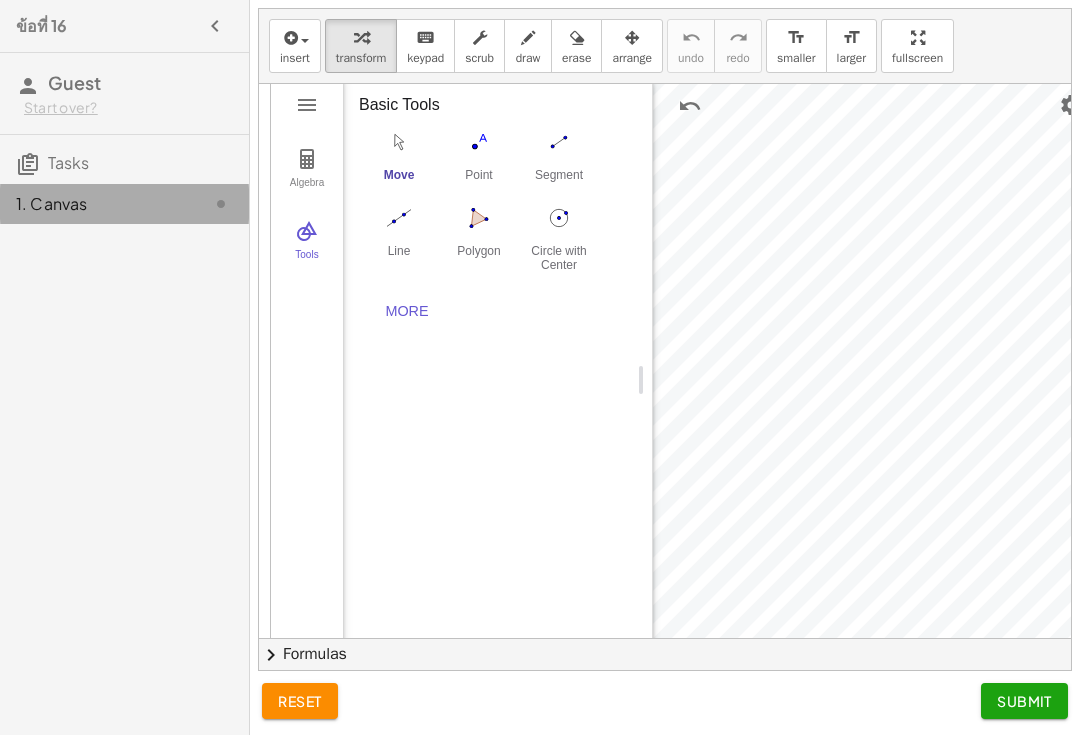 click on "1. Canvas" 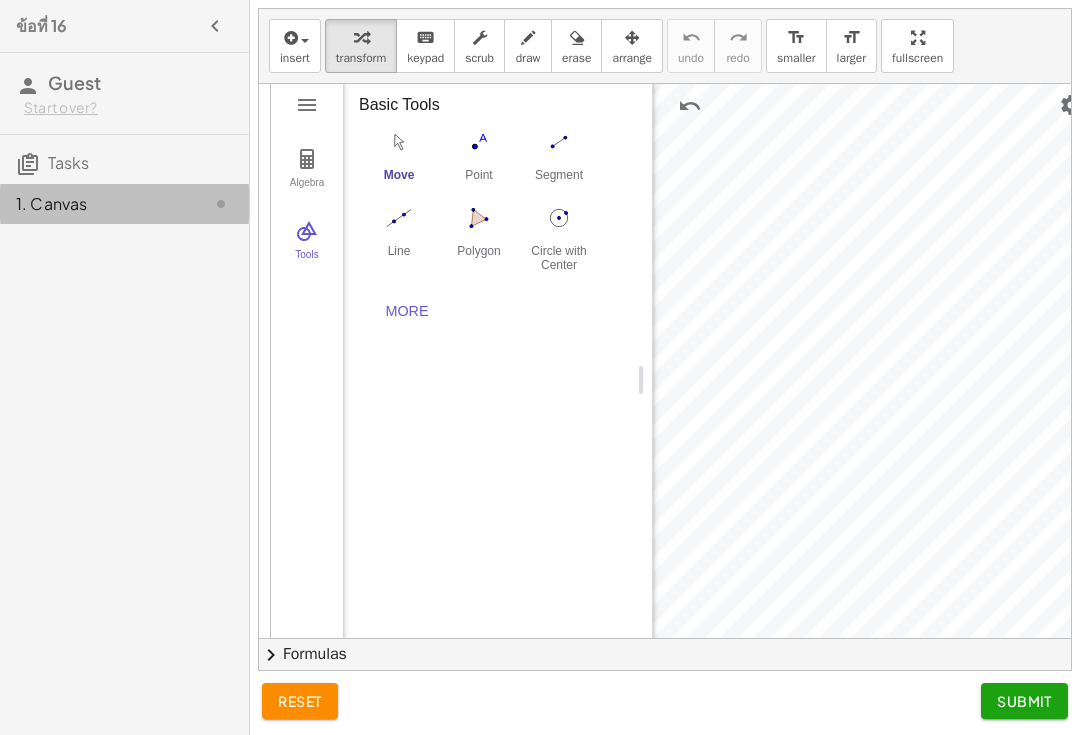 click on "1. Canvas" 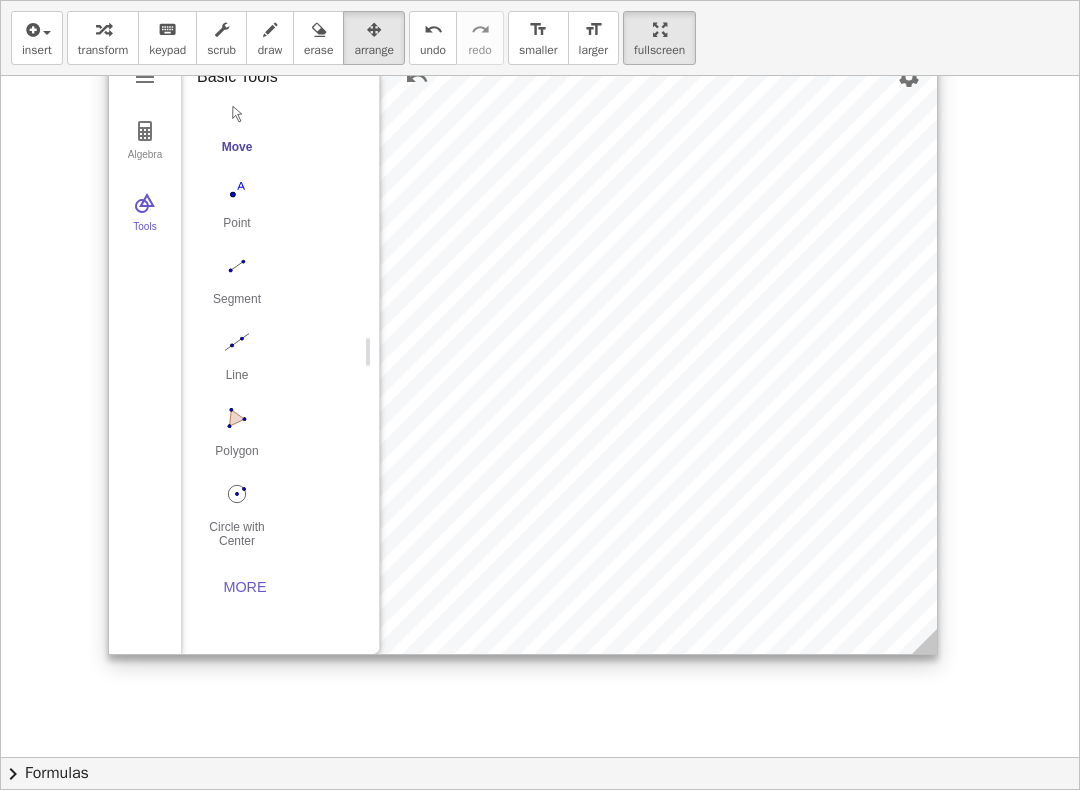scroll, scrollTop: 61, scrollLeft: 0, axis: vertical 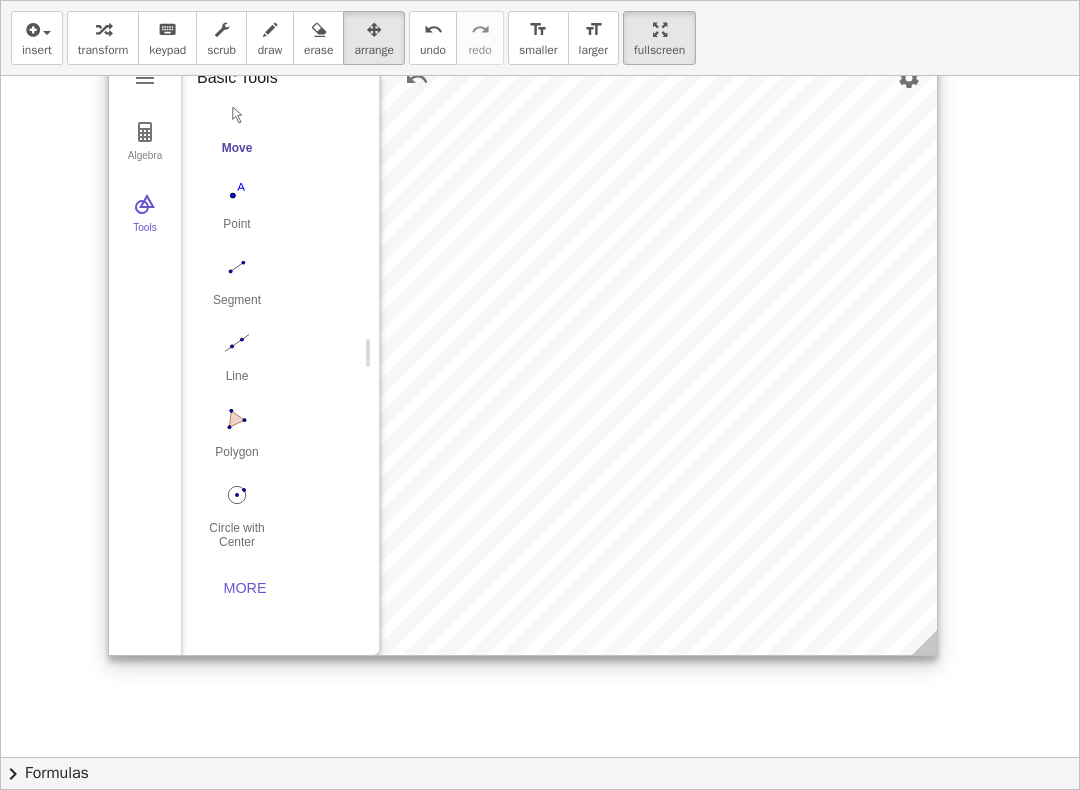 click on "More" at bounding box center [245, 588] 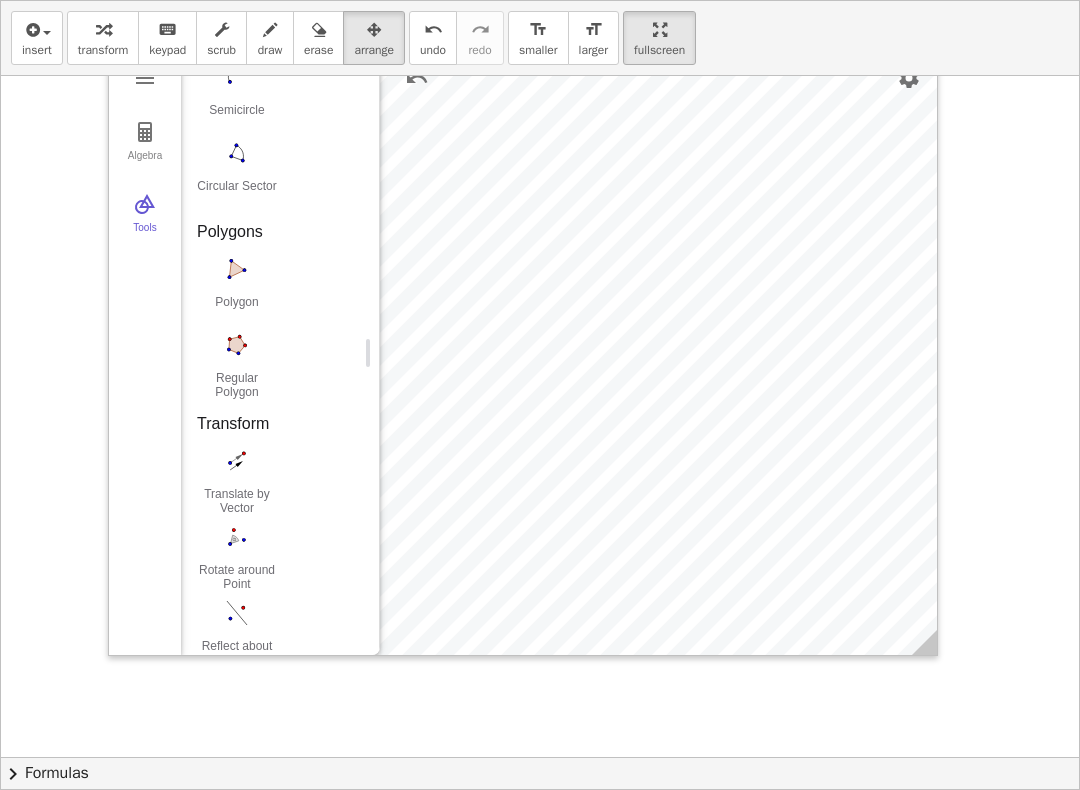 scroll, scrollTop: 2521, scrollLeft: 0, axis: vertical 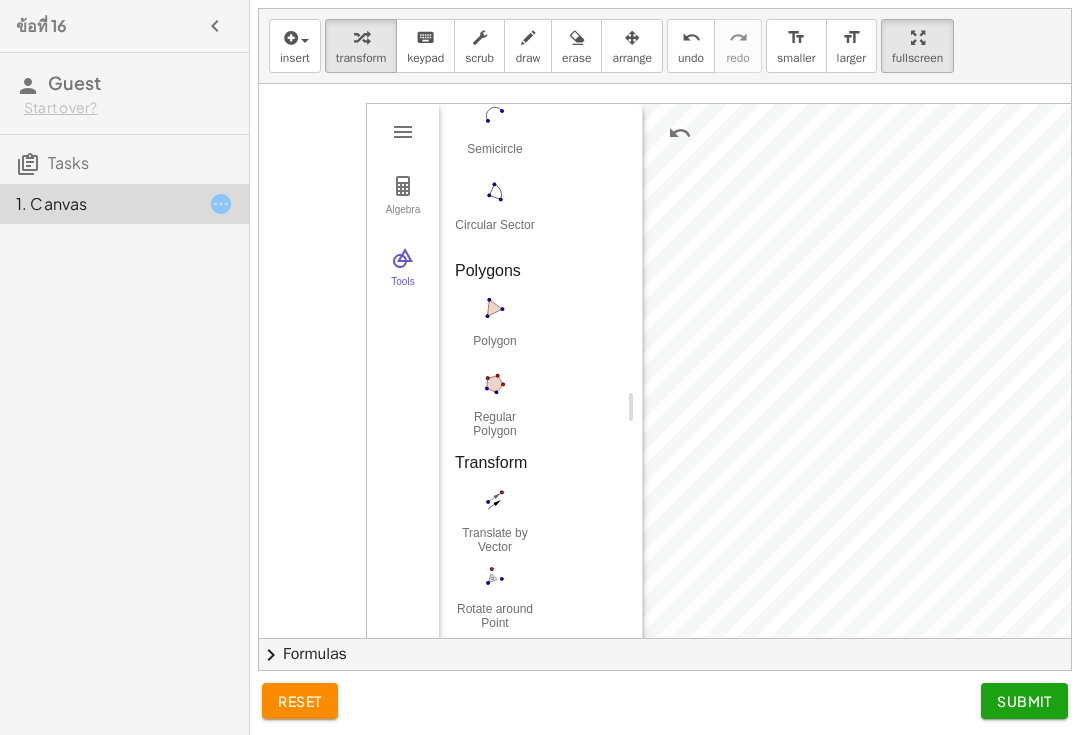 click at bounding box center (495, 384) 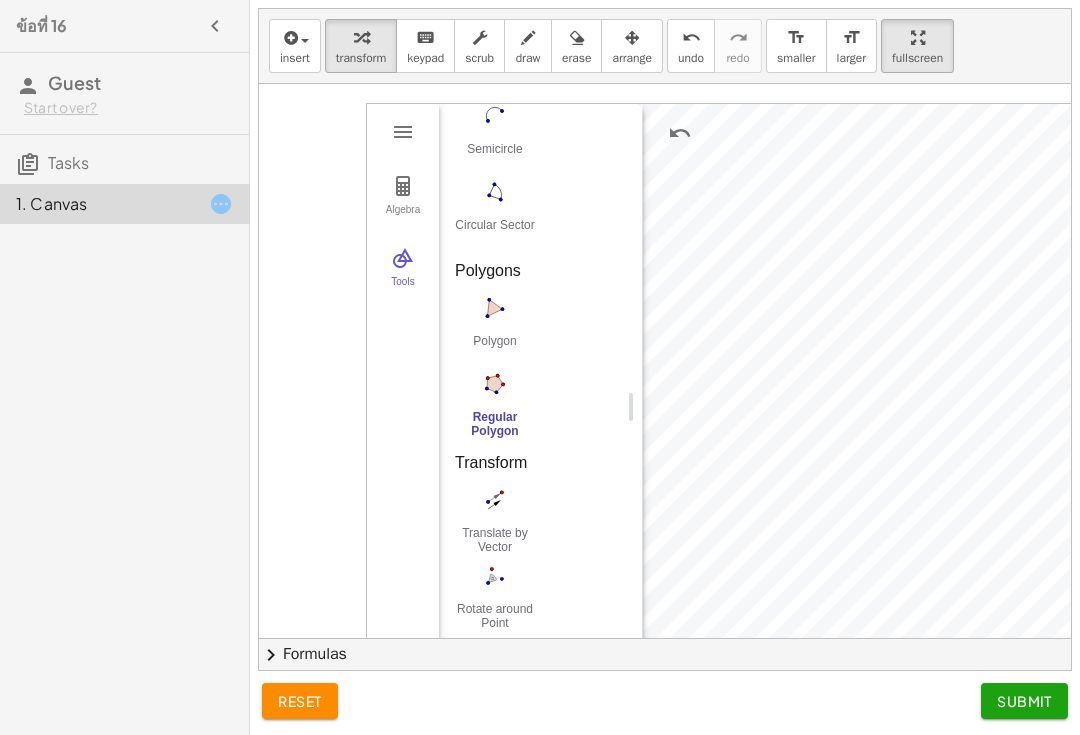 click on "Regular Polygon" at bounding box center (495, 424) 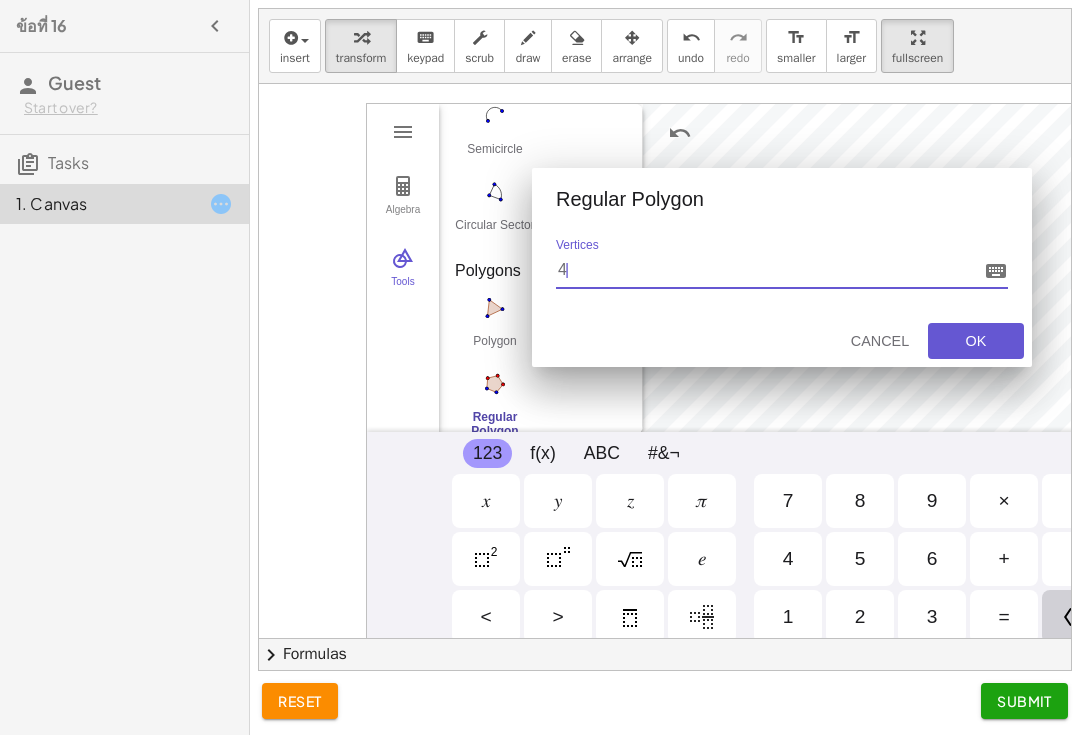 click on "OK" at bounding box center [976, 341] 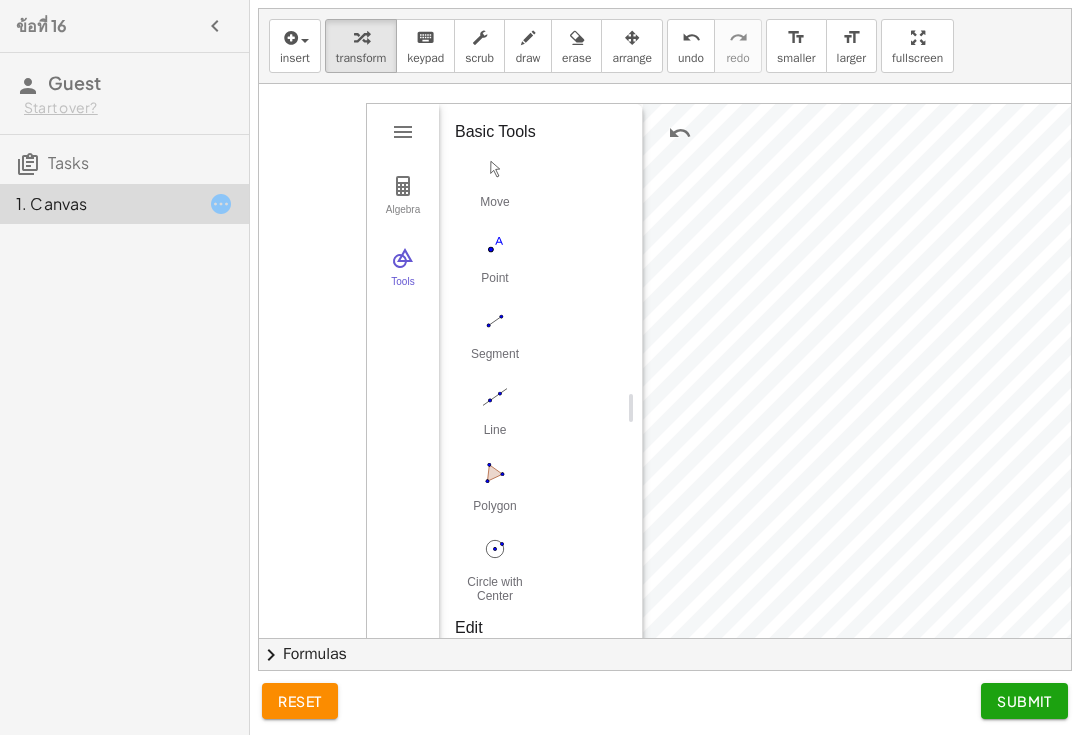 scroll, scrollTop: 0, scrollLeft: 0, axis: both 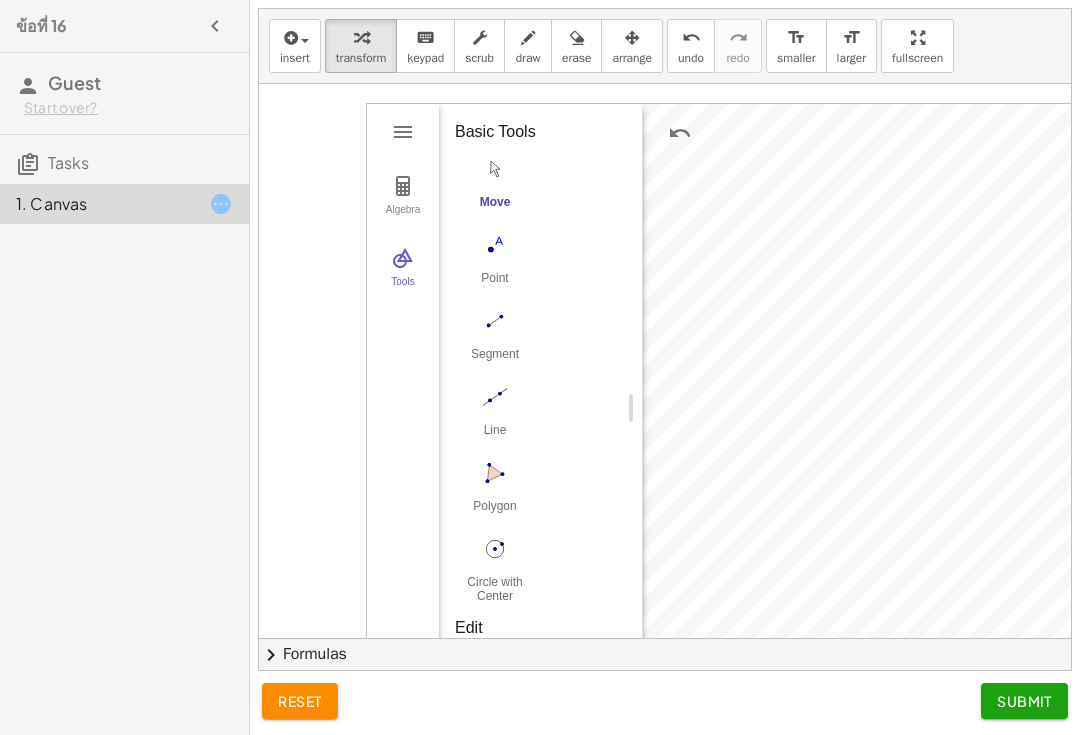 type on "******" 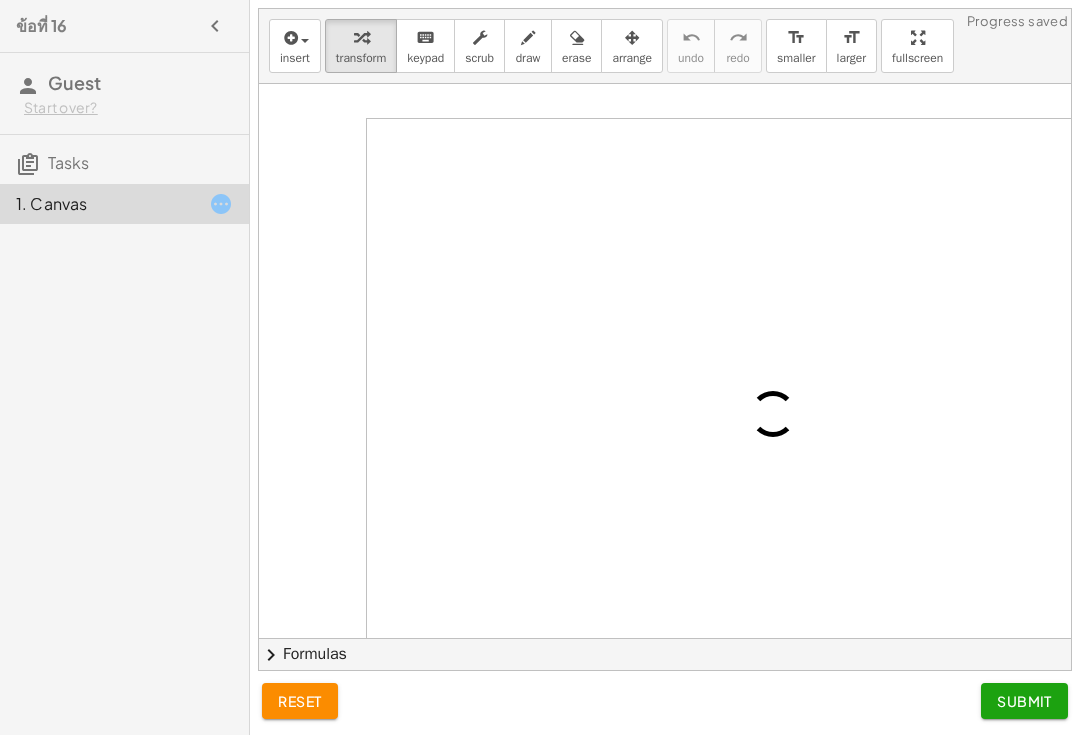 scroll, scrollTop: 0, scrollLeft: 0, axis: both 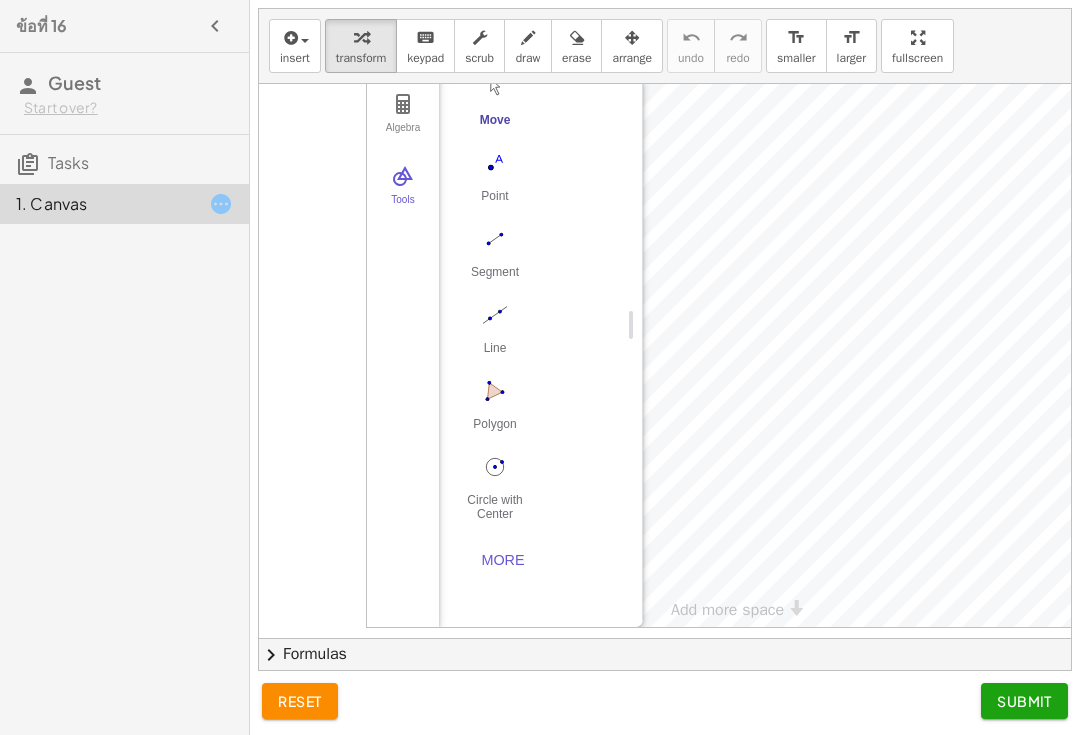 click on "More" at bounding box center [503, 560] 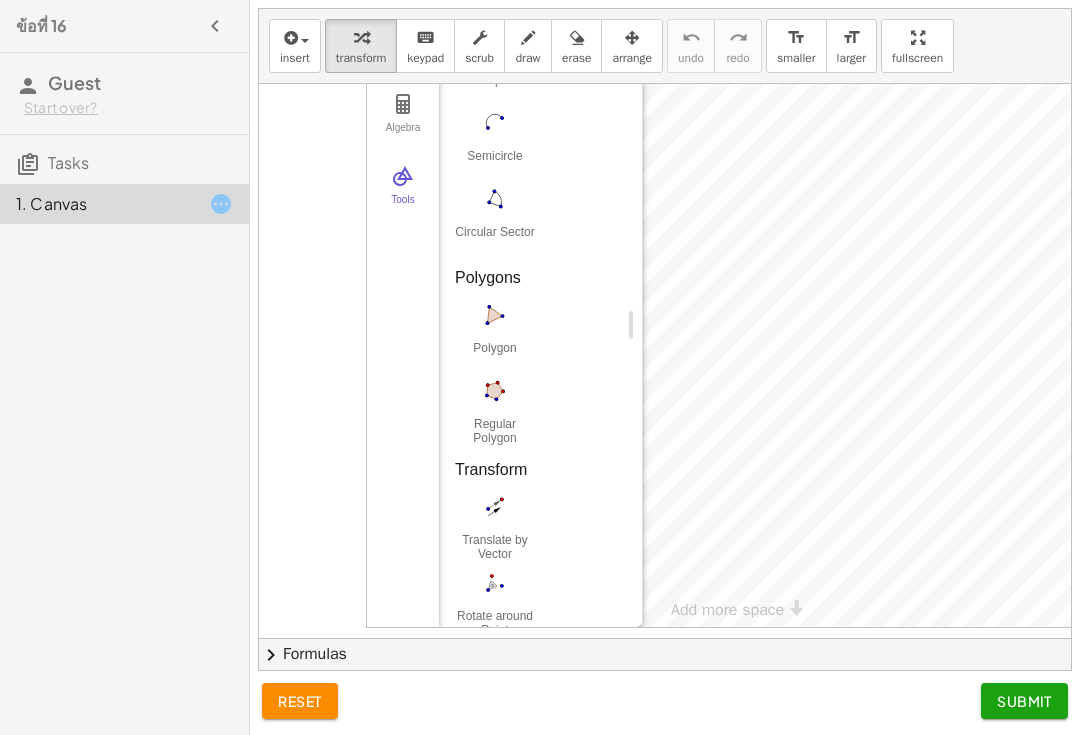 scroll, scrollTop: 2309, scrollLeft: 0, axis: vertical 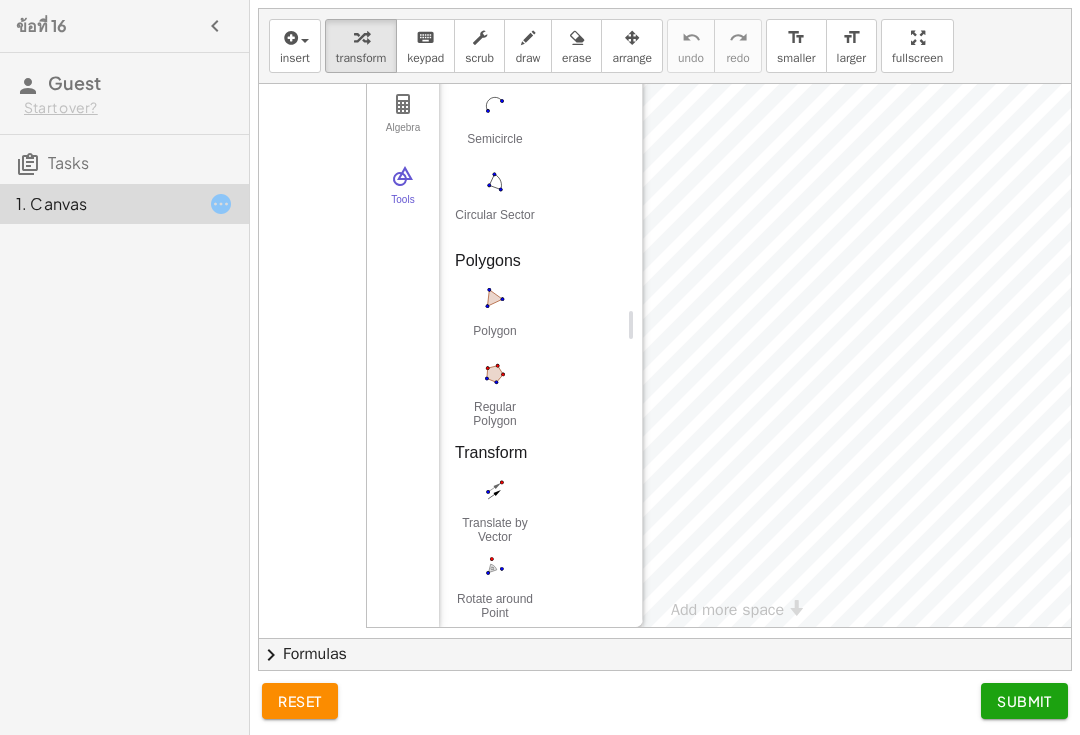 click on "Regular Polygon" at bounding box center (495, 414) 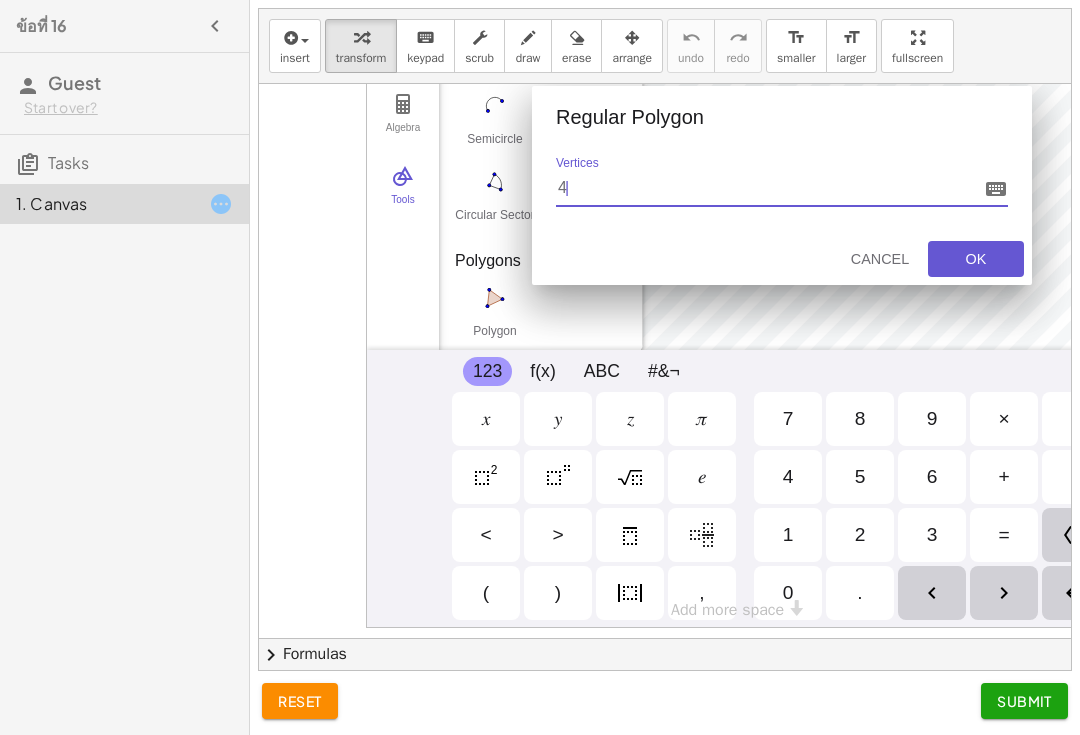 click on "OK" at bounding box center [976, 259] 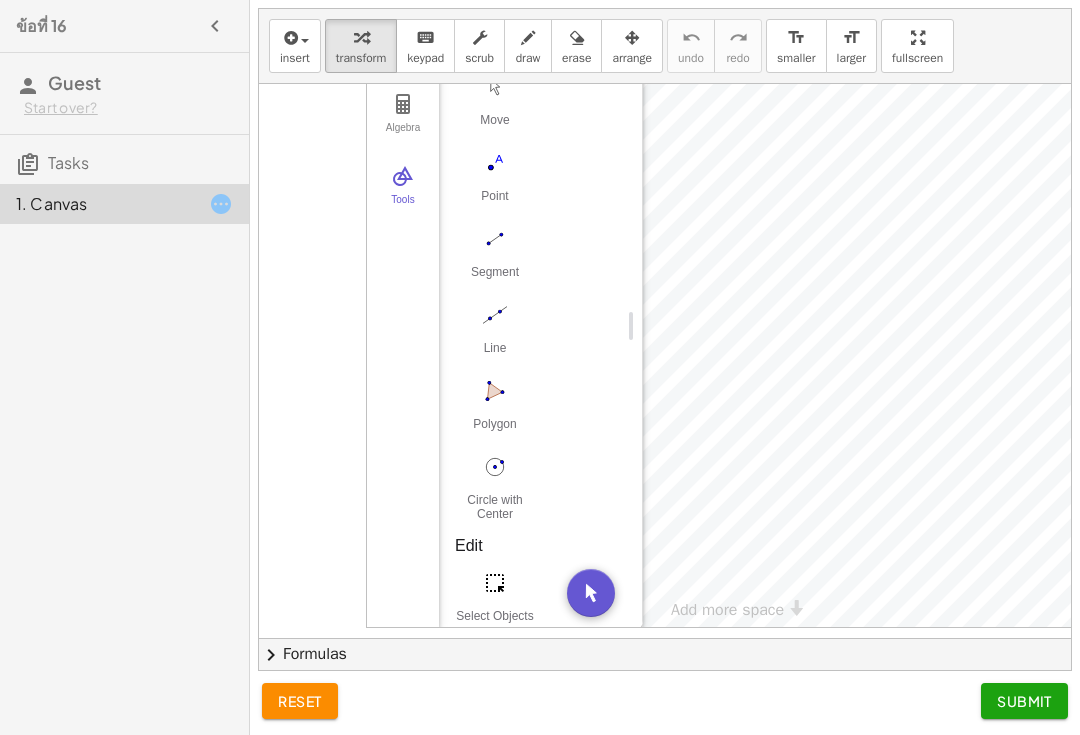 scroll, scrollTop: 0, scrollLeft: 0, axis: both 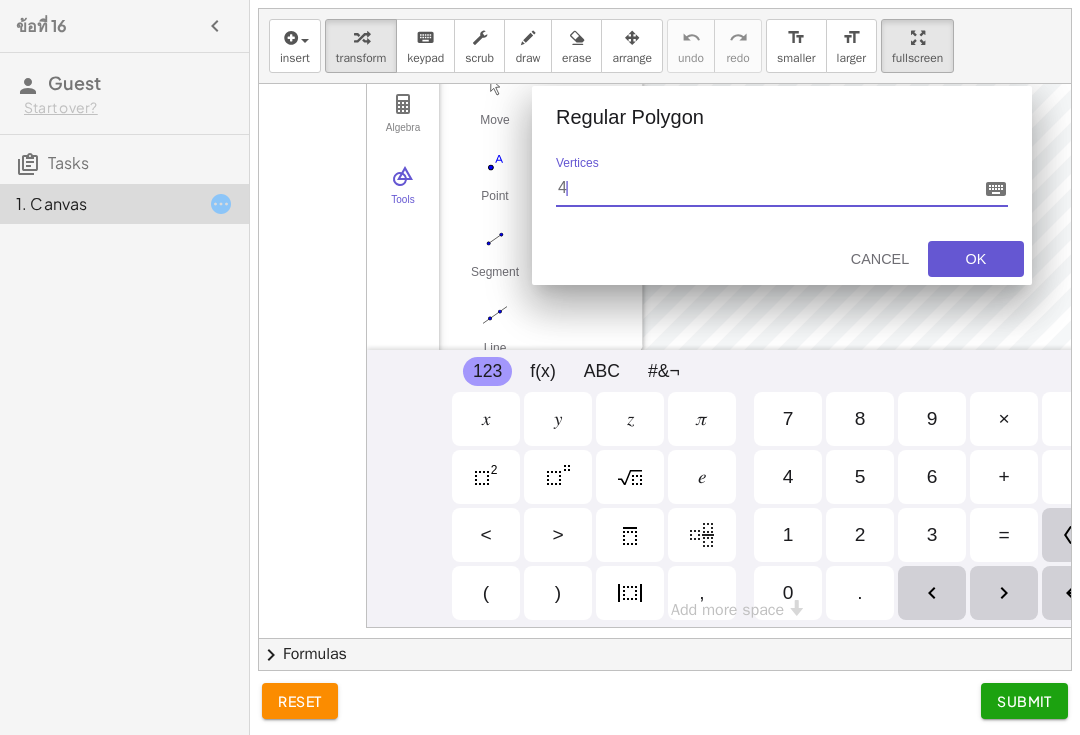 click on "insert select one: Math Expression Function Text Youtube Video Graphing Geometry Geometry 3D transform keyboard keypad scrub draw erase arrange undo undo redo redo format_size smaller format_size larger fullscreen Algebra Tools Point A Point B poly1 = Polygon(A, B, 4) [NUMBER] f = Segment A, B [NUMBER] Point E Point F GeoGebra Geometry Basic Tools Move Point Segment Line Polygon Circle with Center through Point Edit Select Objects Show / Hide Label Show / Hide Object Delete Construct Midpoint or Center Perpendicular Line Perpendicular Bisector Parallel Line Angle Bisector Tangents Measure Angle Angle with Given Size Distance or Length Area Lines Segment Segment with Given Length Line Ray Vector Circles Circle with Center through Point Circle: Center & Radius Compass Semicircle Circular Sector Polygons Polygon Regular Polygon Transform Translate by Vector Rotate around Point Reflect about Line Reflect about Point Dilate from Point Media Image Text Less More Regular Polygon Vertices * 4 | Cancel OK 123" at bounding box center [1024, 701] 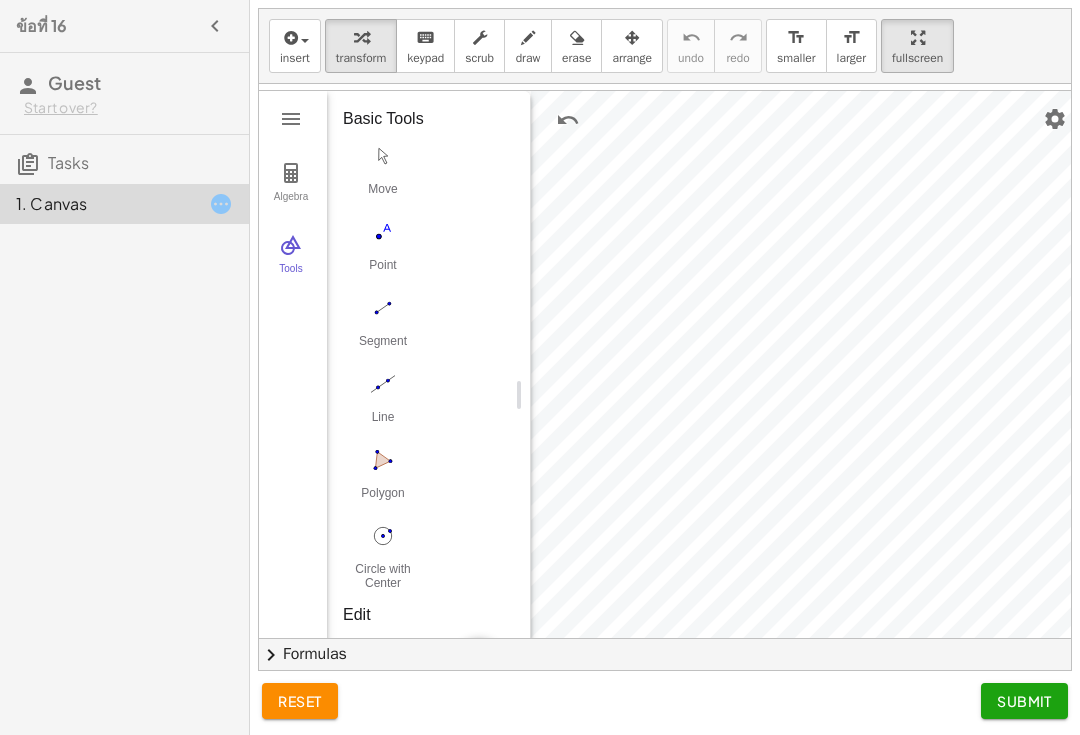 scroll, scrollTop: 31, scrollLeft: 112, axis: both 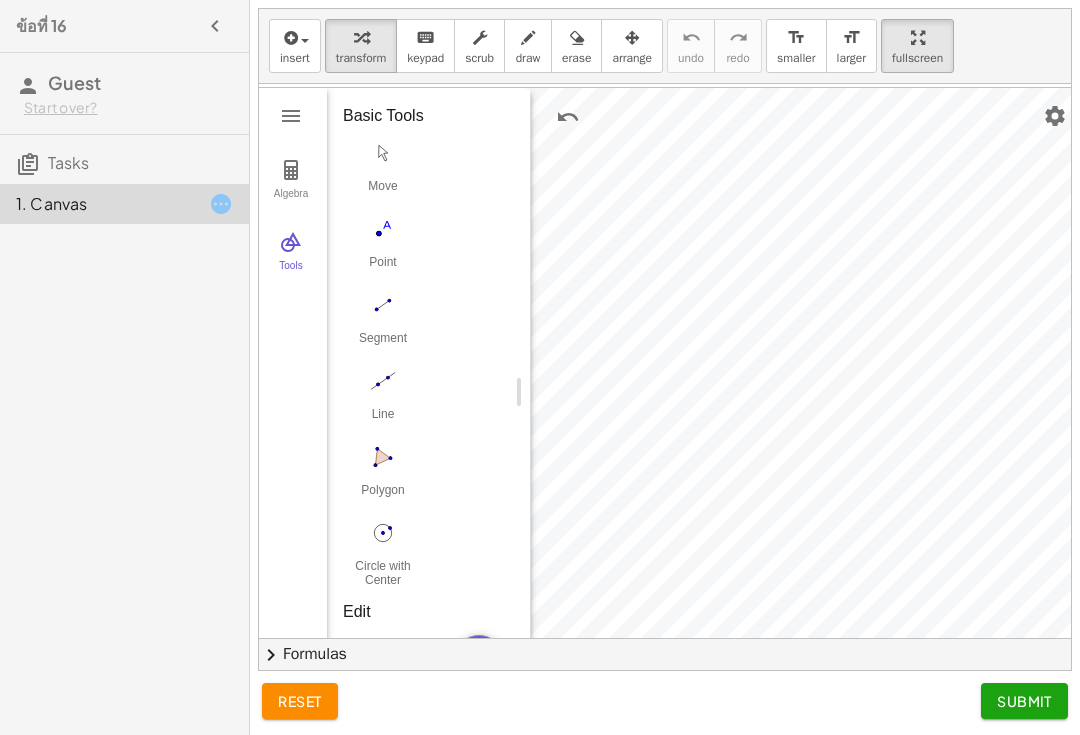 click at bounding box center [383, 153] 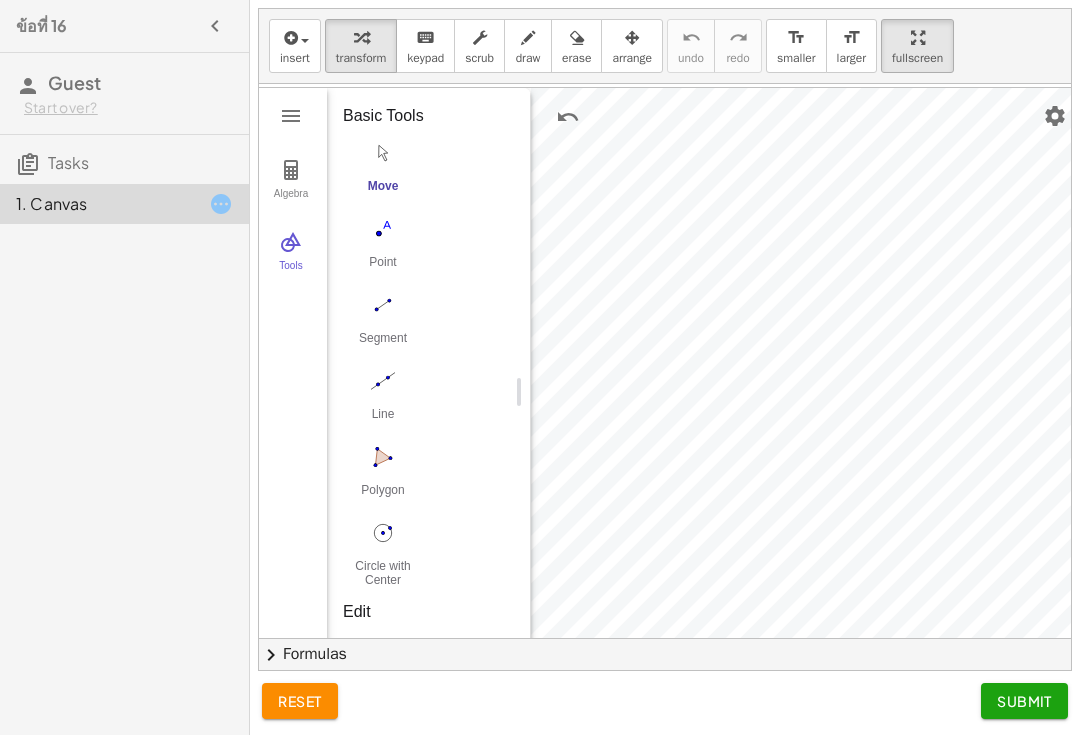 click at bounding box center [383, 153] 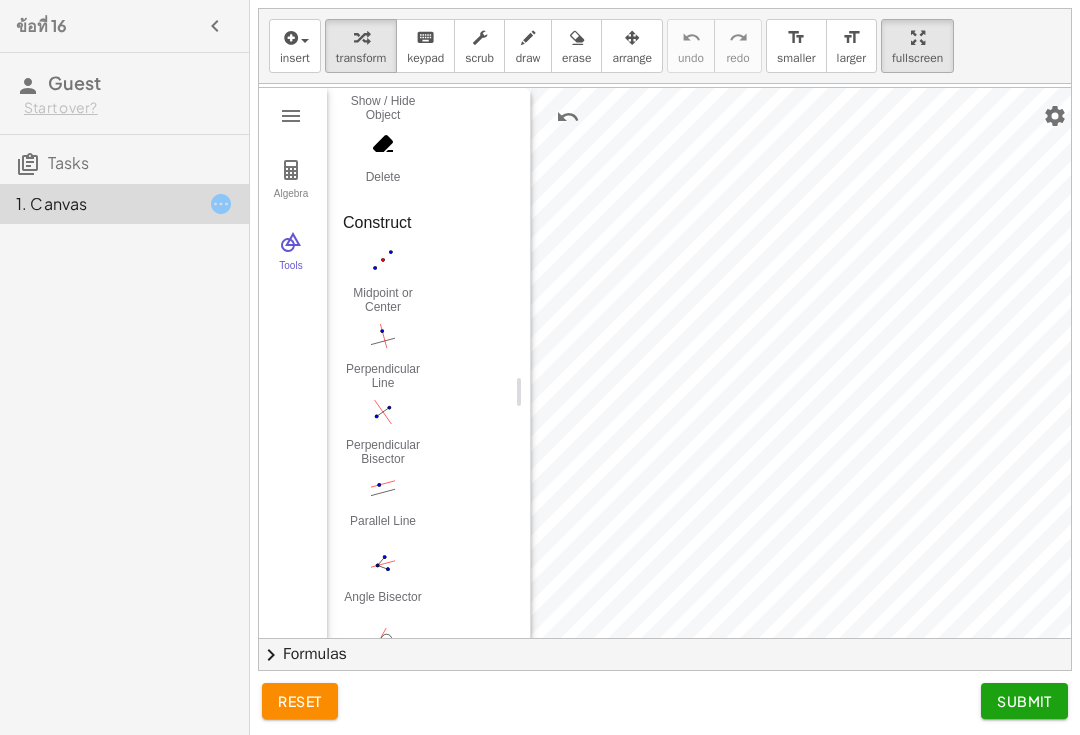 scroll, scrollTop: 741, scrollLeft: 0, axis: vertical 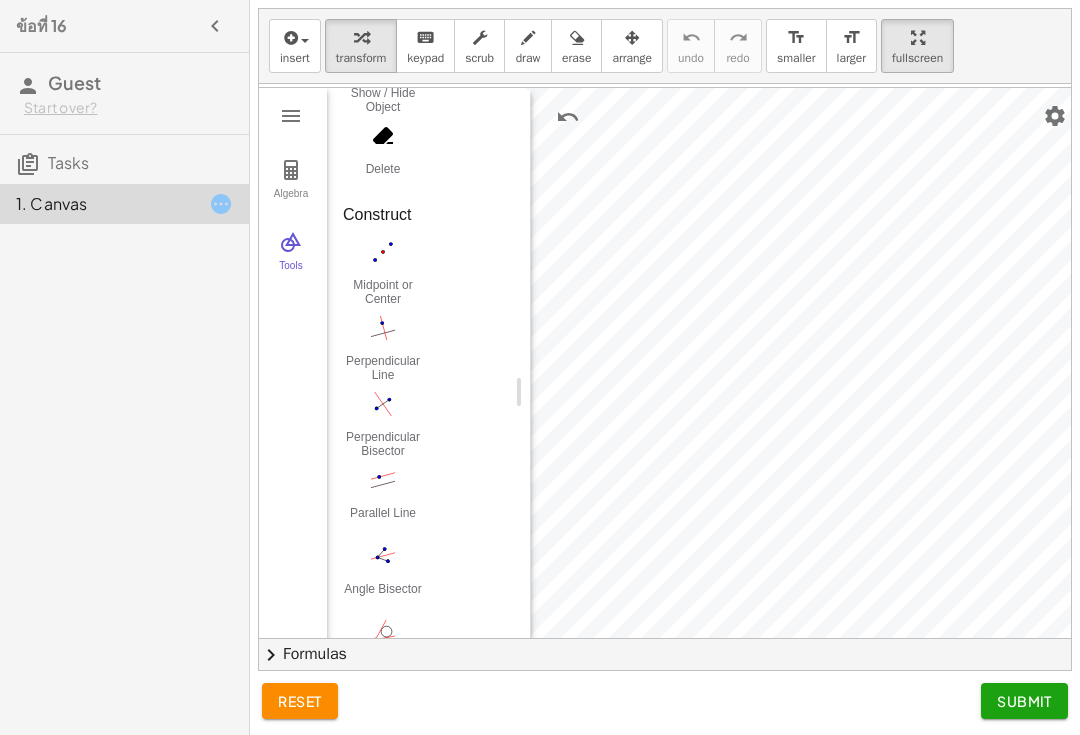 click on "Midpoint or Center" at bounding box center (383, 292) 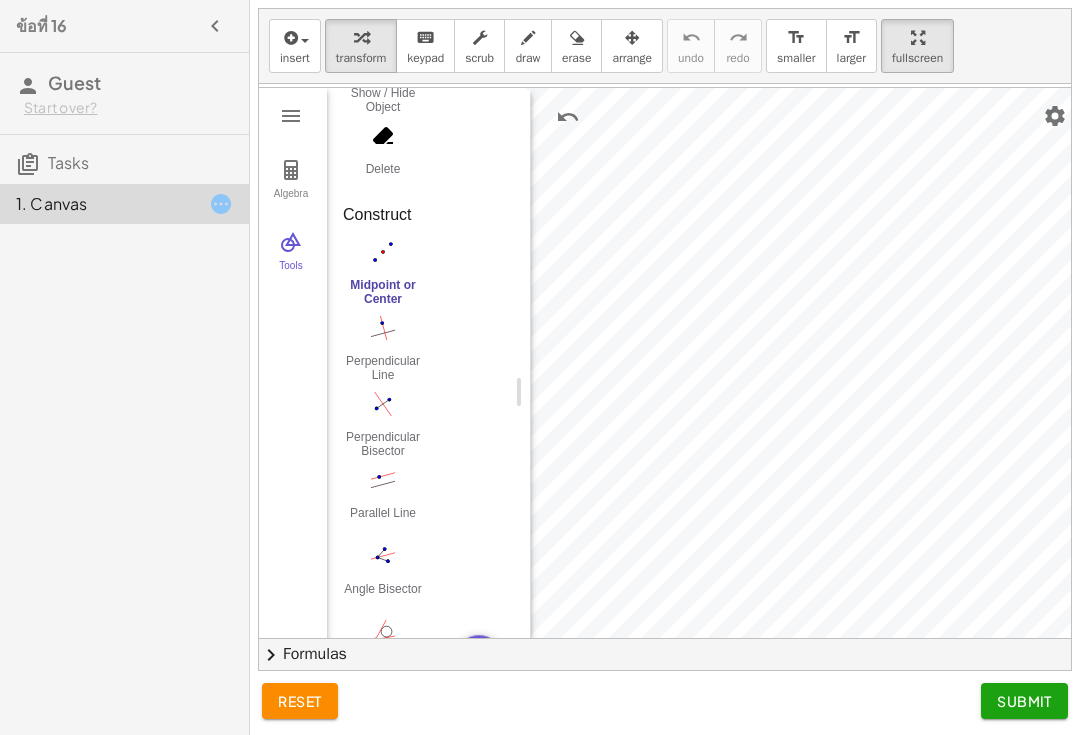 click at bounding box center [568, 117] 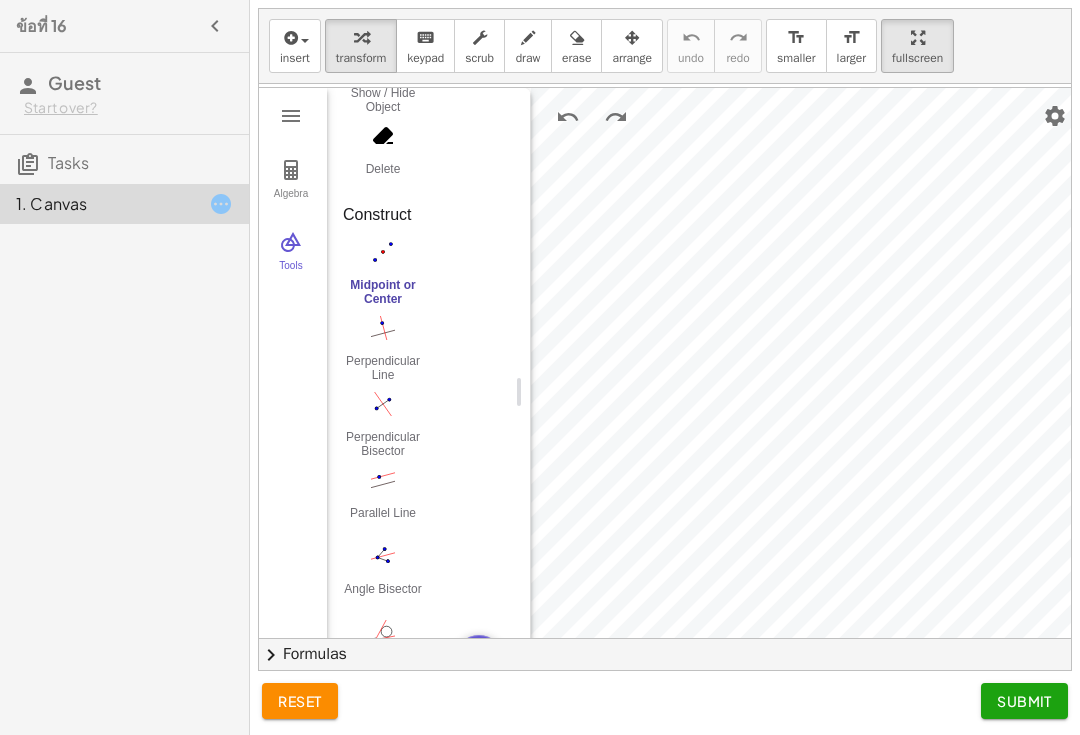 click at bounding box center [568, 117] 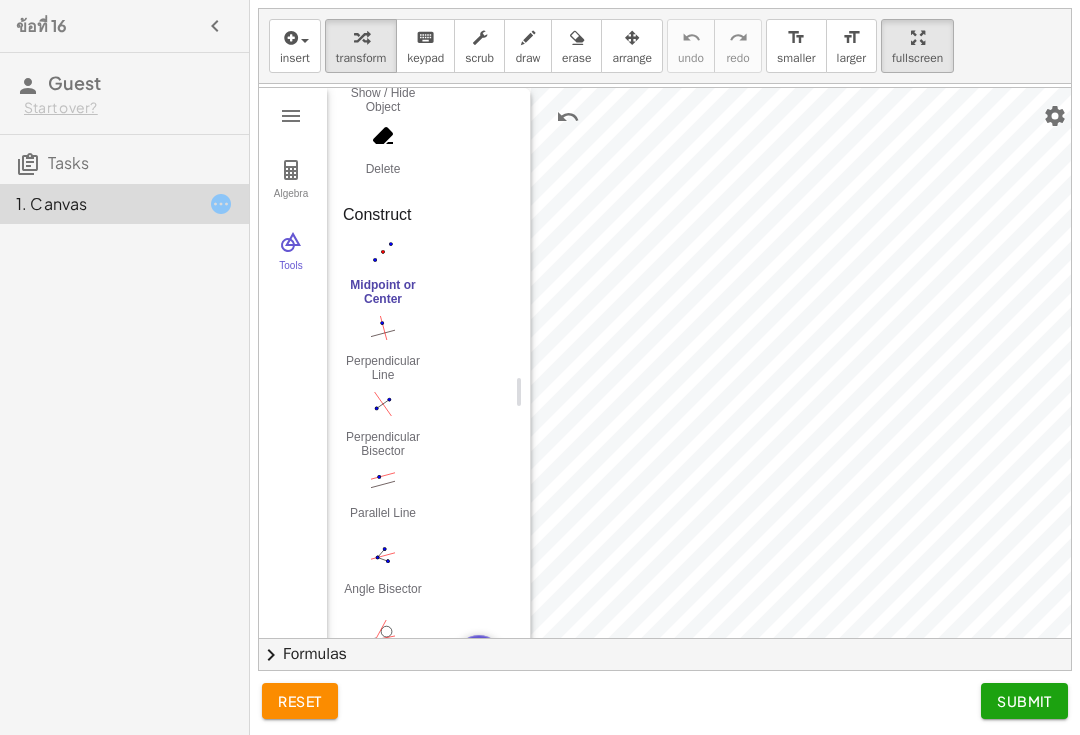 click at bounding box center [568, 117] 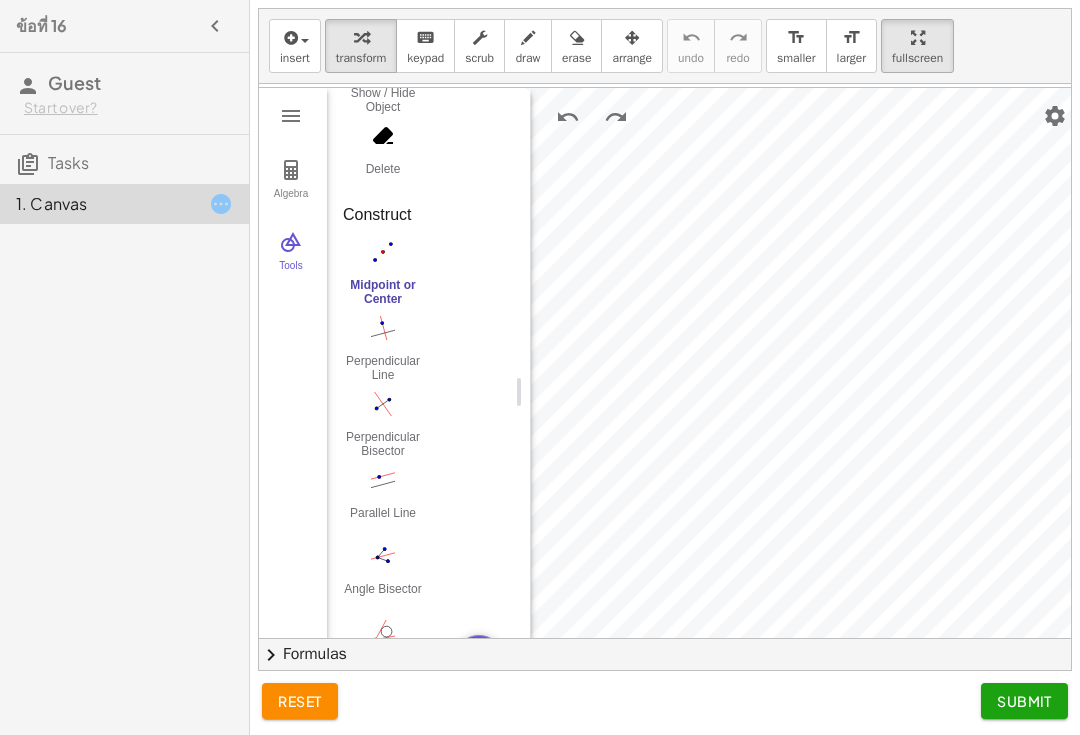 click at bounding box center [568, 117] 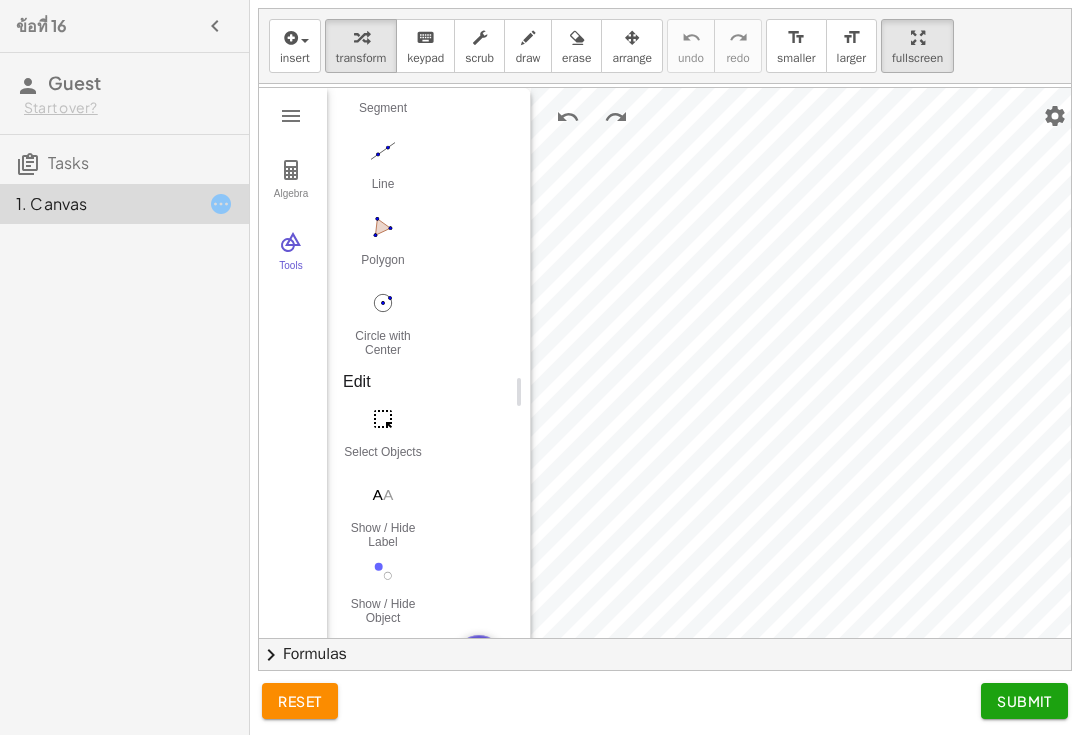 scroll, scrollTop: 234, scrollLeft: 0, axis: vertical 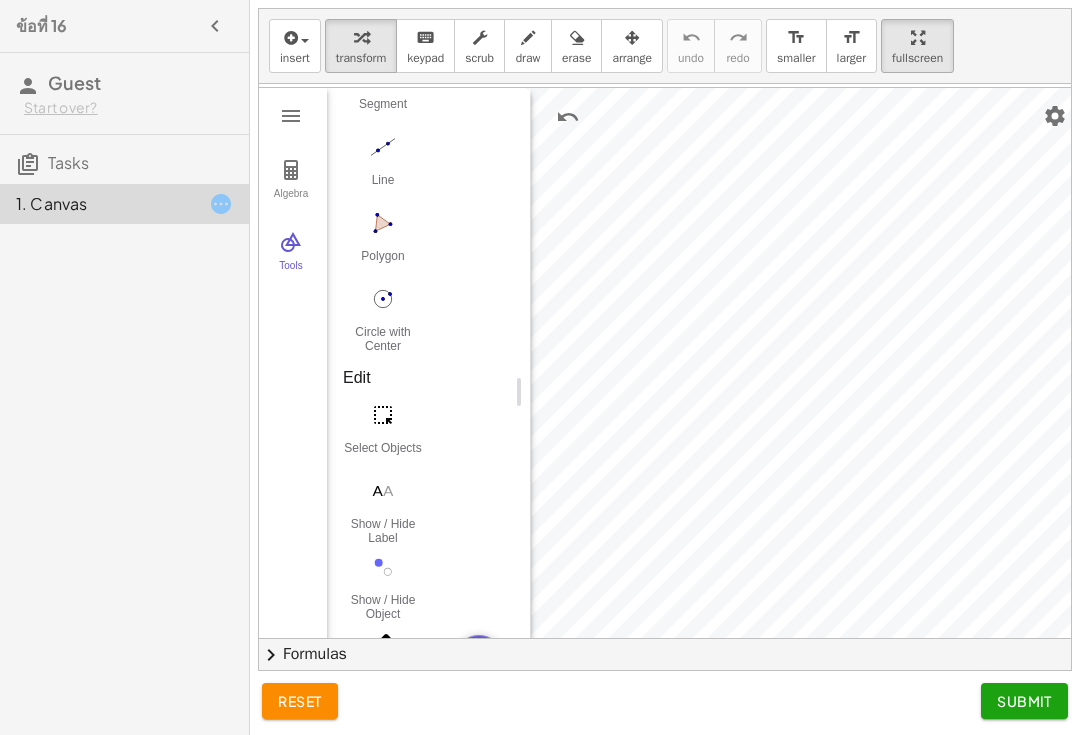 click at bounding box center (568, 117) 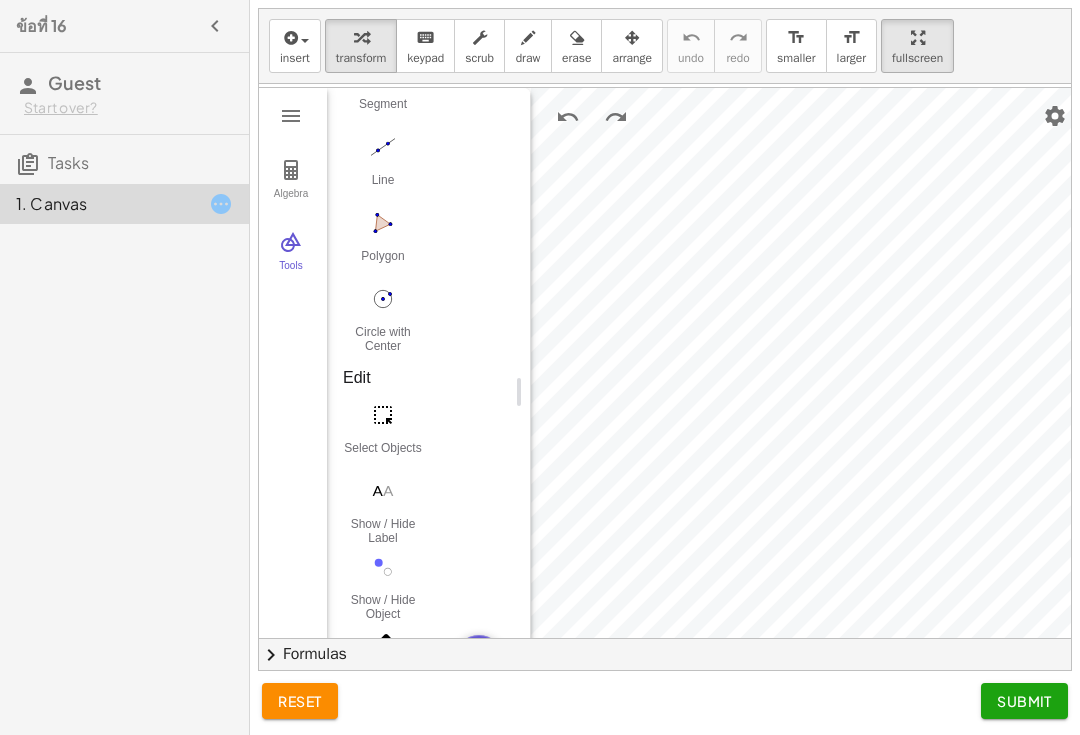 click at bounding box center (568, 117) 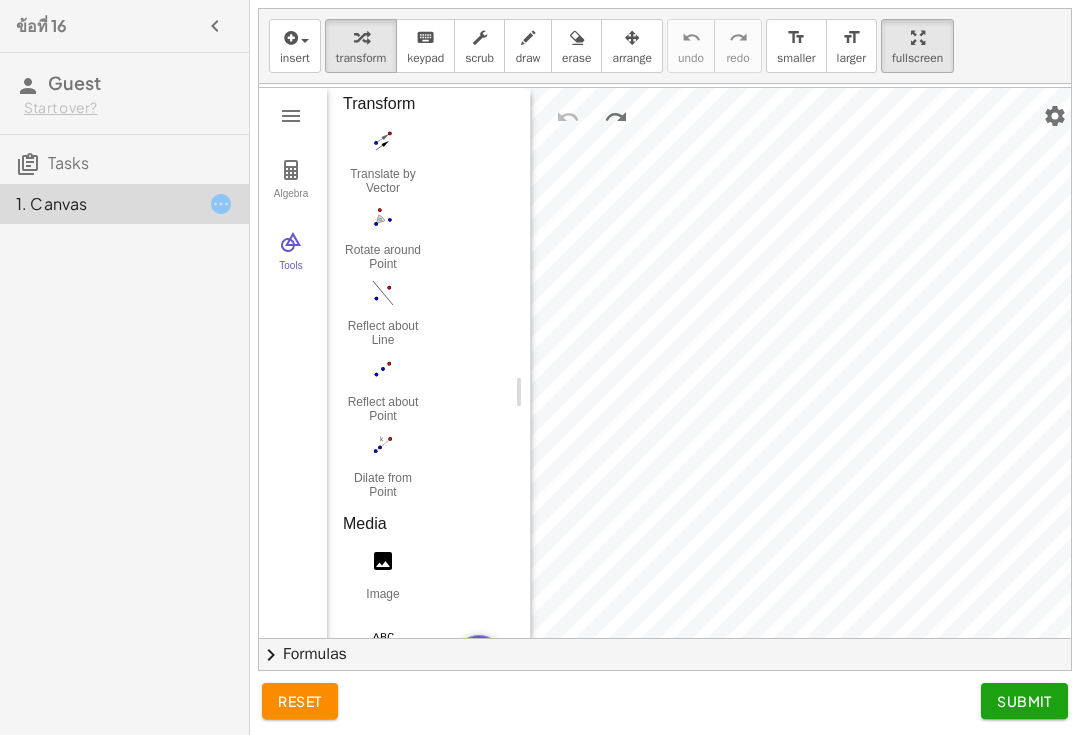 scroll, scrollTop: 2727, scrollLeft: 0, axis: vertical 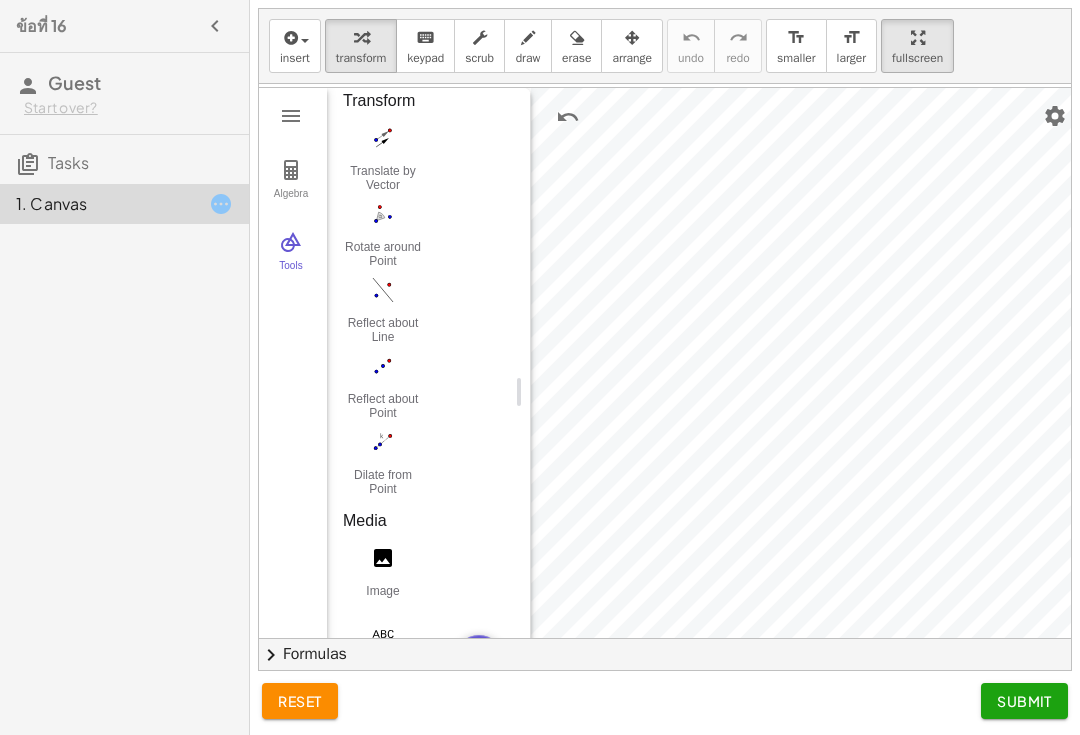 click at bounding box center (568, 117) 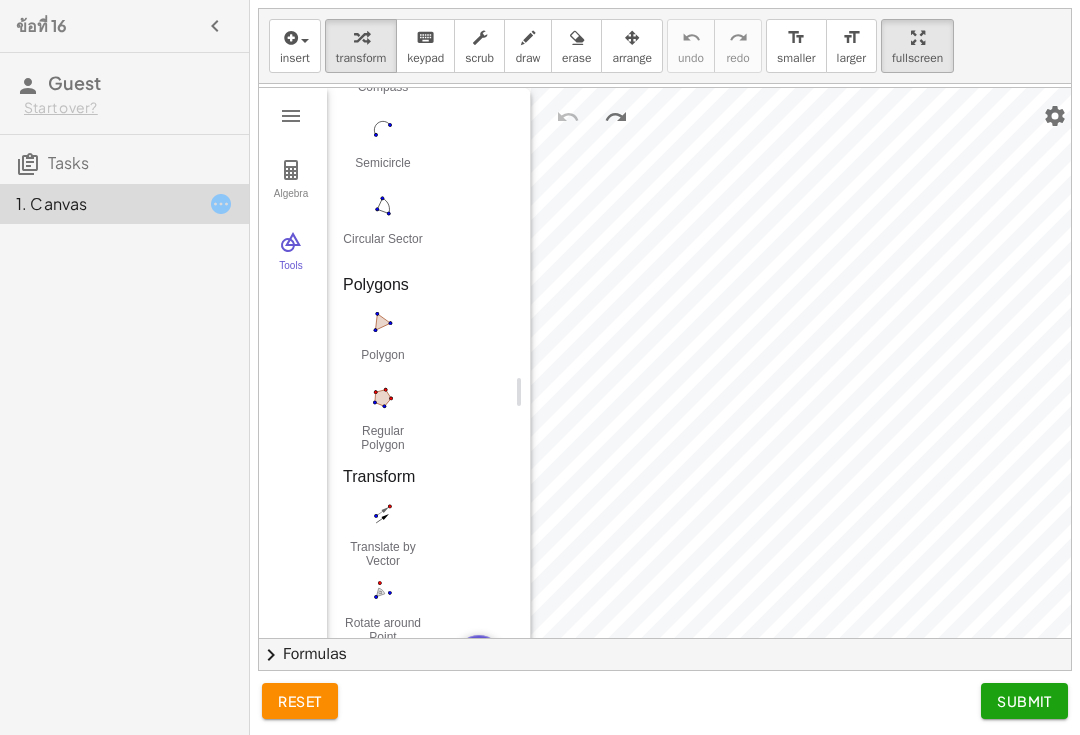 scroll, scrollTop: 2329, scrollLeft: 0, axis: vertical 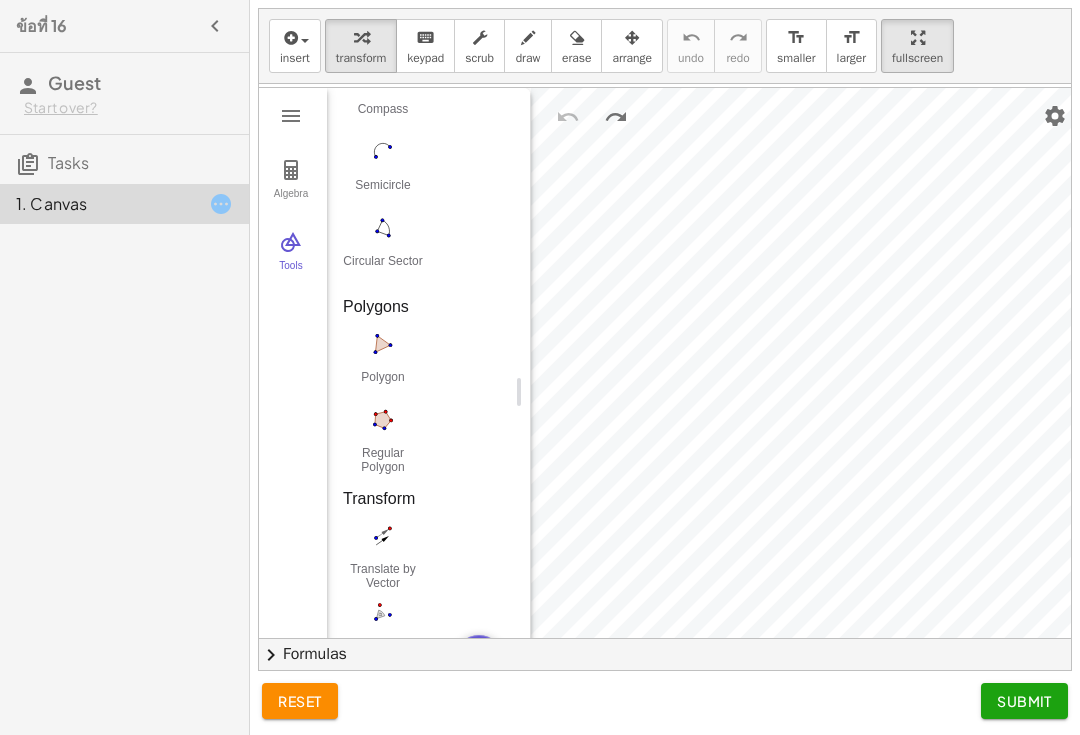 click at bounding box center [383, 420] 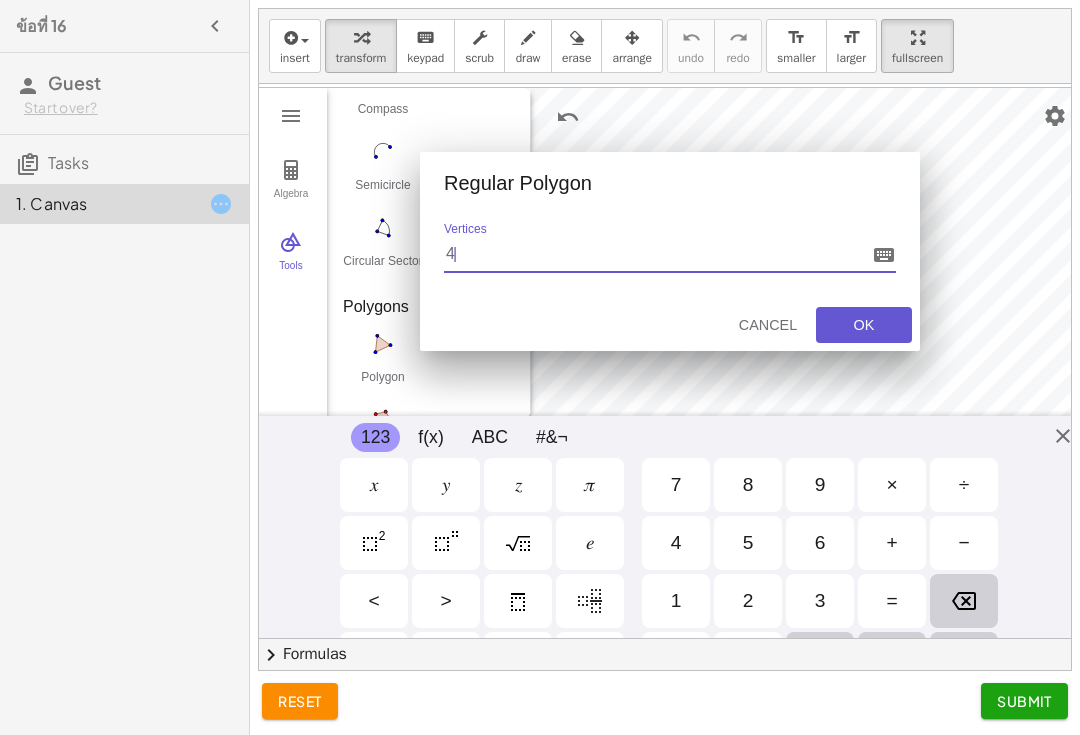 click on "OK" at bounding box center [864, 325] 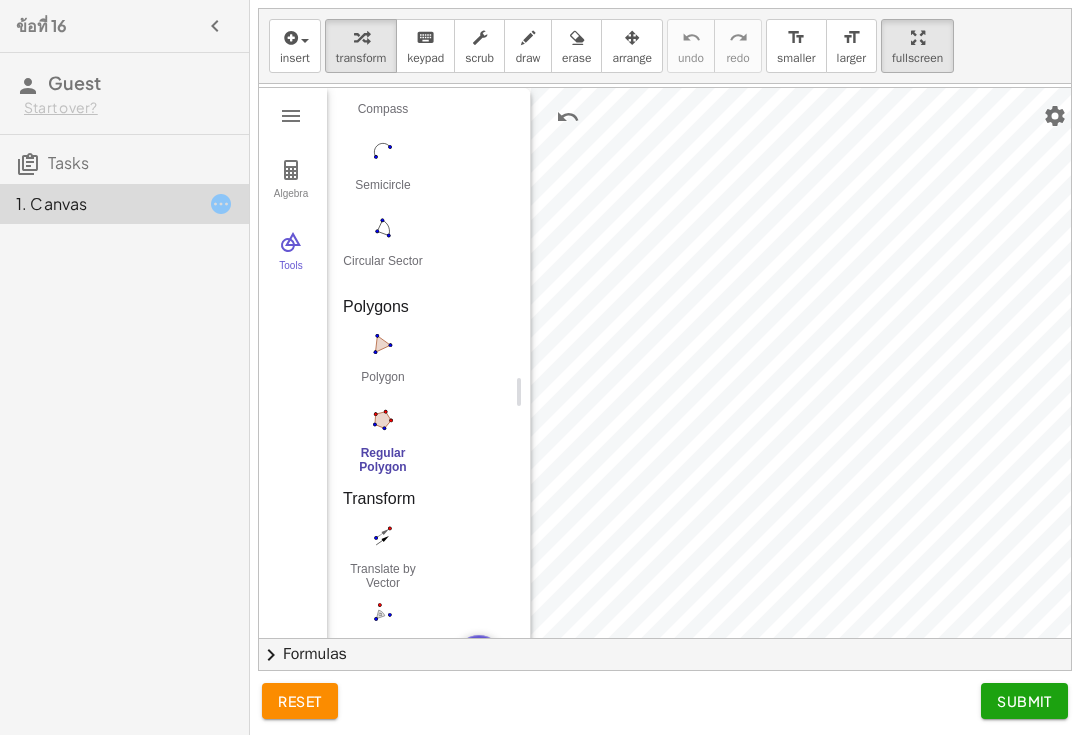 click at bounding box center (568, 117) 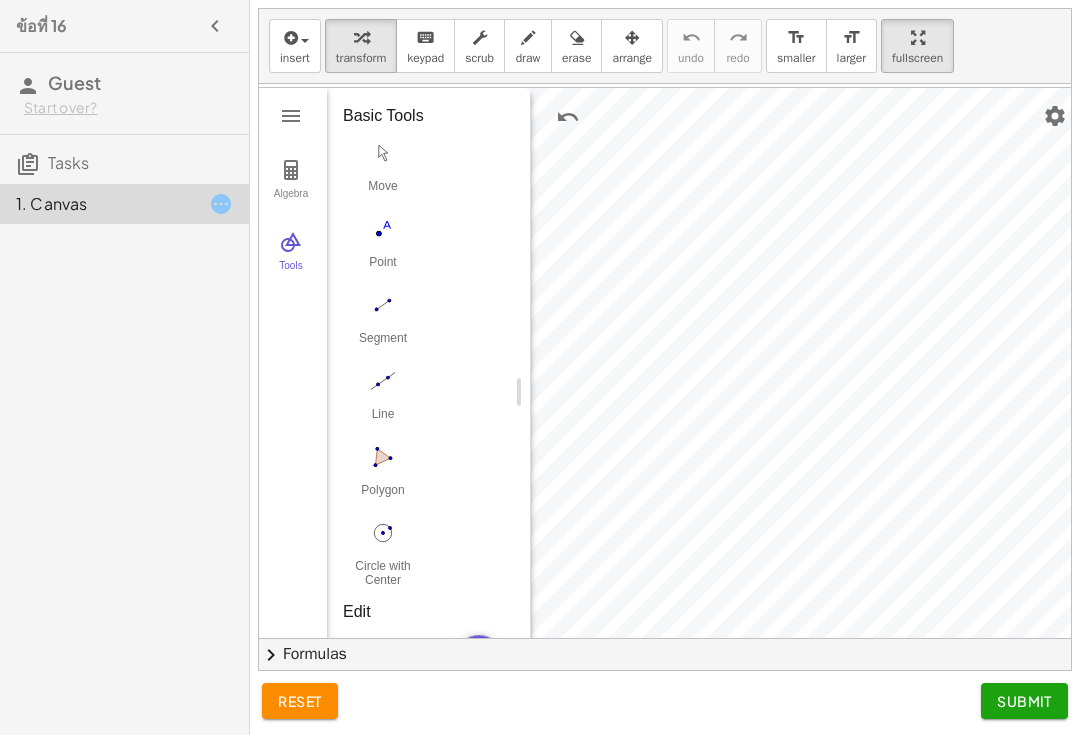 scroll, scrollTop: 0, scrollLeft: 0, axis: both 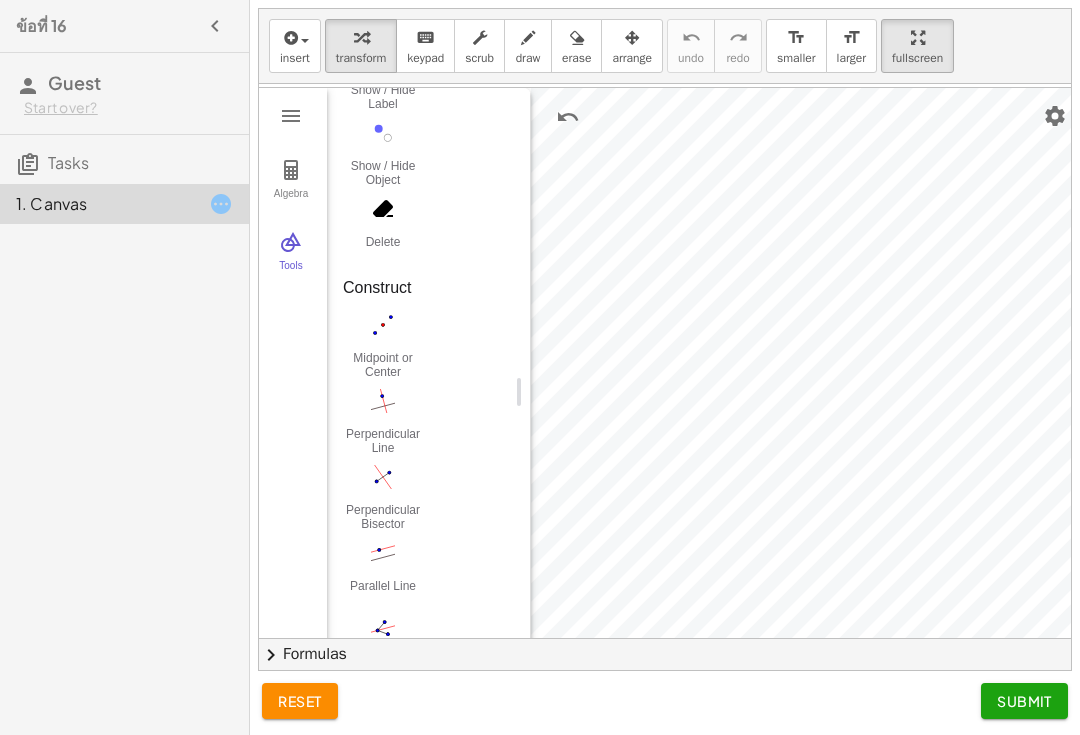 click at bounding box center (383, 325) 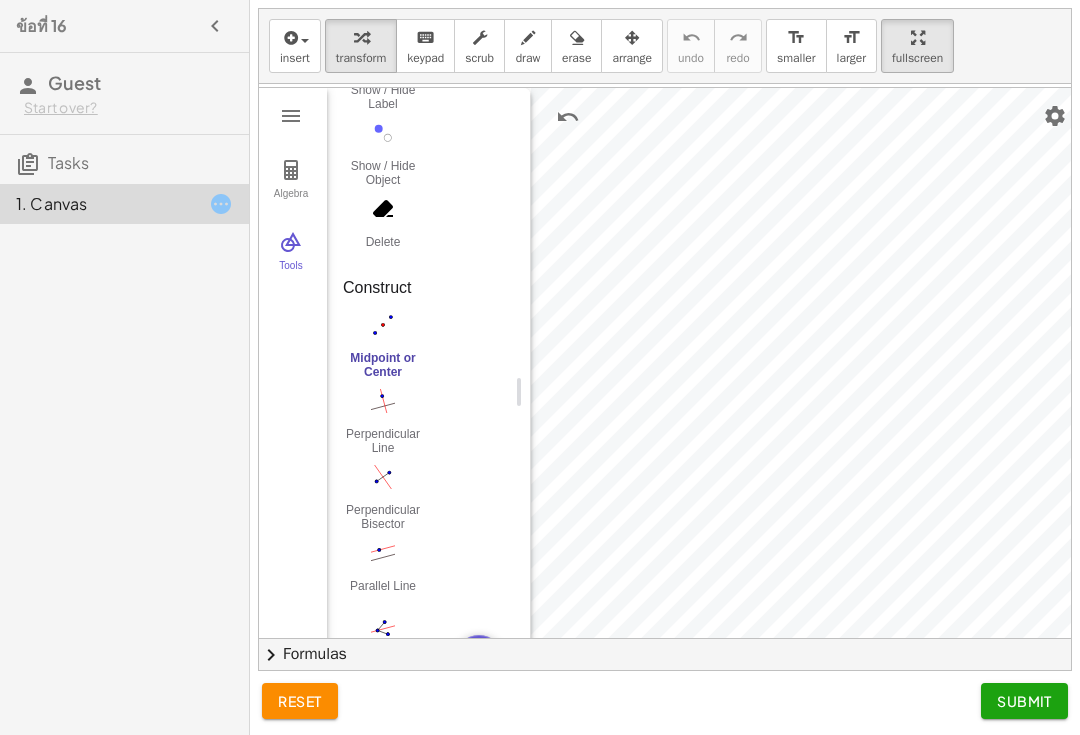 click at bounding box center [568, 117] 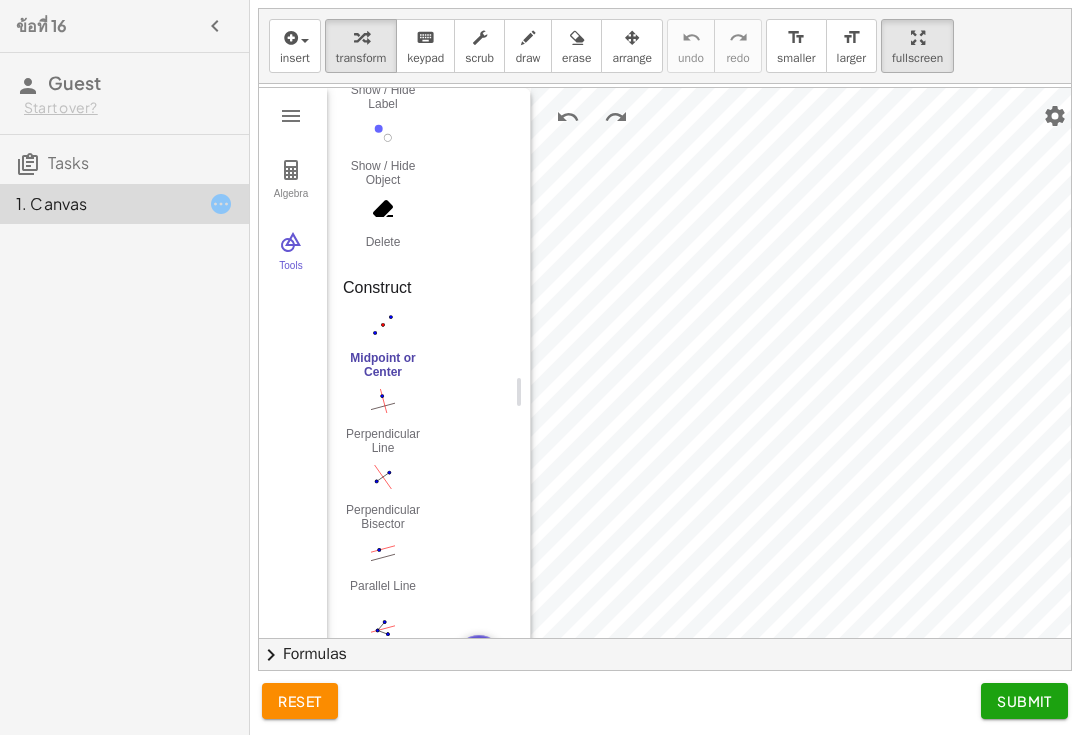 click at bounding box center [568, 117] 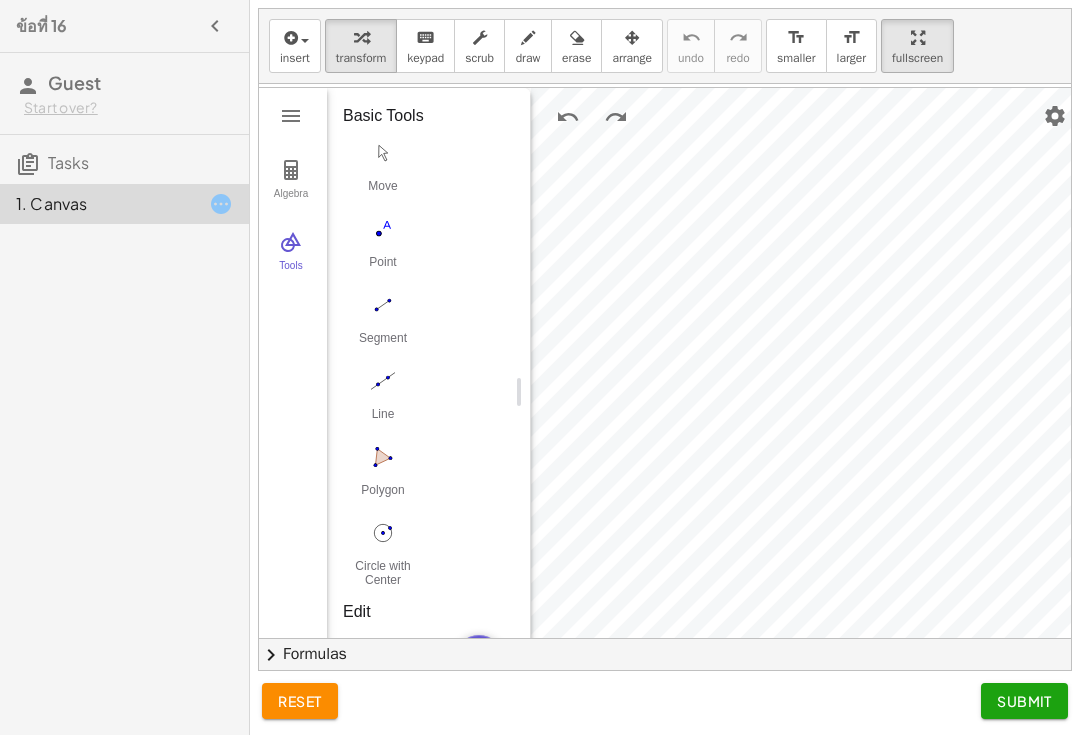 scroll, scrollTop: 0, scrollLeft: 0, axis: both 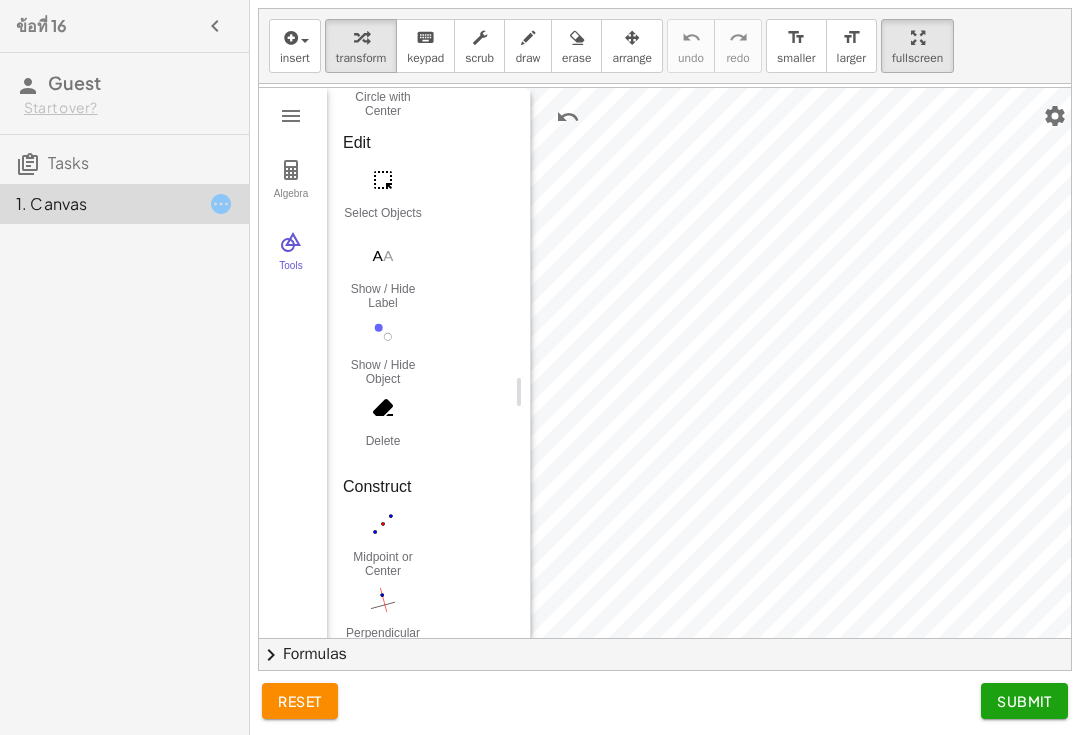 click at bounding box center (568, 117) 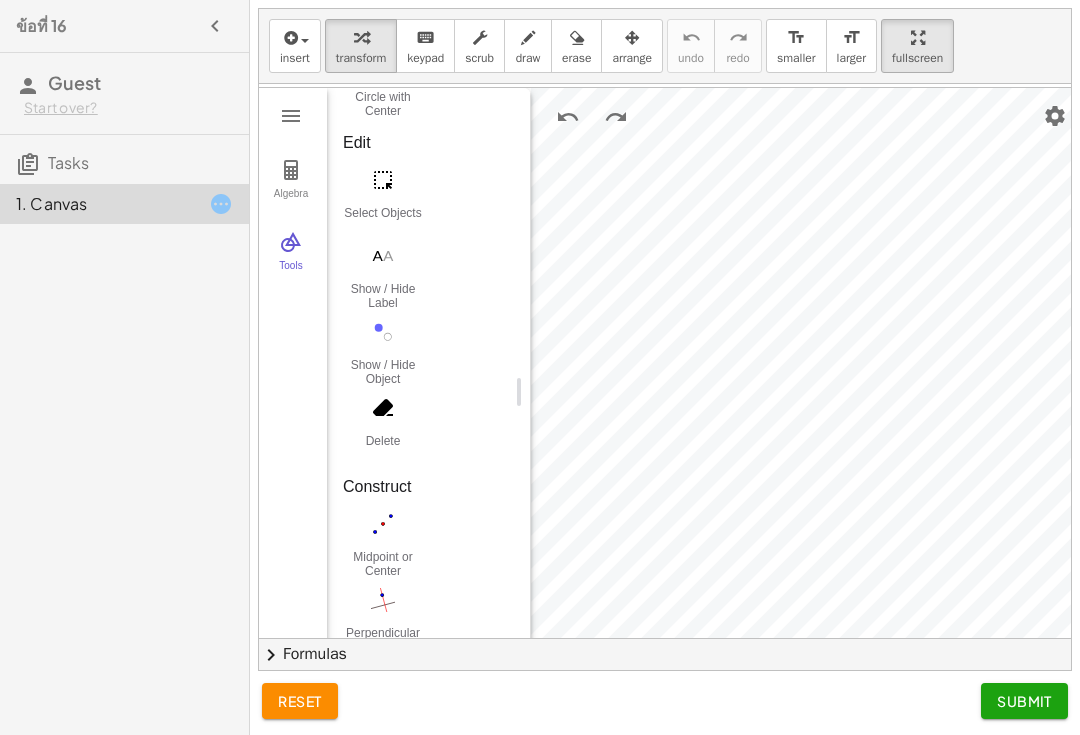 click at bounding box center (568, 117) 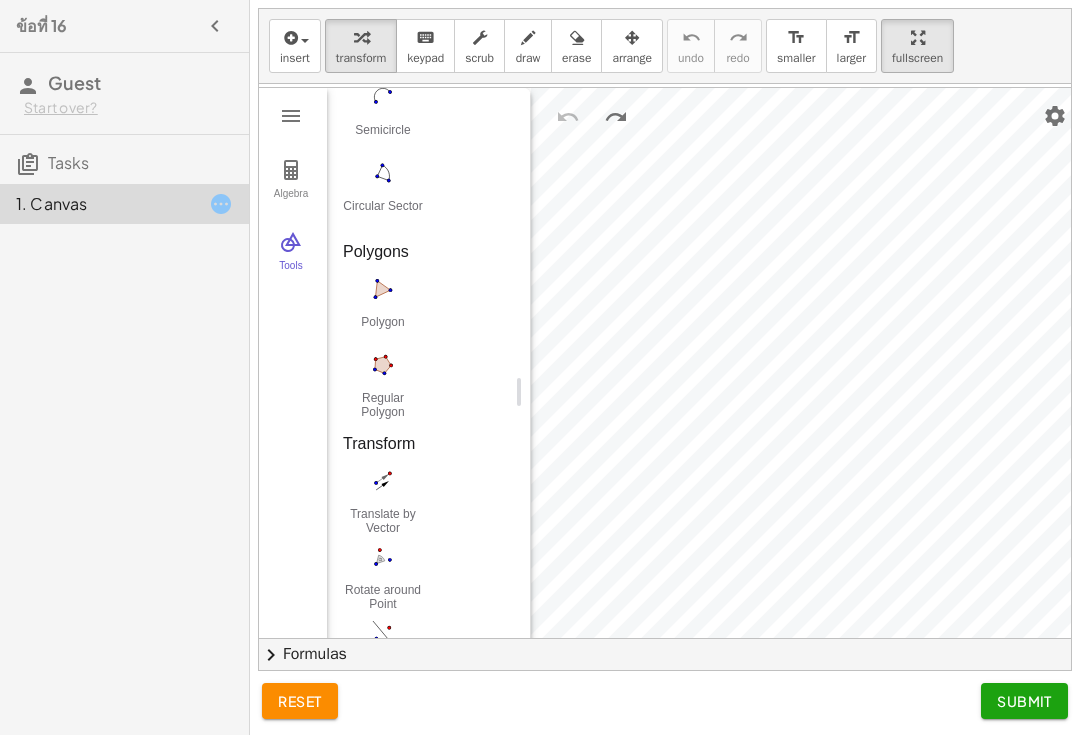 scroll, scrollTop: 2391, scrollLeft: 0, axis: vertical 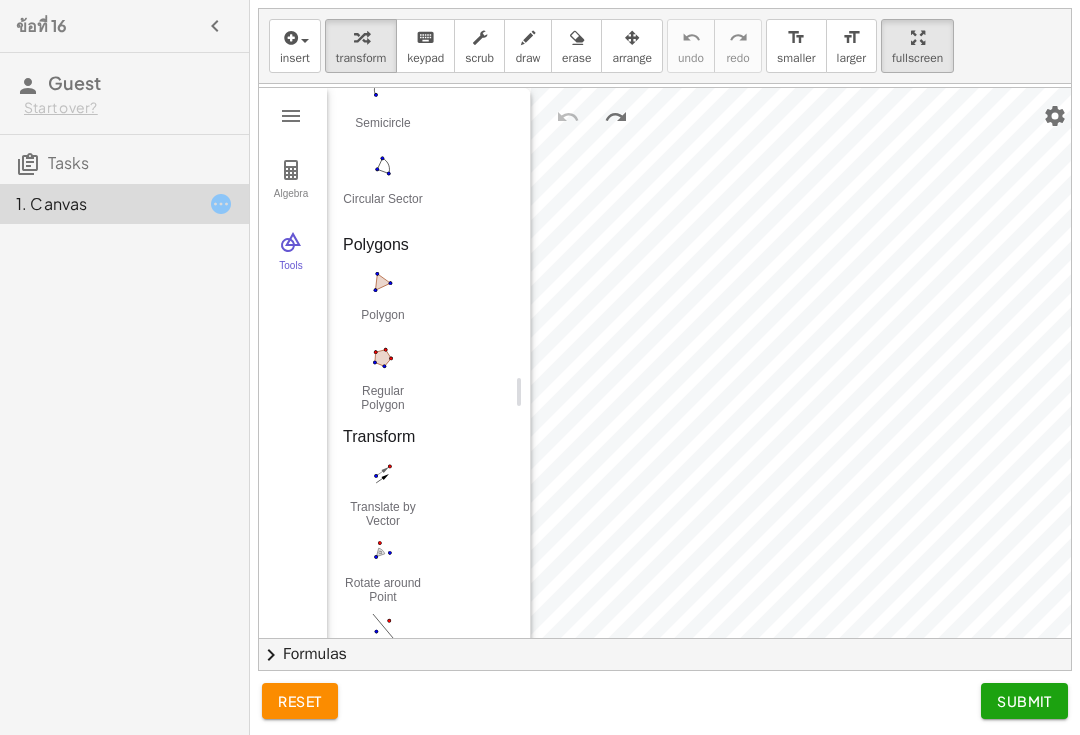 click at bounding box center (383, 358) 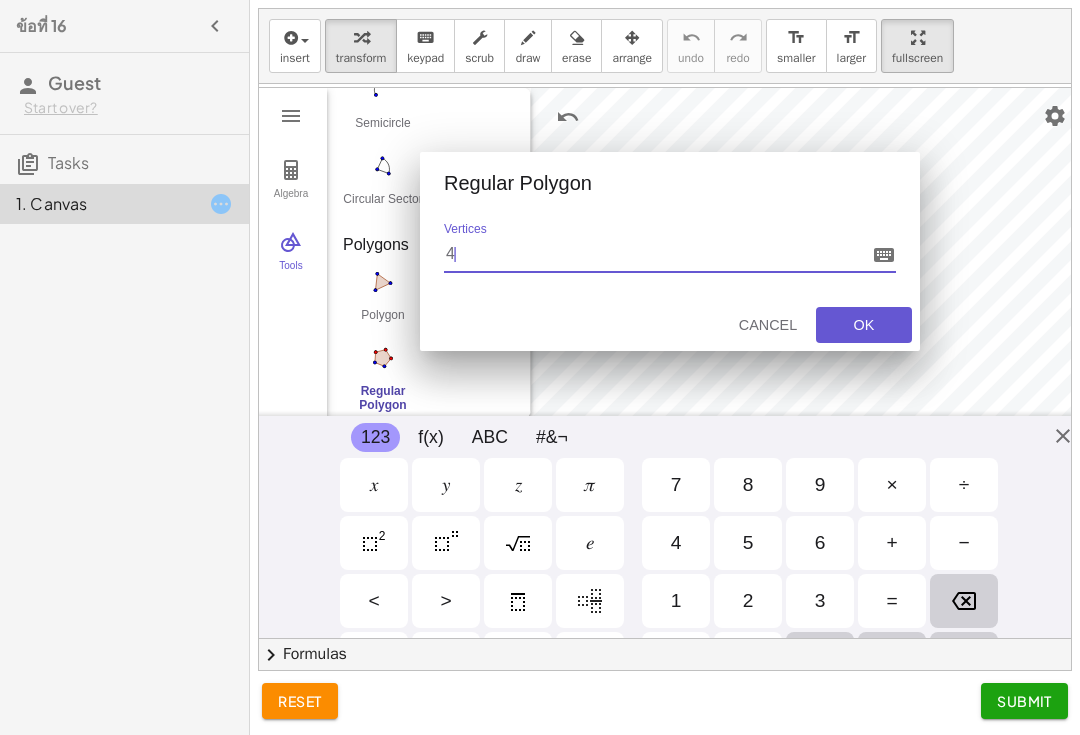 click on "OK" at bounding box center (864, 325) 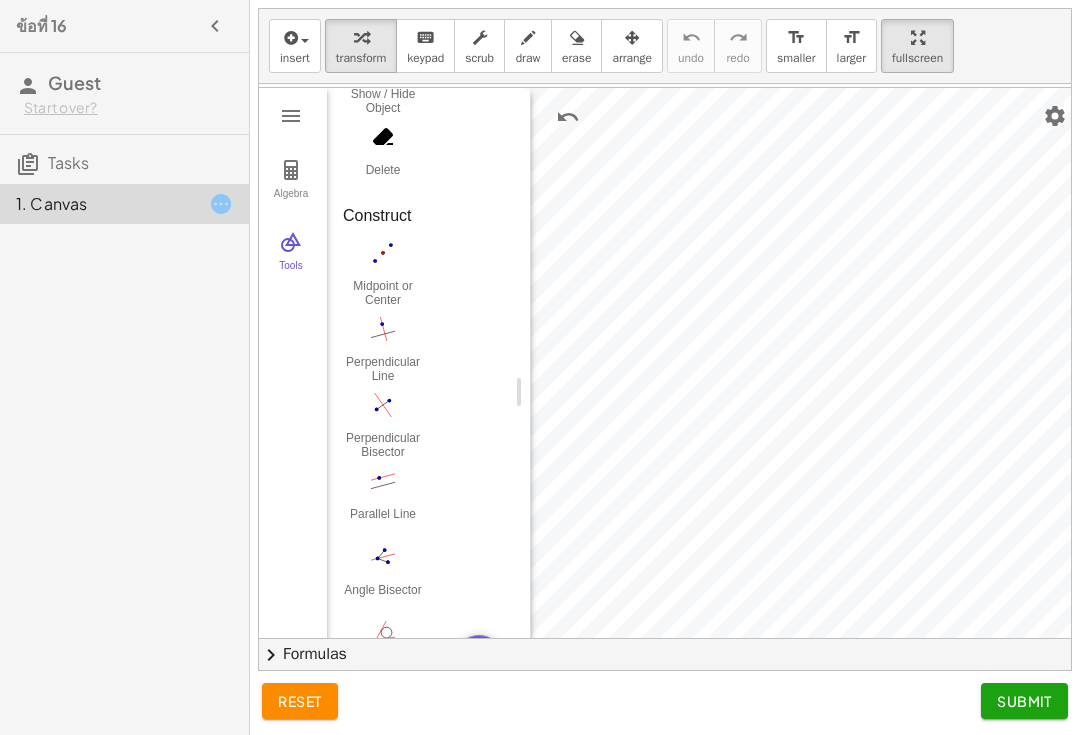 scroll, scrollTop: 735, scrollLeft: 0, axis: vertical 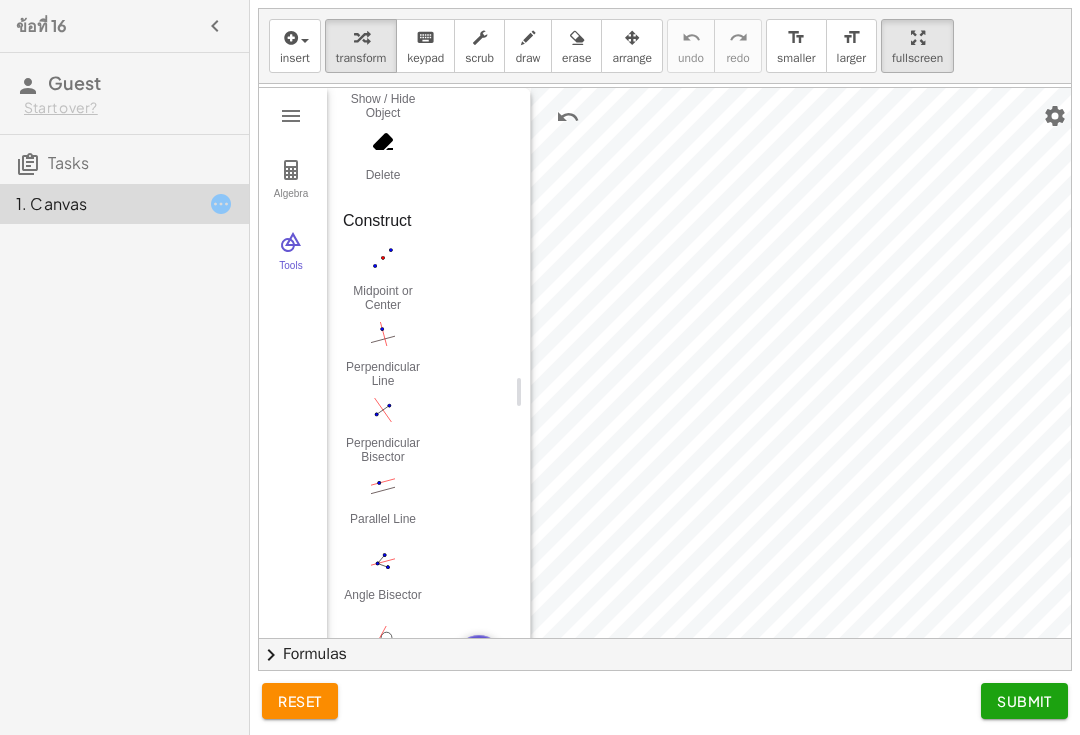 click at bounding box center [383, 258] 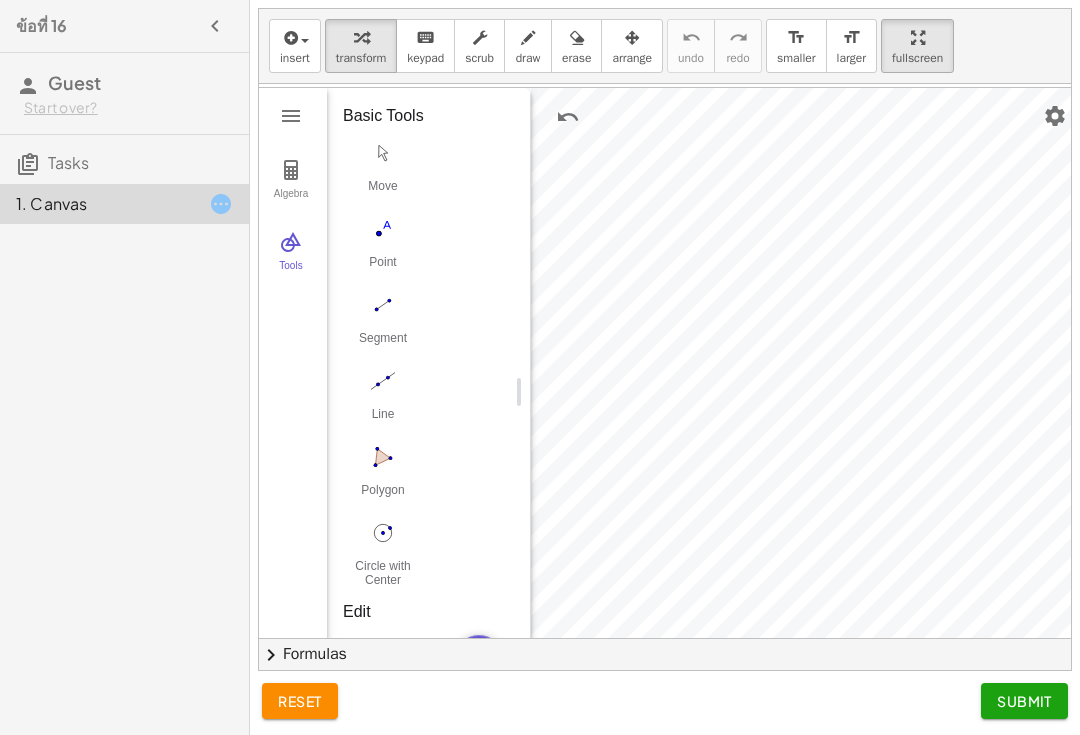 scroll, scrollTop: 0, scrollLeft: 0, axis: both 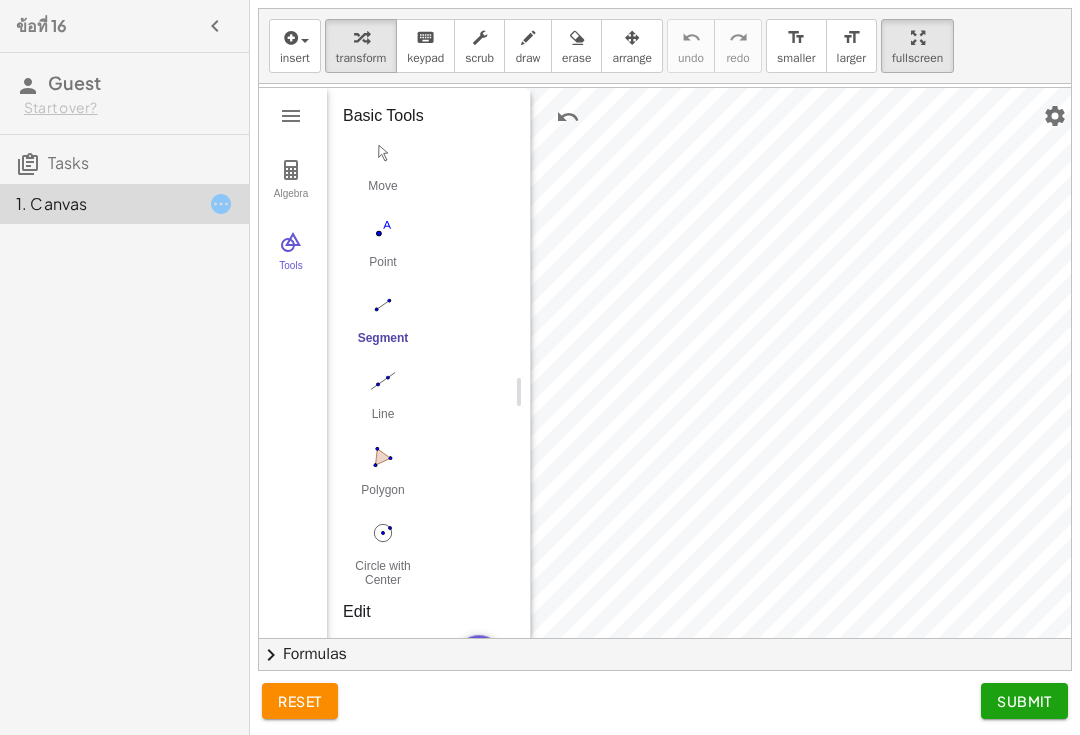 click at bounding box center [383, 457] 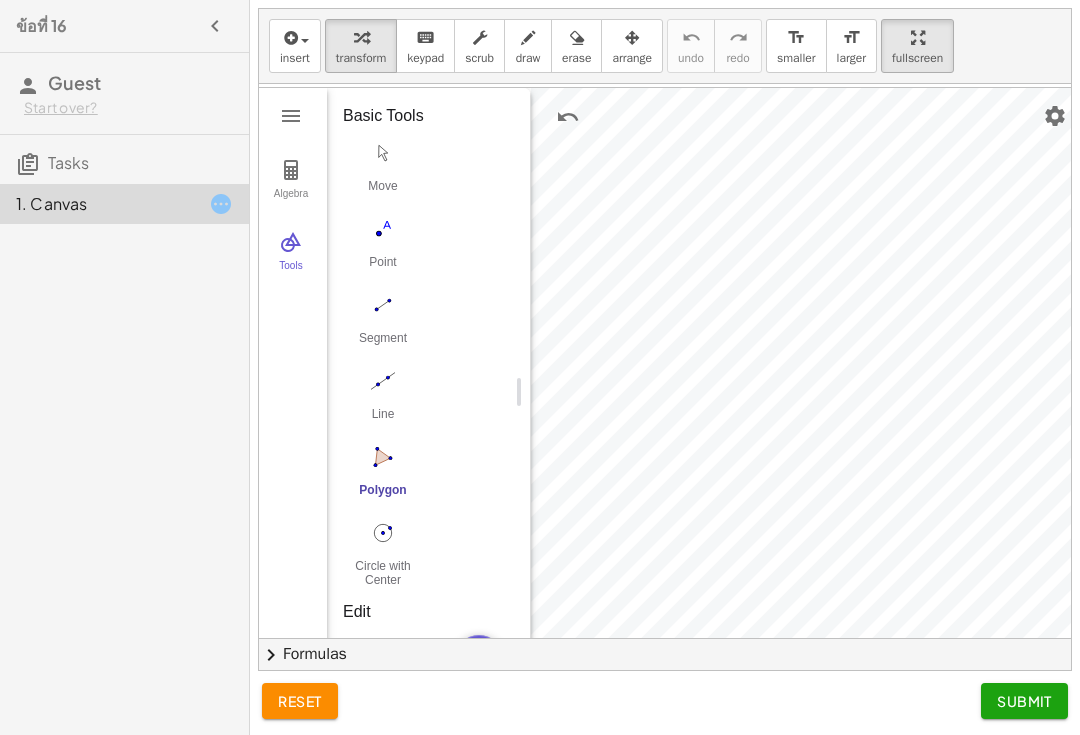 click at bounding box center (568, 117) 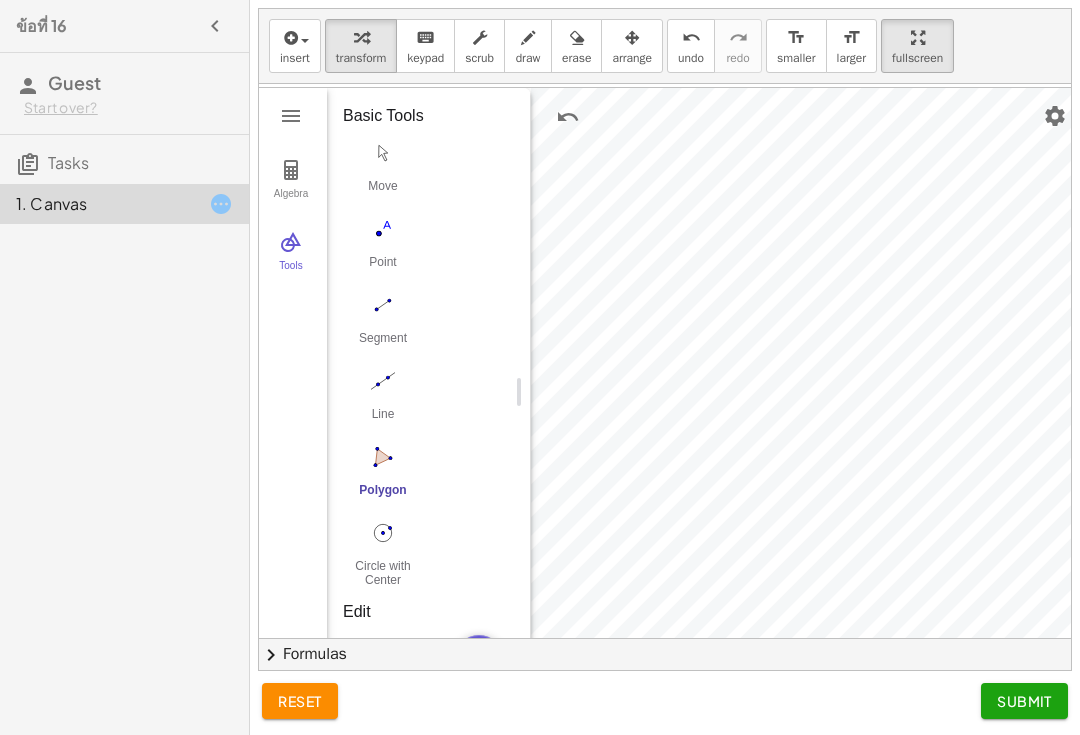 click at bounding box center [383, 153] 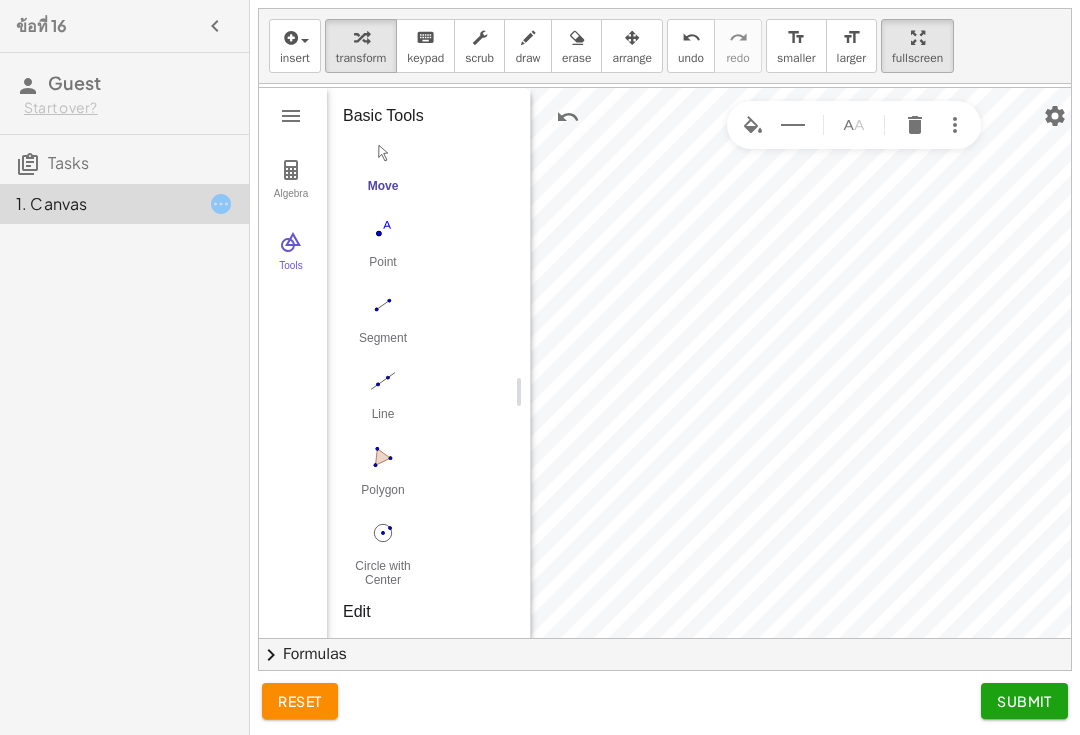 click at bounding box center (915, 125) 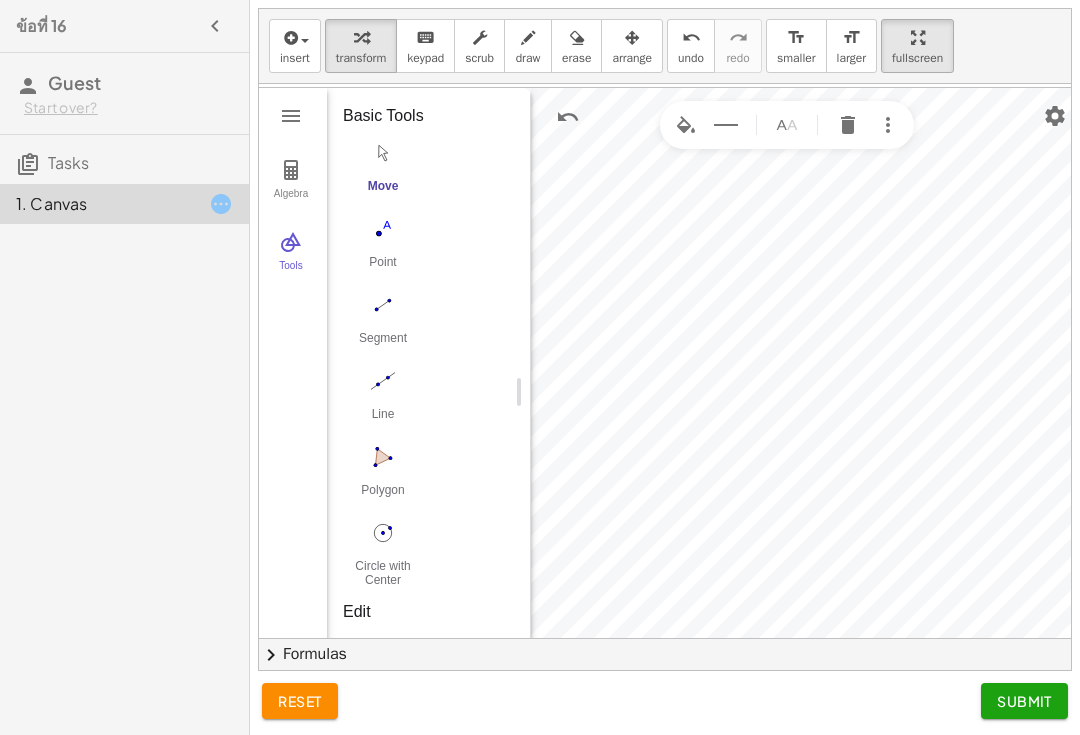 click at bounding box center (848, 125) 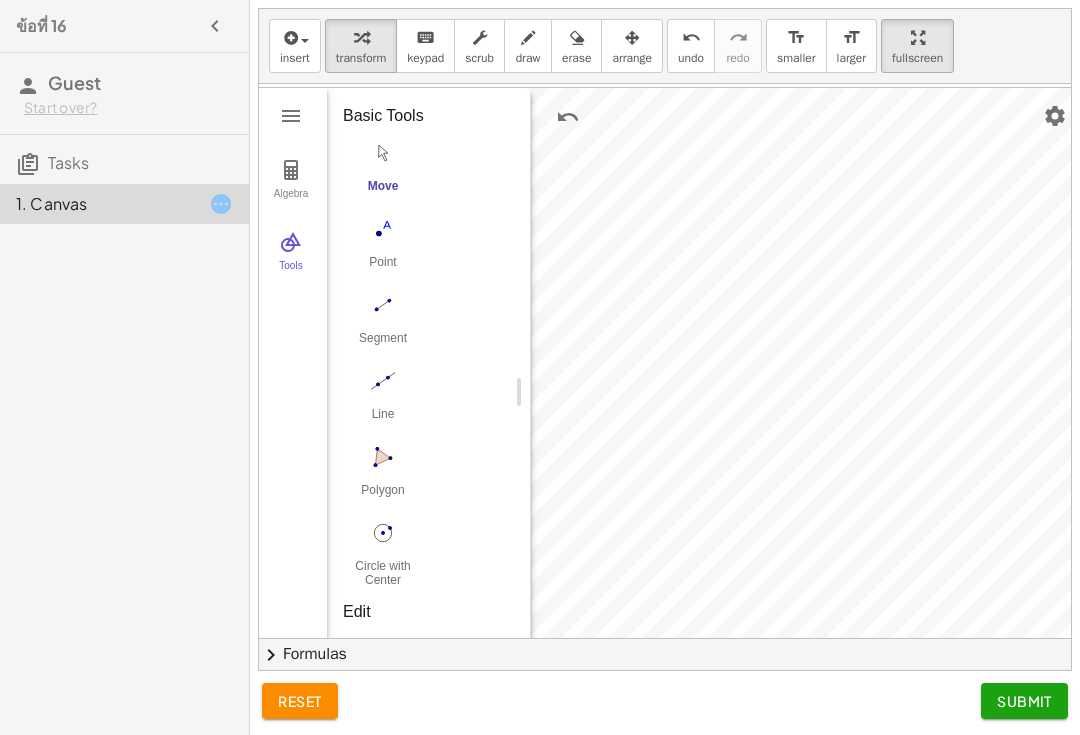 click at bounding box center [568, 117] 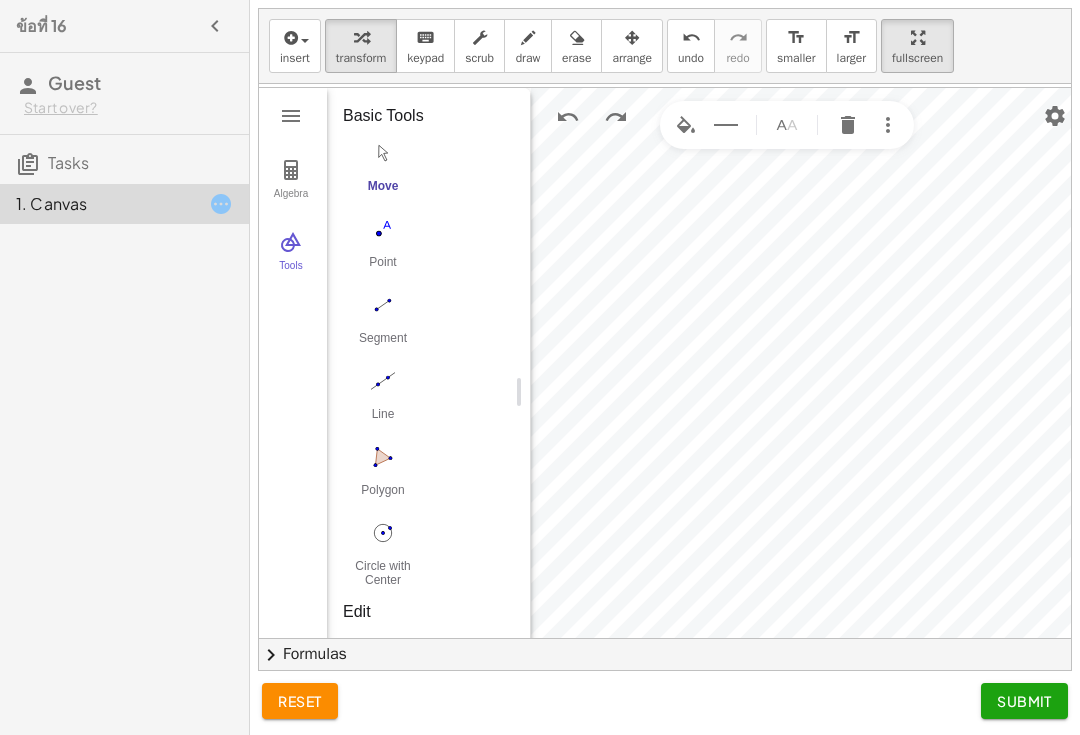 click at bounding box center [686, 125] 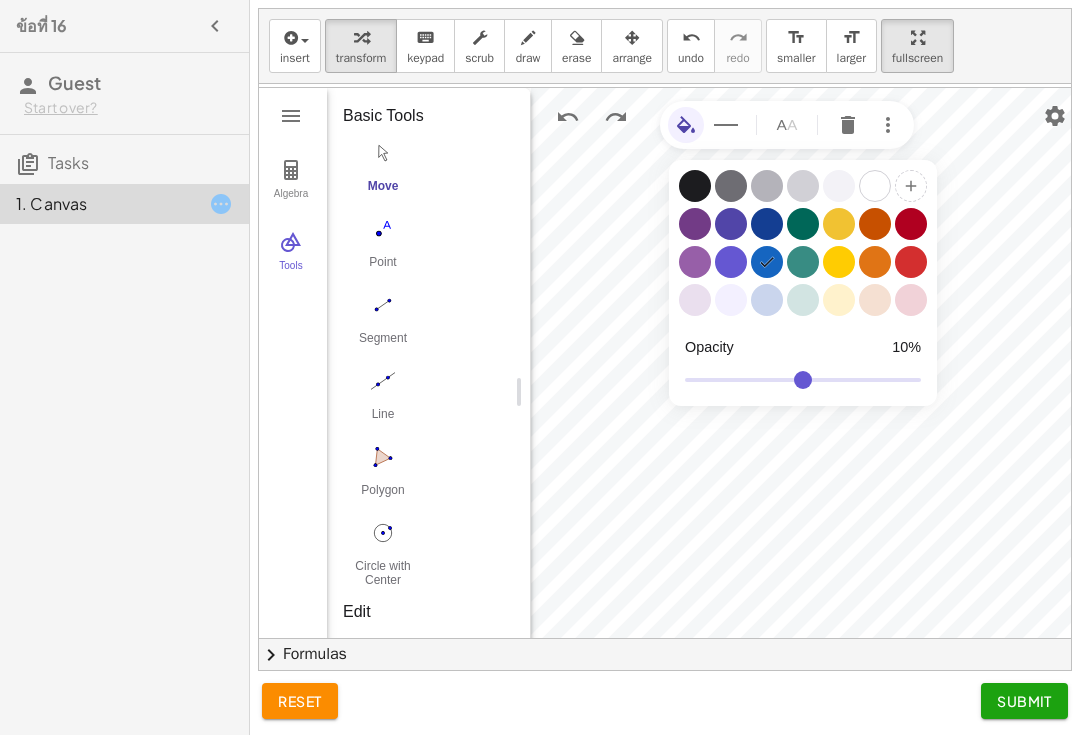 click at bounding box center (911, 262) 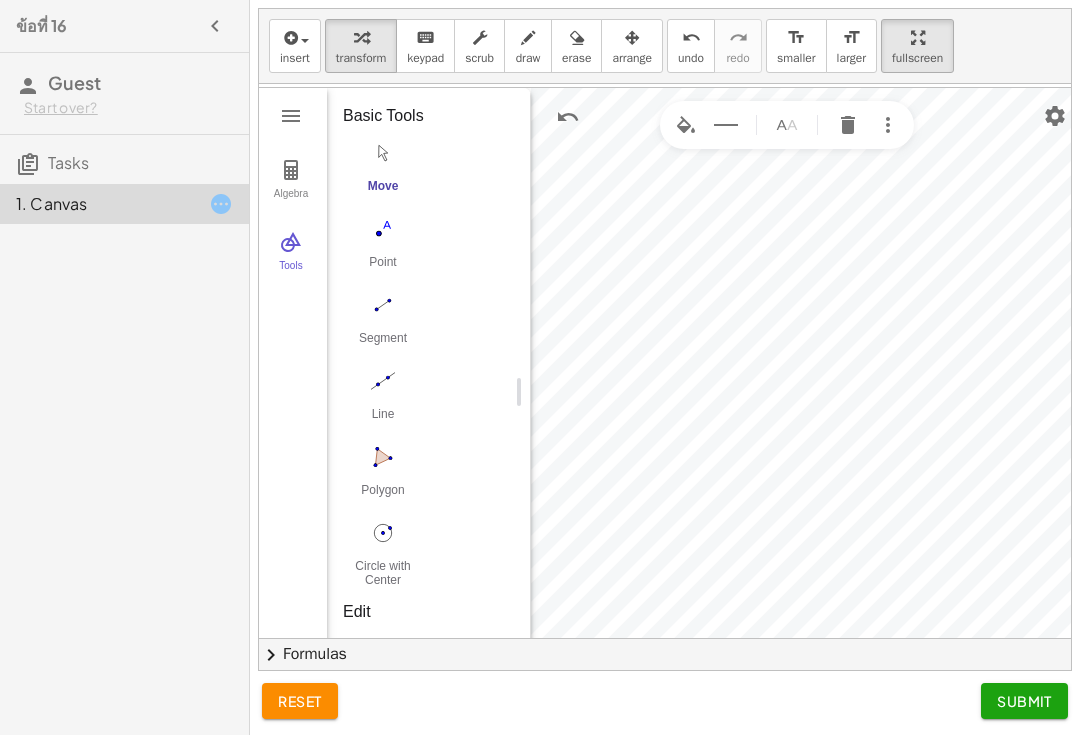 click at bounding box center (568, 117) 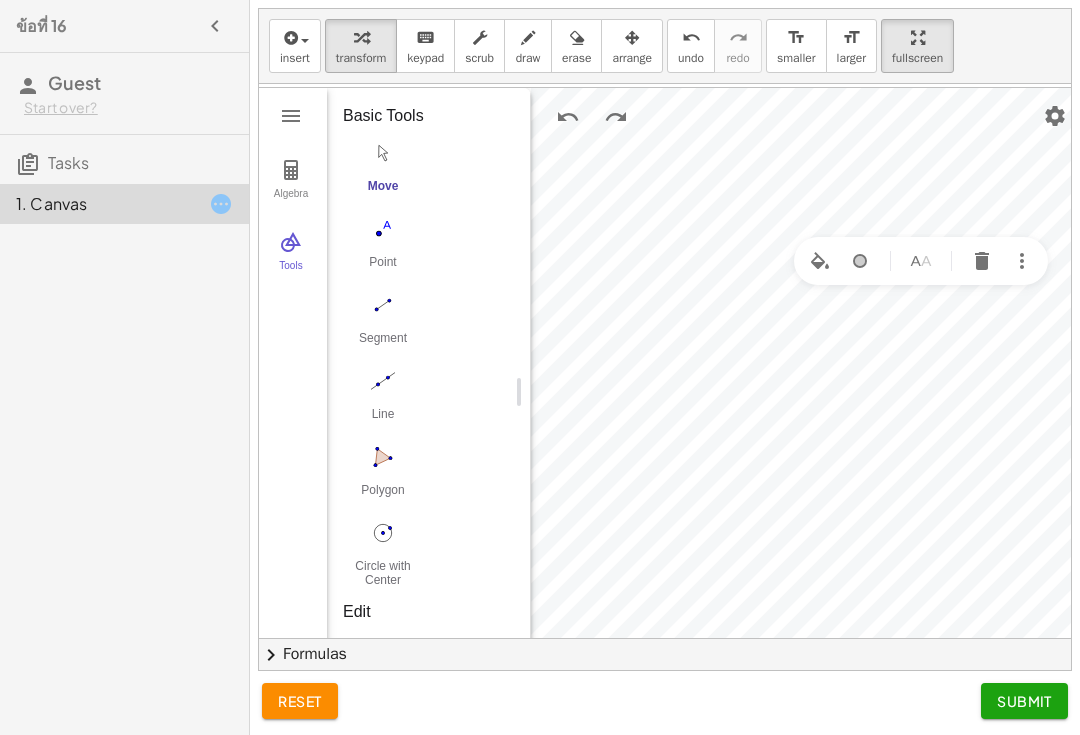 click at bounding box center [820, 261] 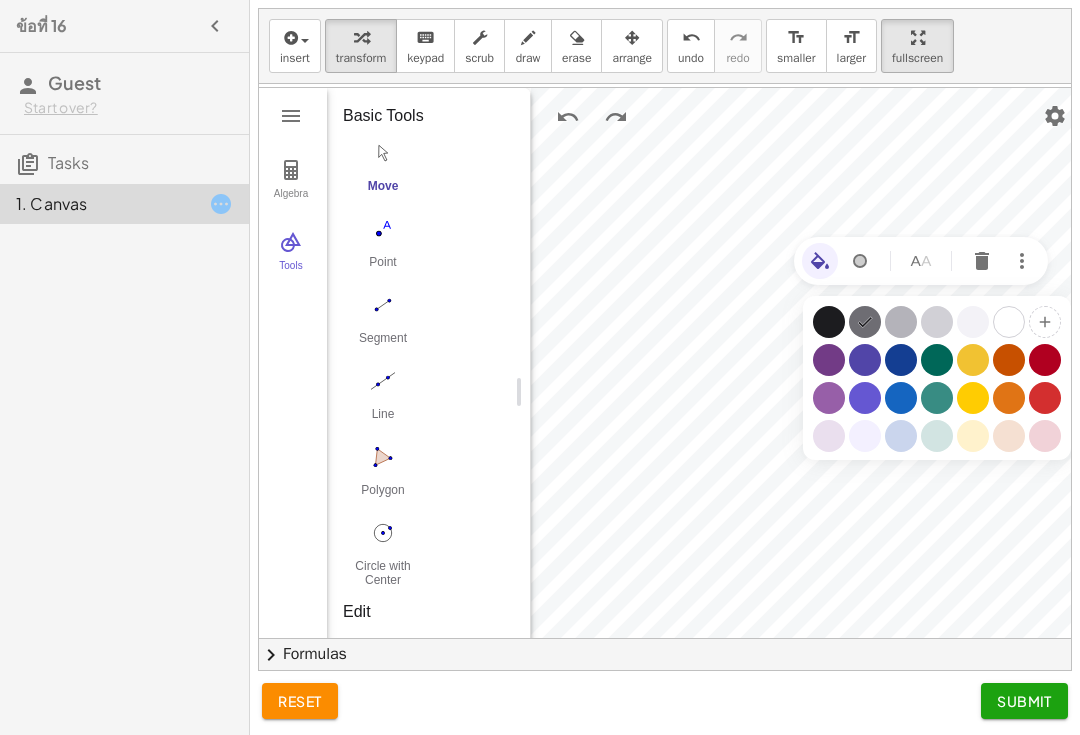 click at bounding box center [1045, 398] 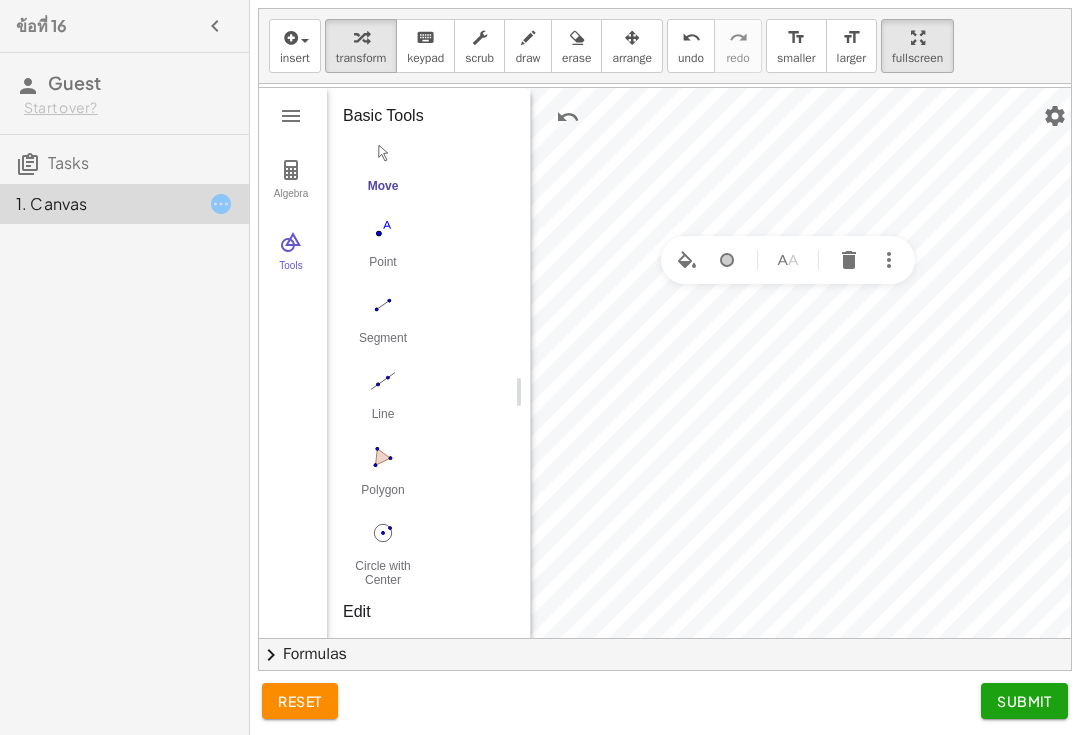 click at bounding box center (687, 260) 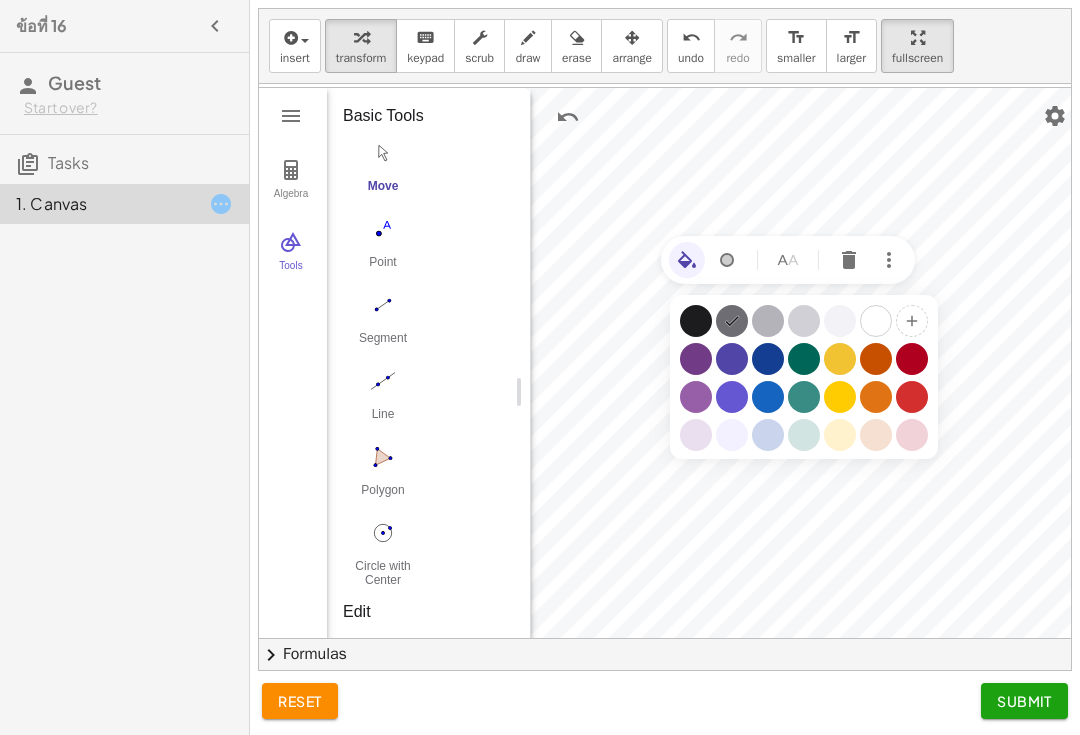 click at bounding box center [912, 397] 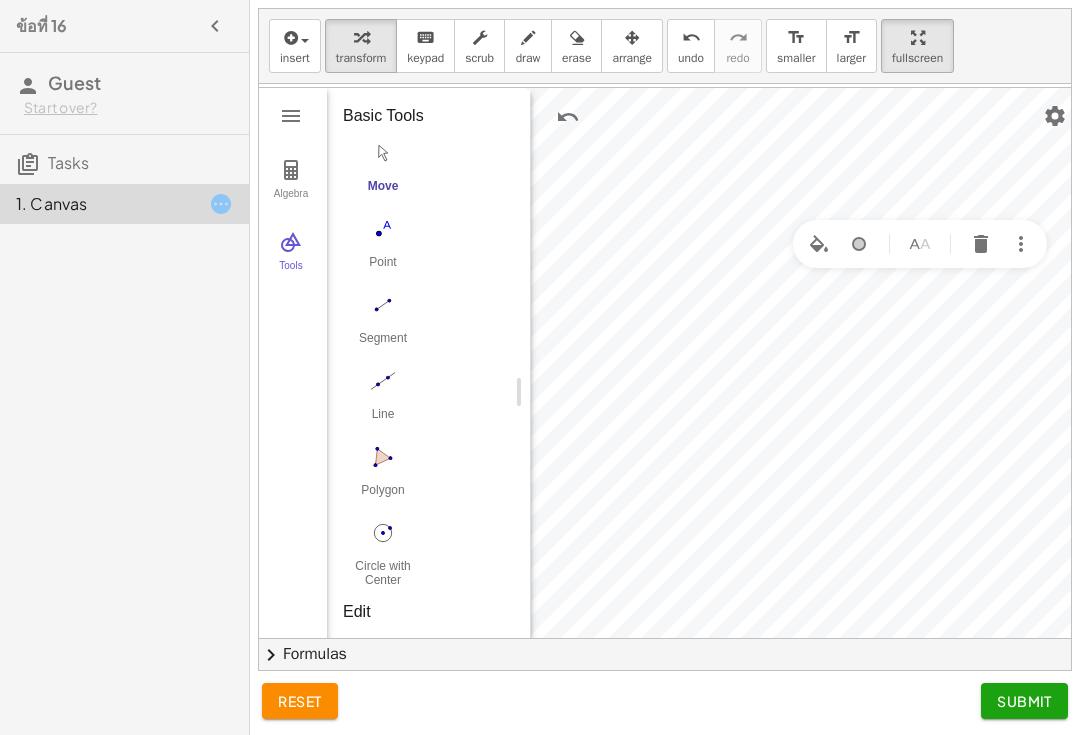 click at bounding box center [819, 244] 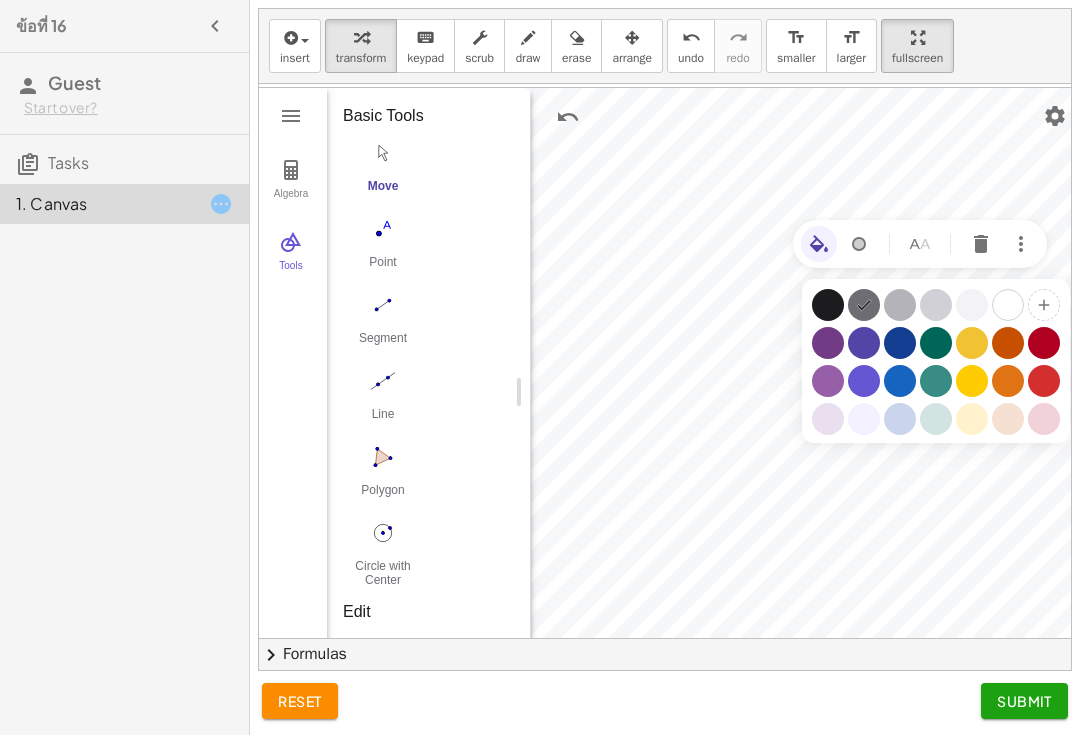 click at bounding box center (1044, 381) 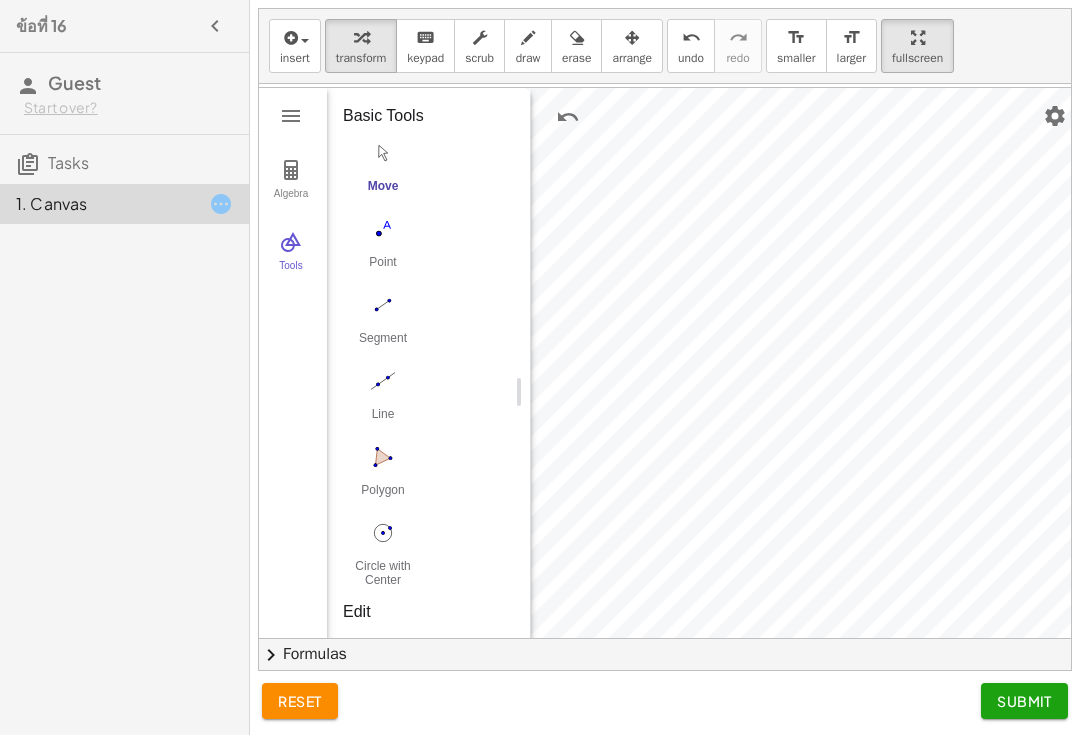click at bounding box center [383, 457] 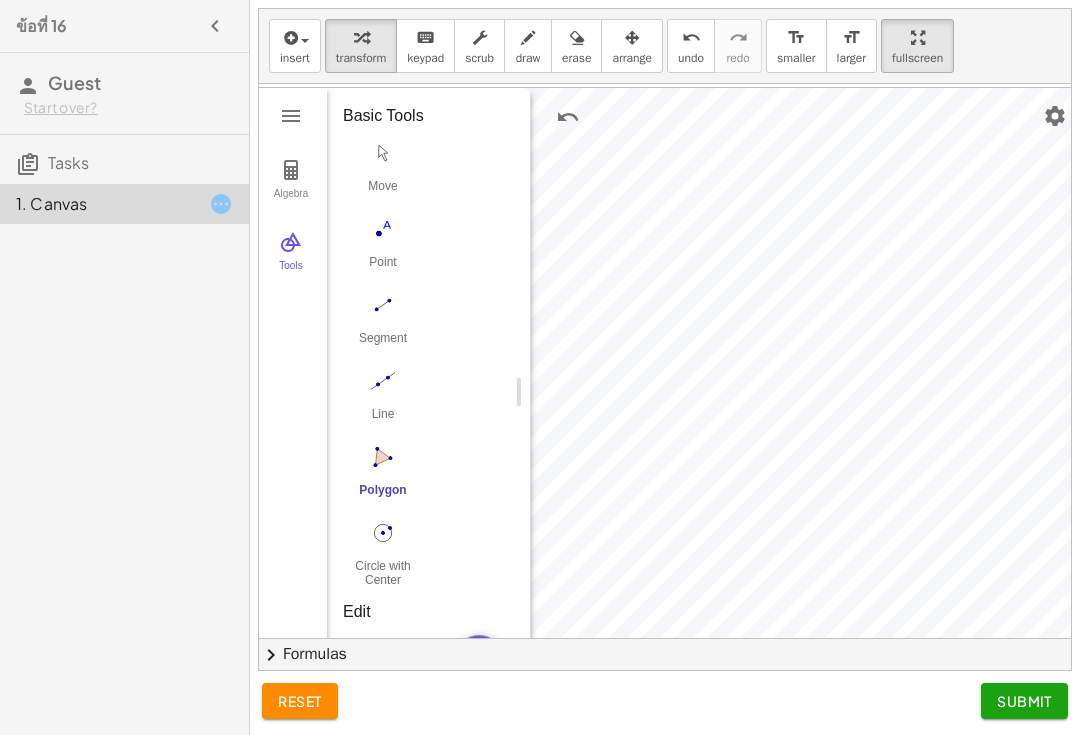 click at bounding box center [383, 457] 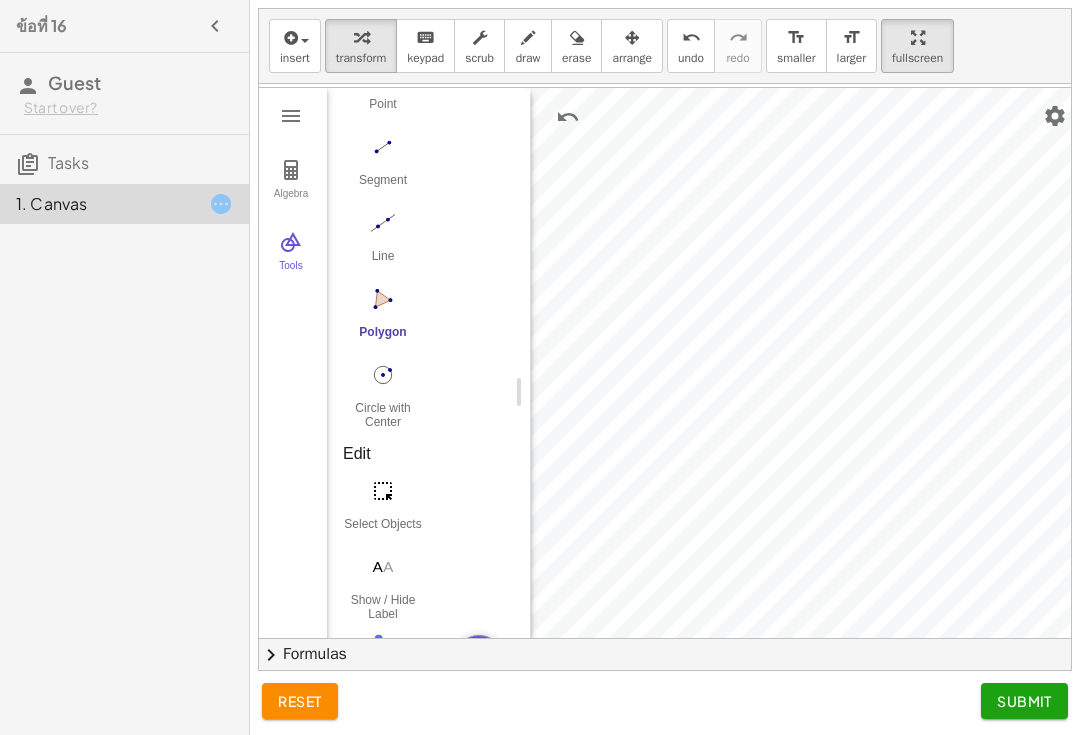 scroll, scrollTop: 169, scrollLeft: 0, axis: vertical 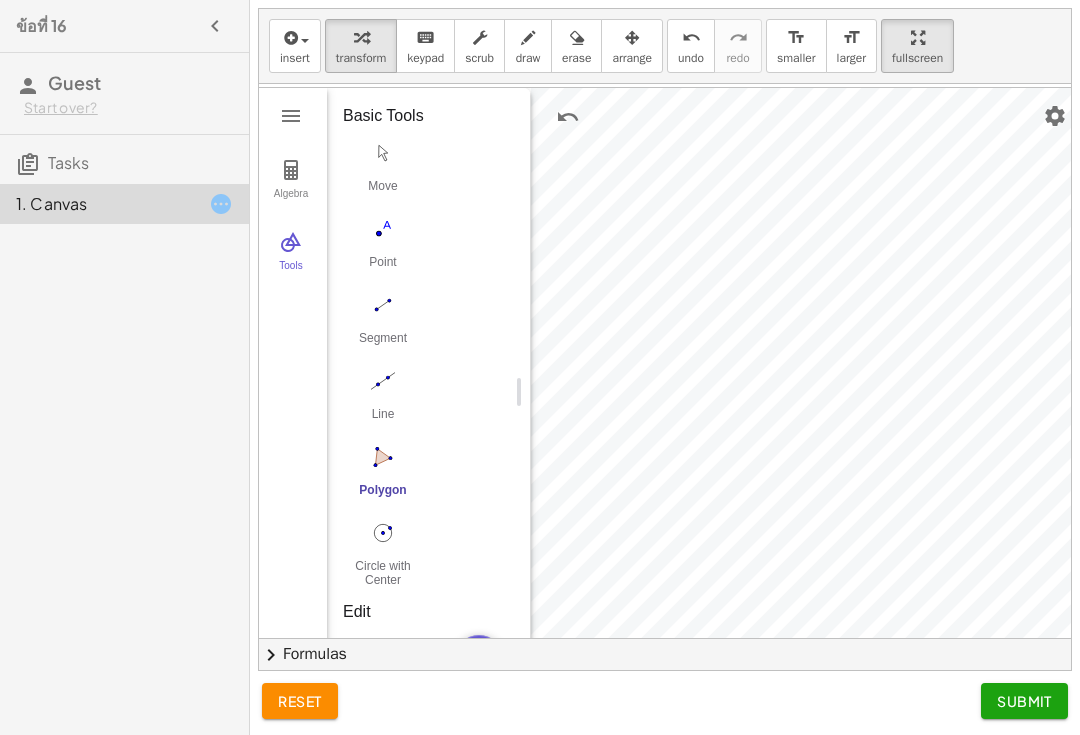 click at bounding box center (383, 153) 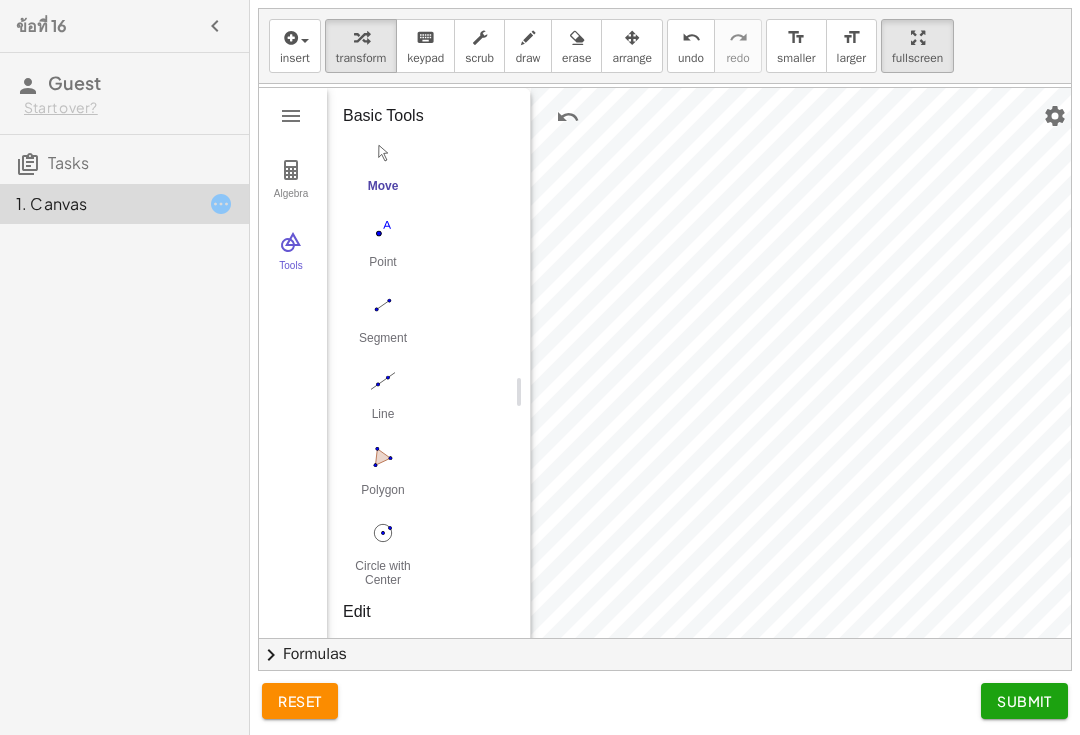 click at bounding box center [383, 153] 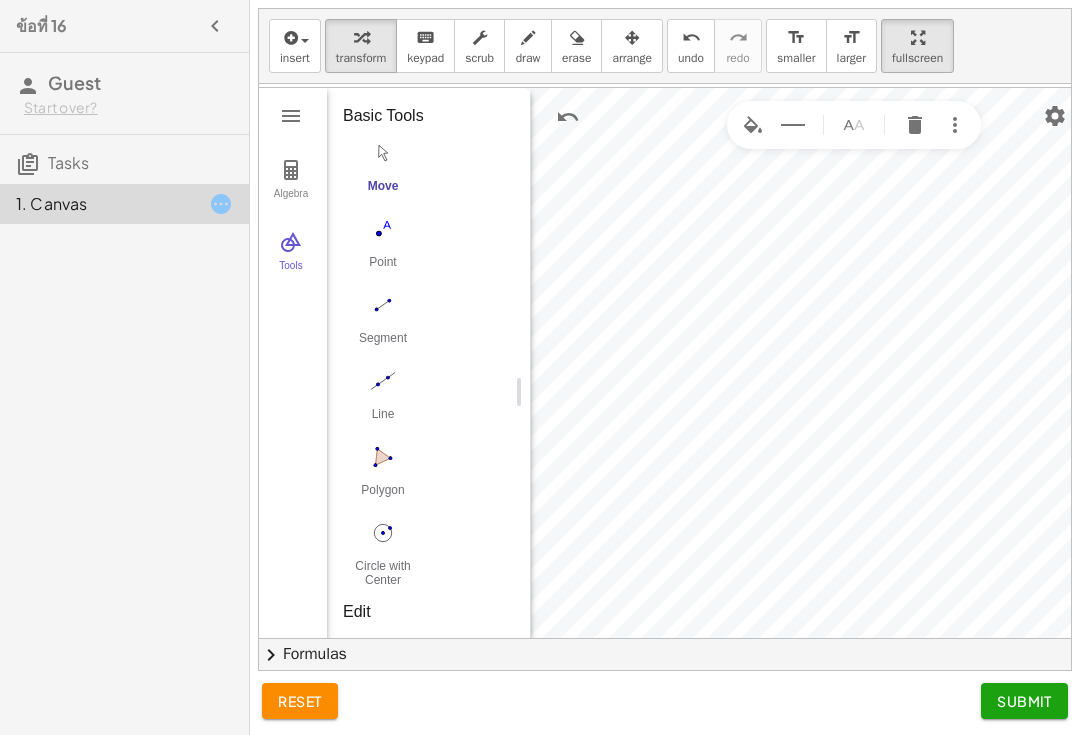 click at bounding box center (753, 125) 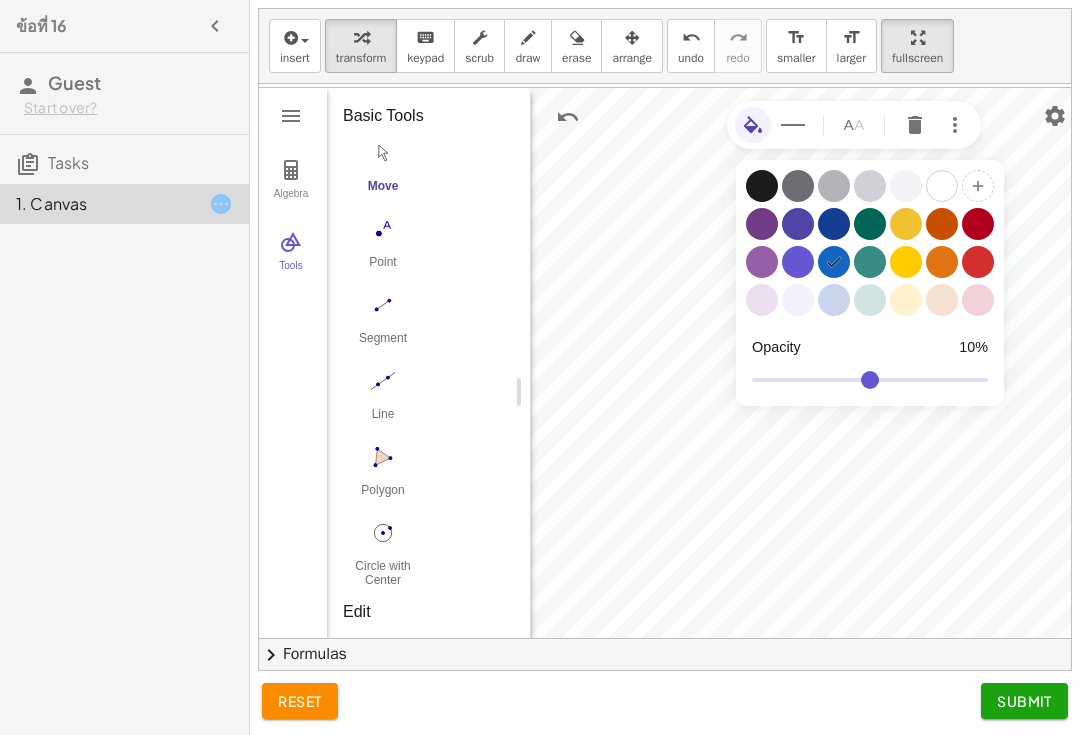 click at bounding box center (978, 224) 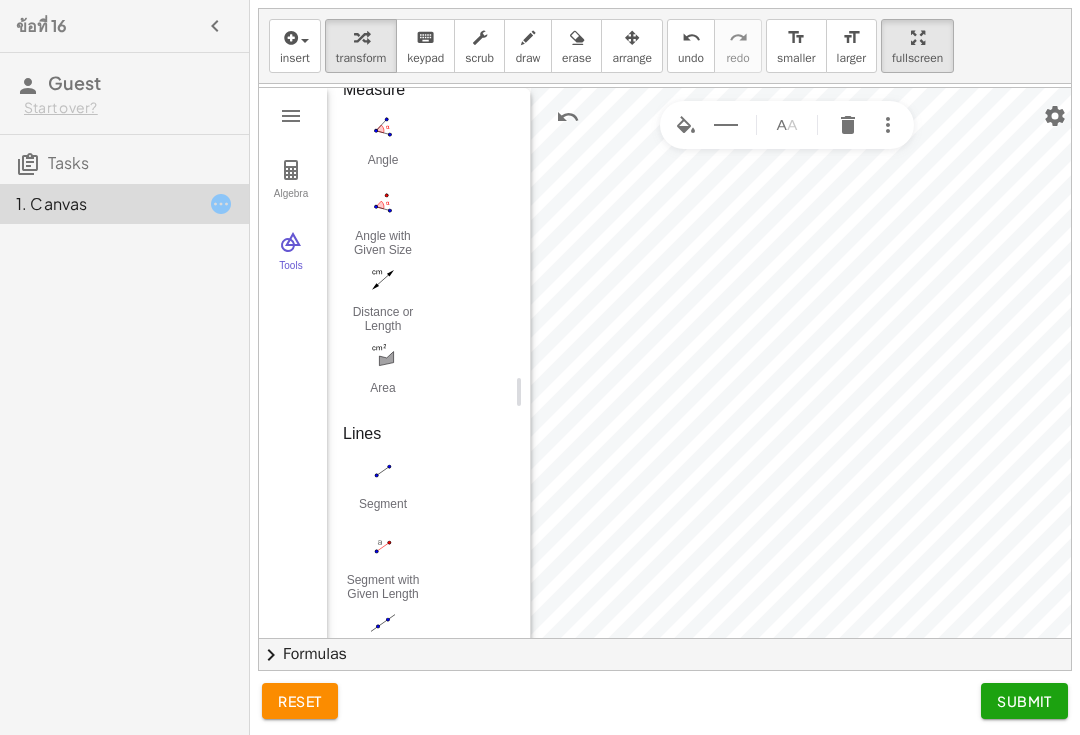 scroll, scrollTop: 1363, scrollLeft: 0, axis: vertical 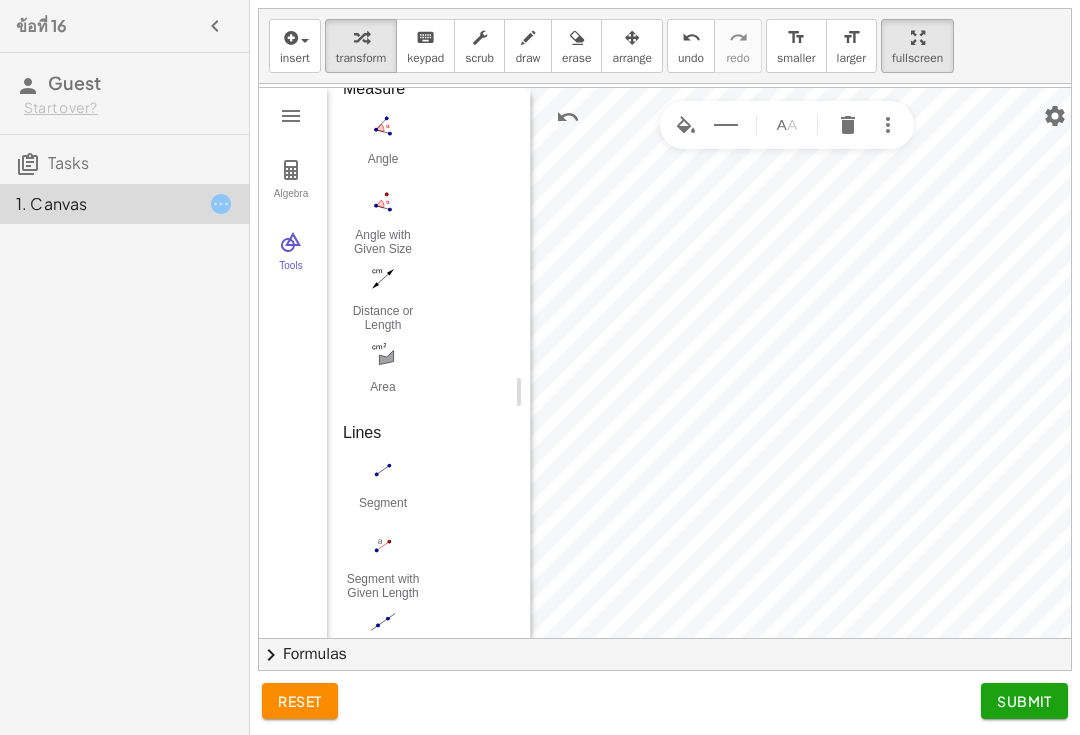 click at bounding box center (383, 354) 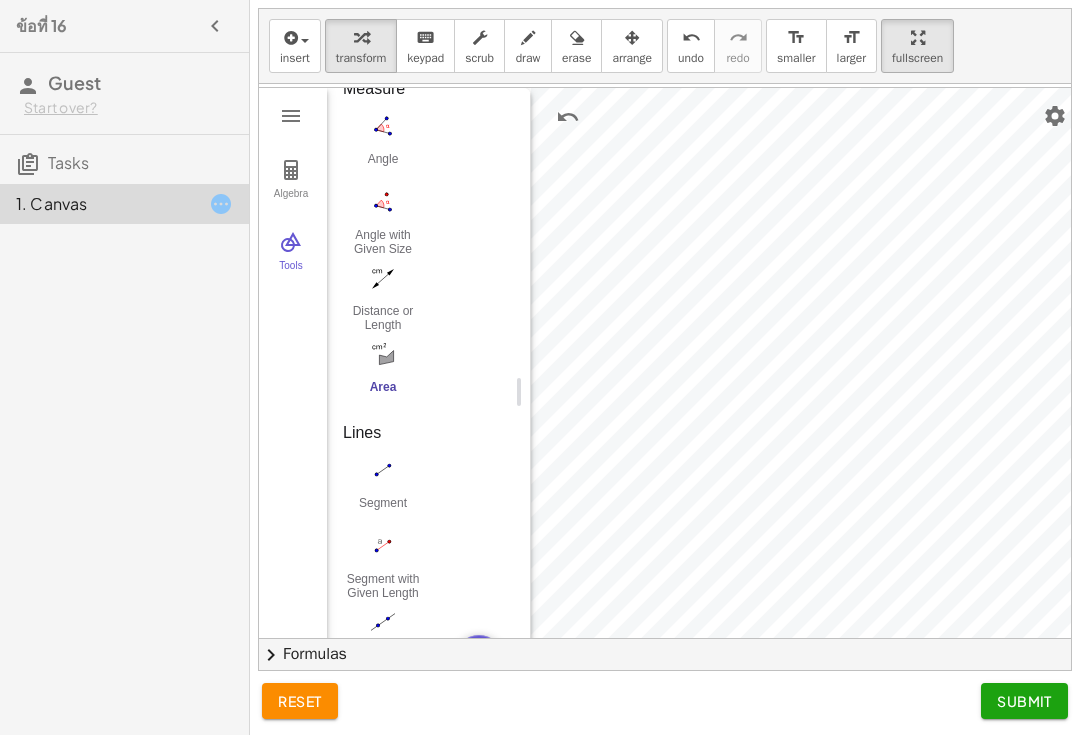 click at bounding box center [291, 170] 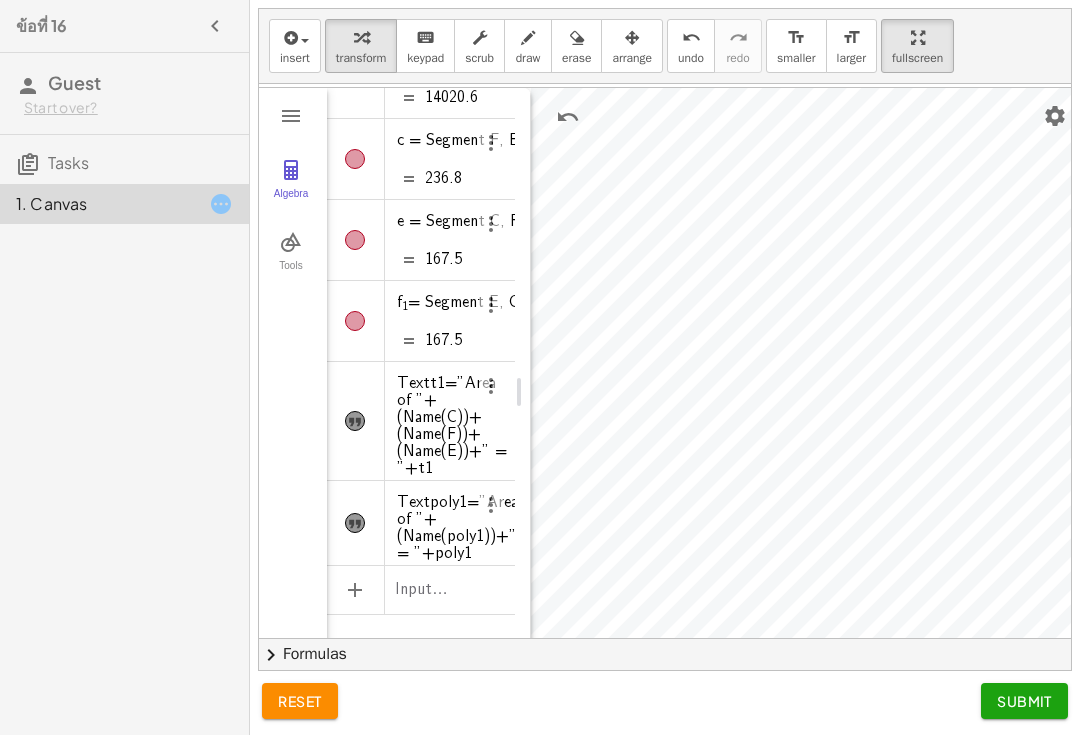 scroll, scrollTop: 492, scrollLeft: 0, axis: vertical 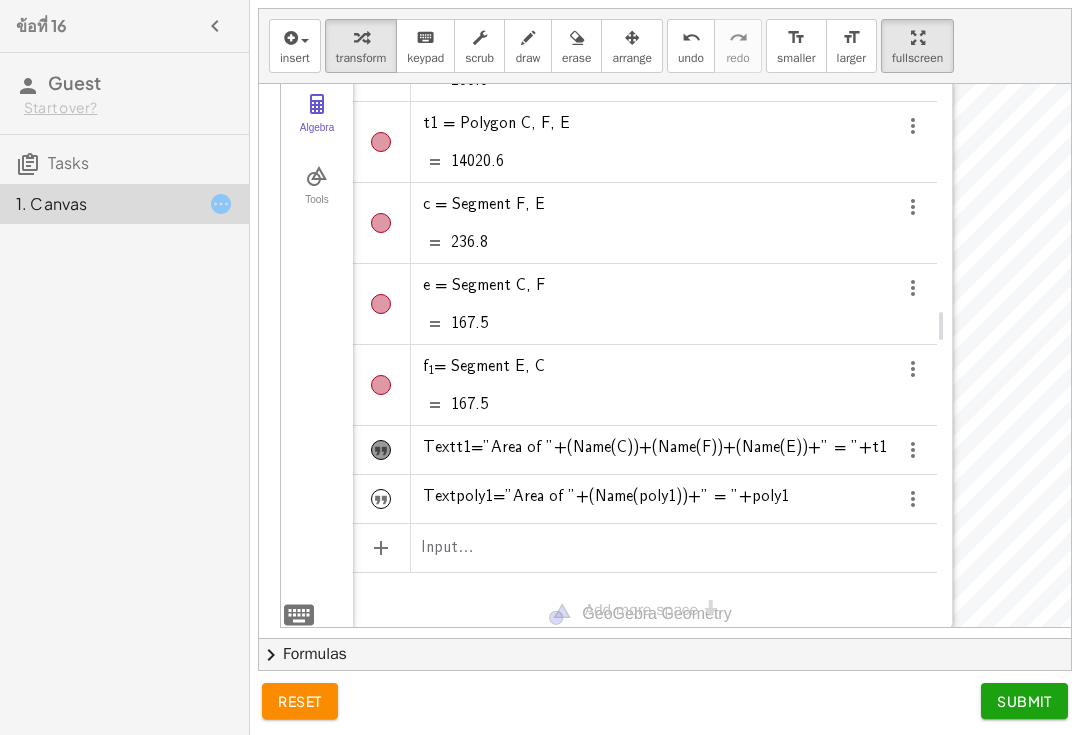 click at bounding box center [381, 500] 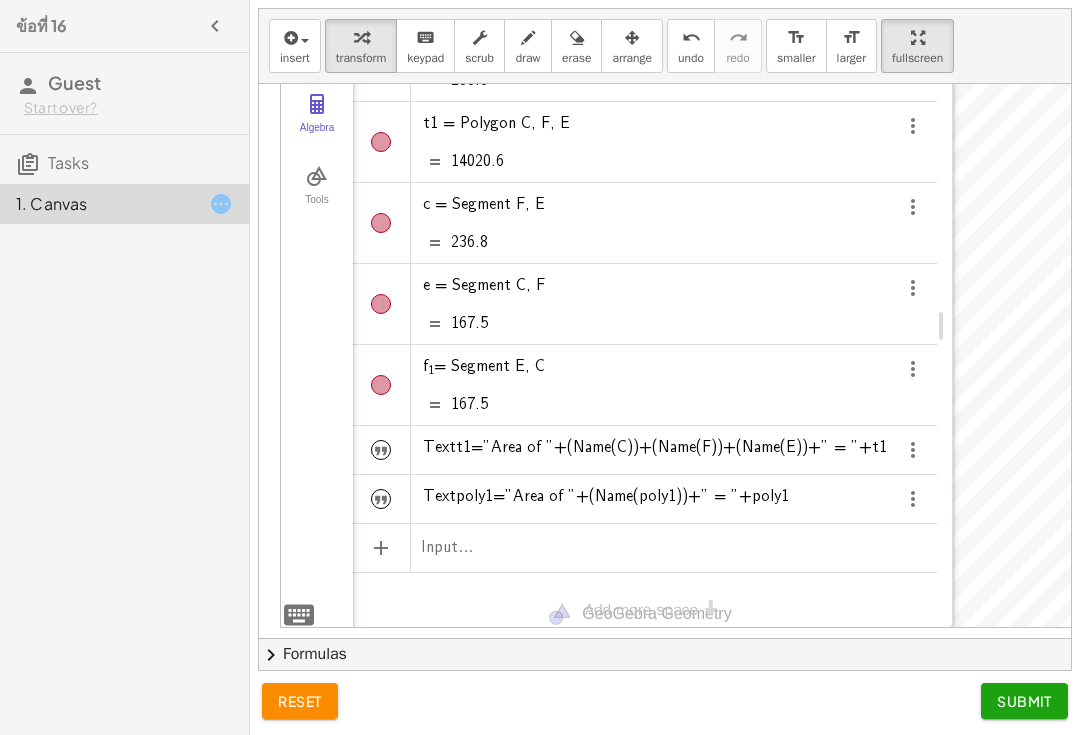 click at bounding box center [381, 451] 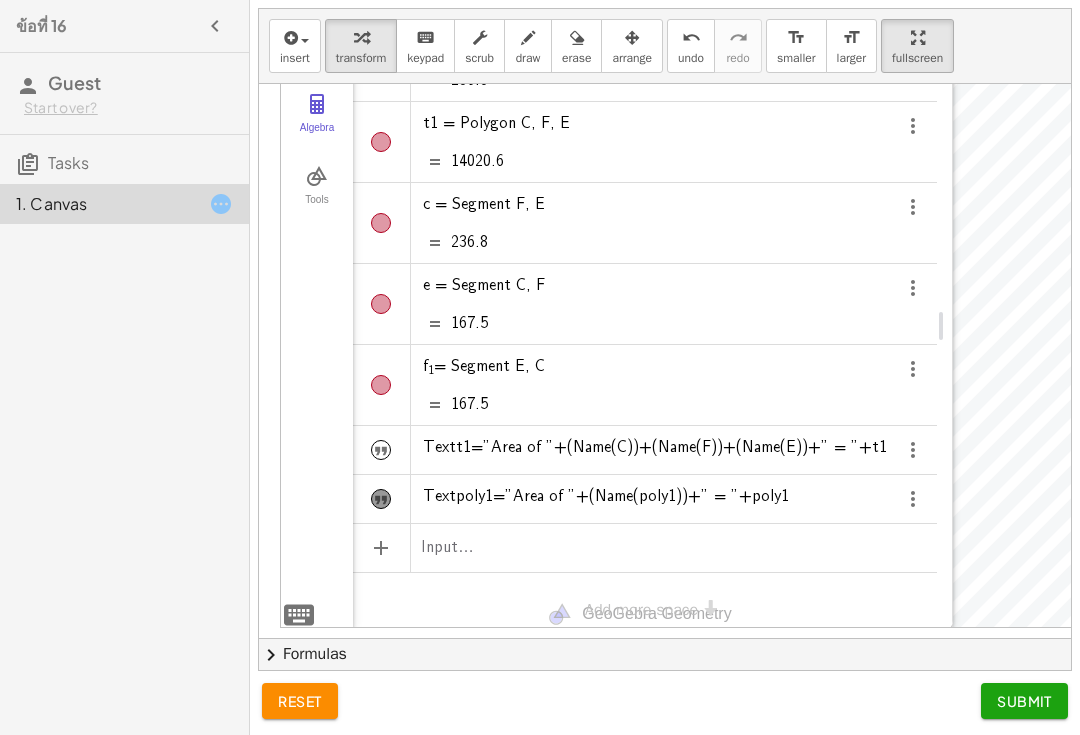 click at bounding box center (381, 500) 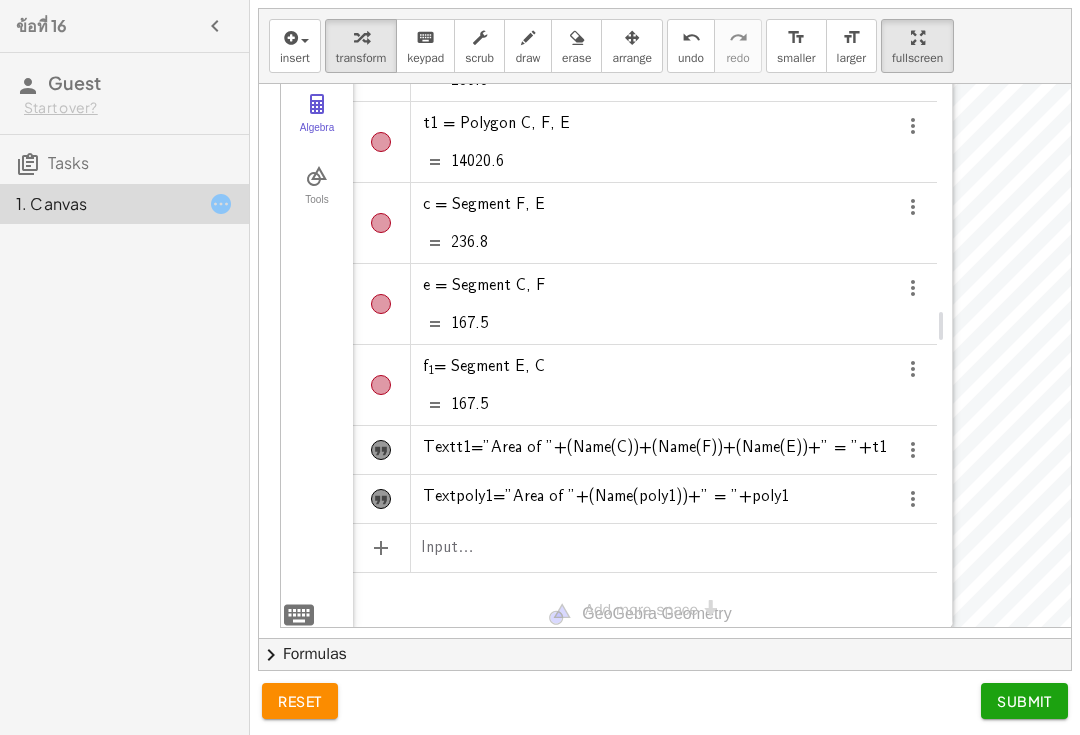 click at bounding box center (381, 451) 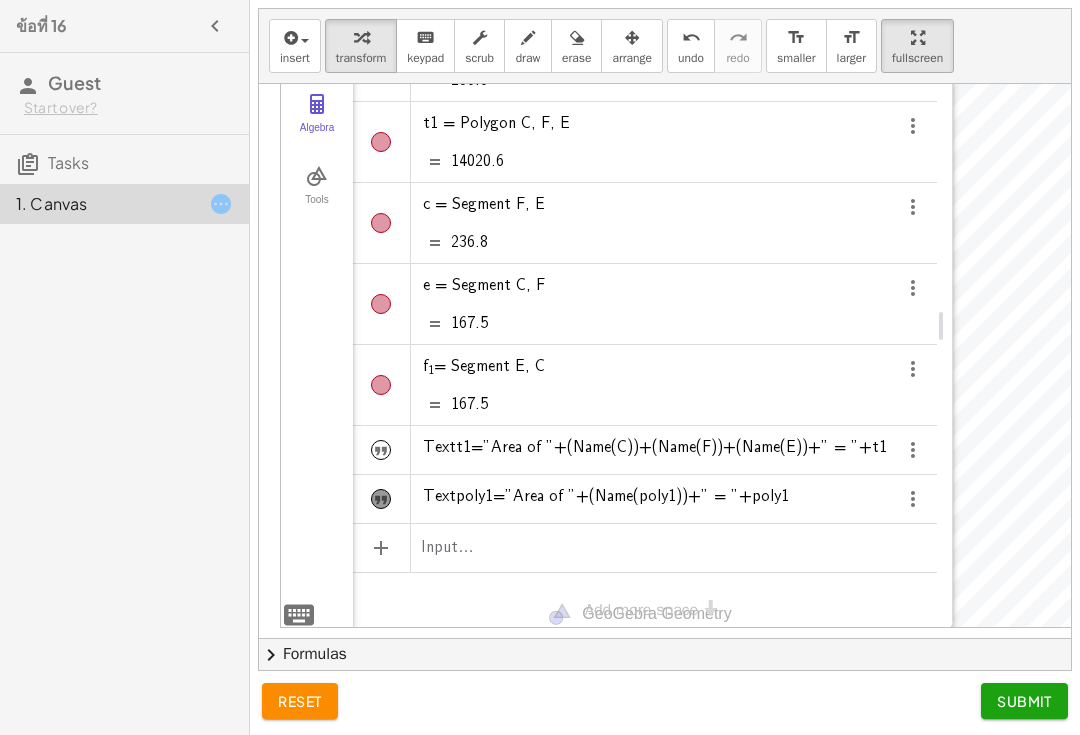 click at bounding box center [381, 451] 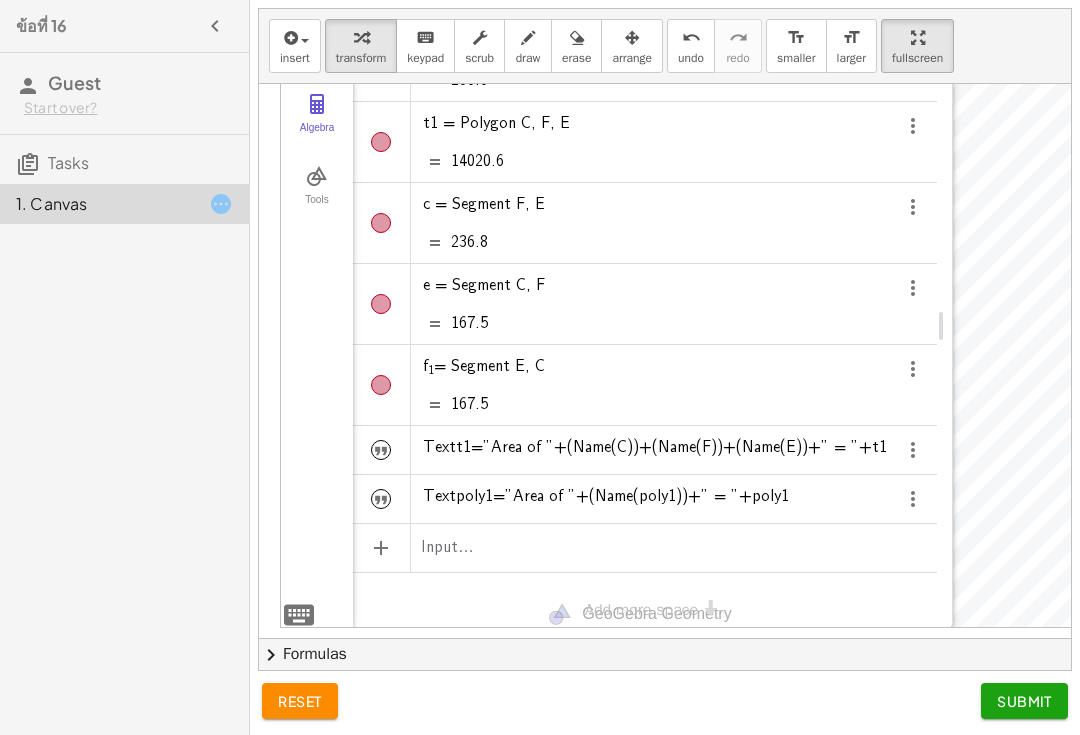 click at bounding box center [381, 500] 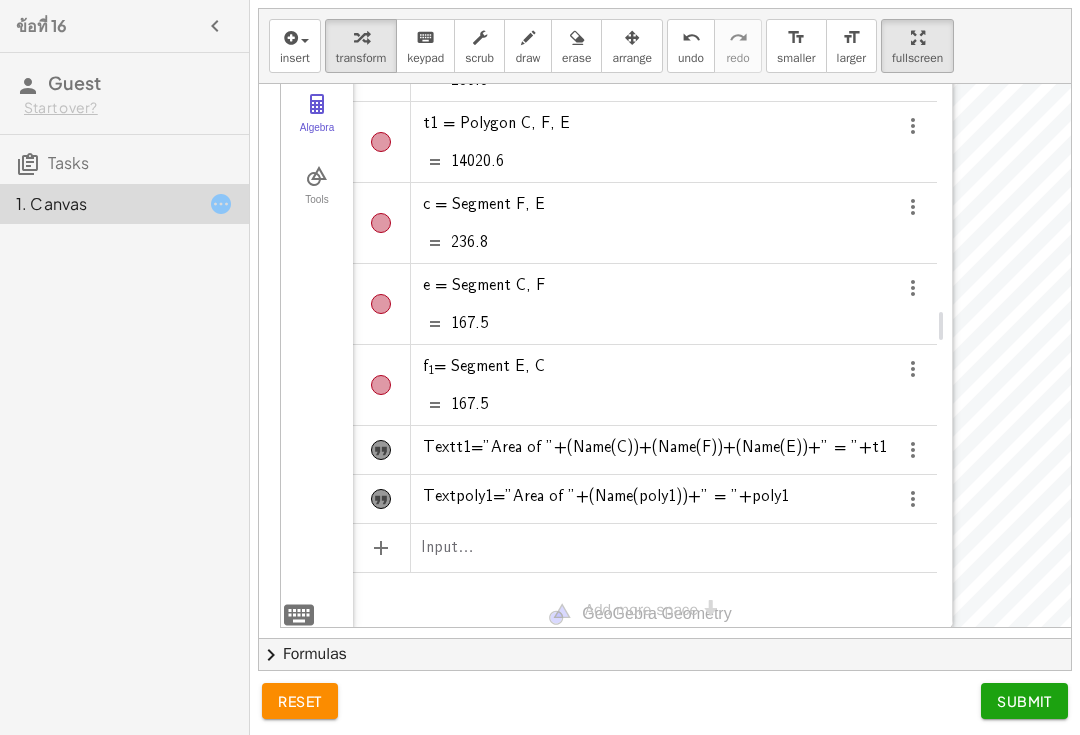 click at bounding box center [381, 500] 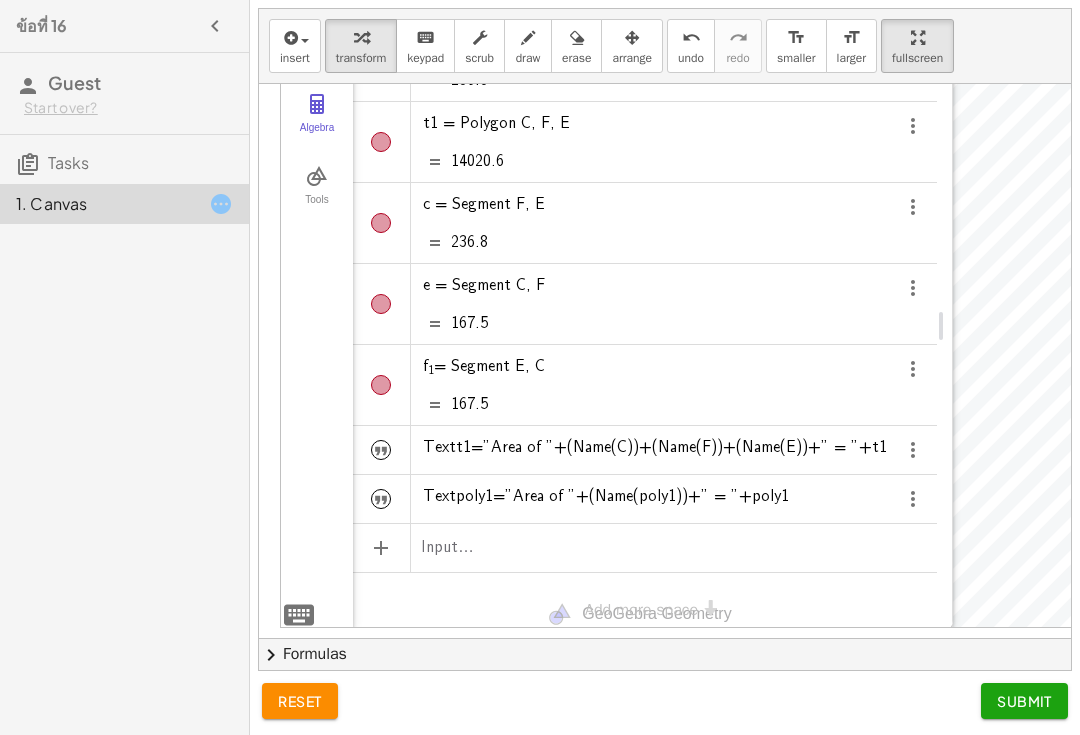 click at bounding box center [381, 451] 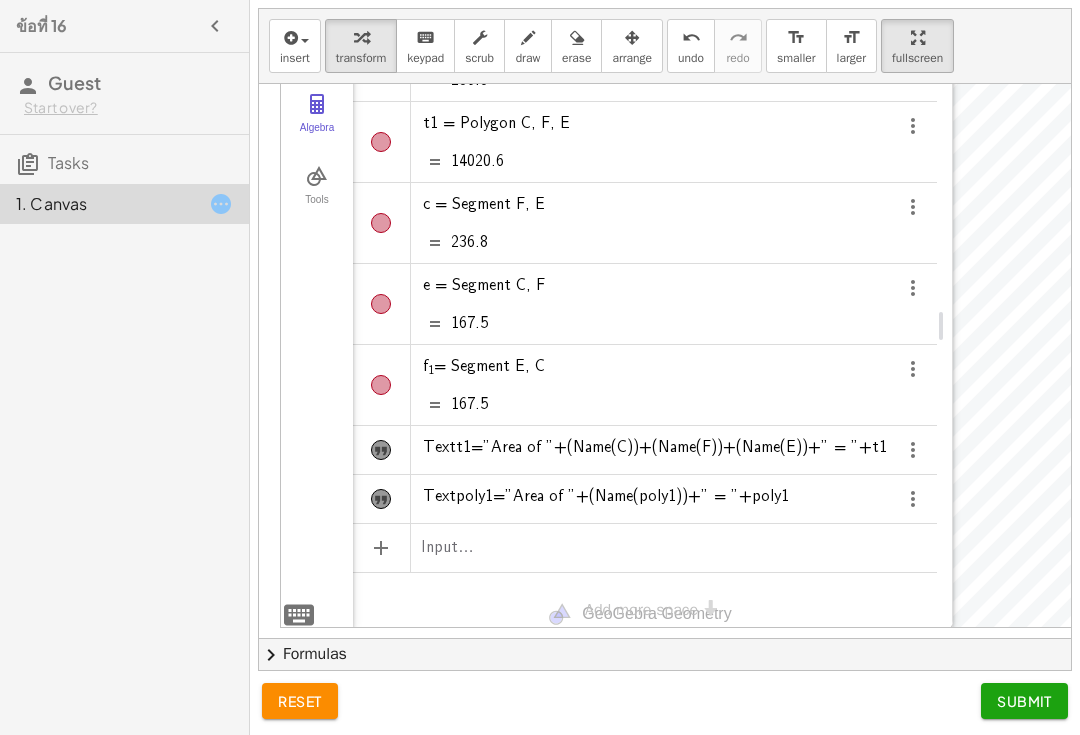 click at bounding box center (381, 451) 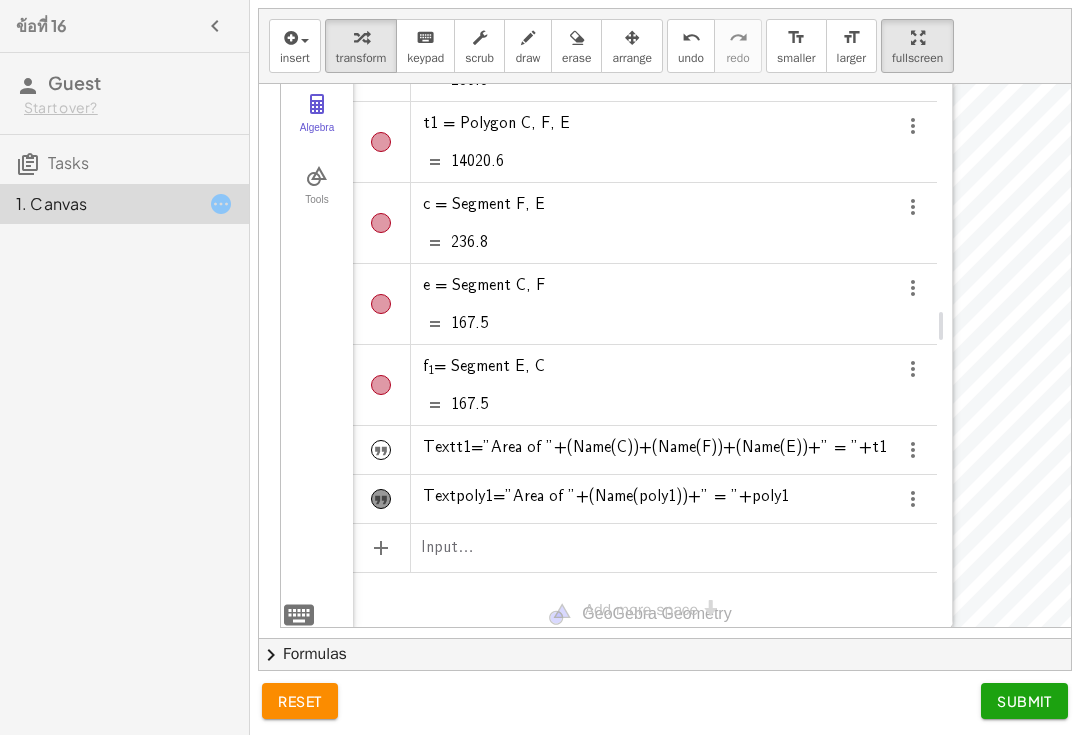 click at bounding box center (381, 451) 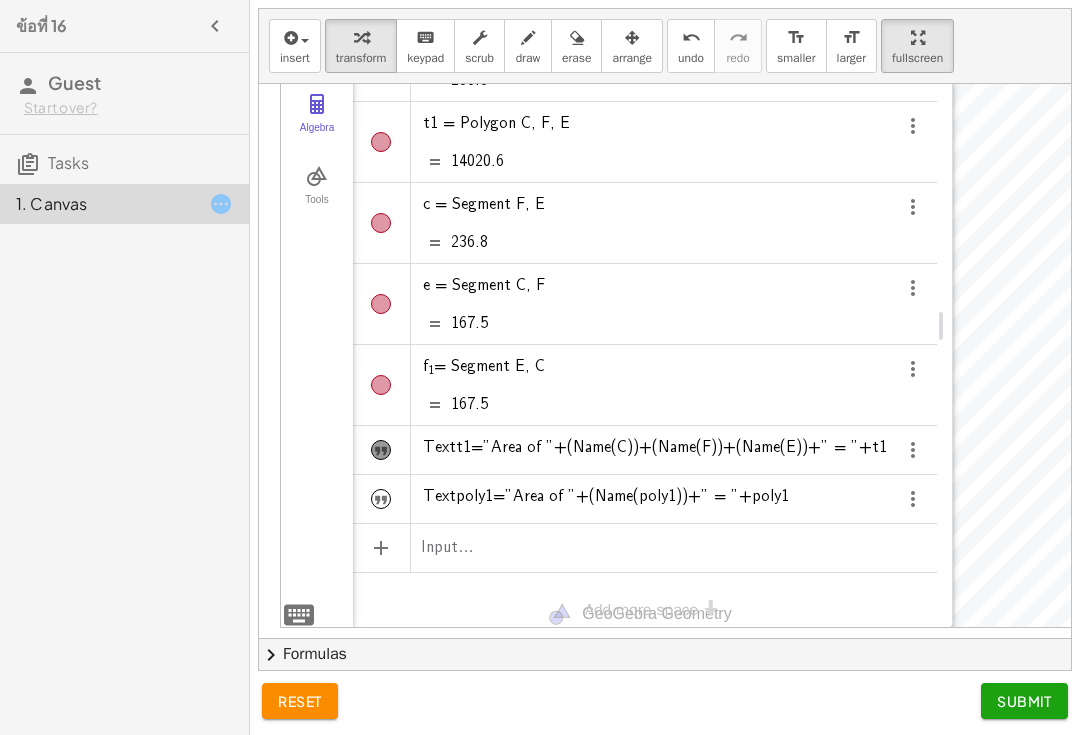 click at bounding box center [381, 451] 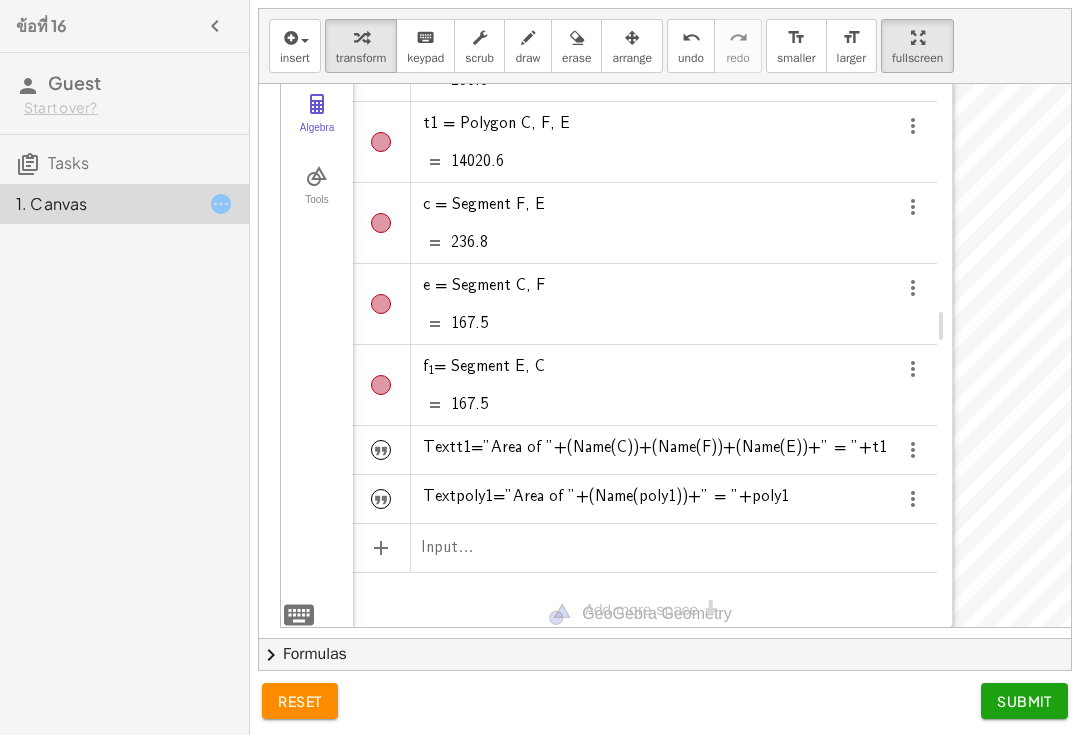 click at bounding box center [381, 451] 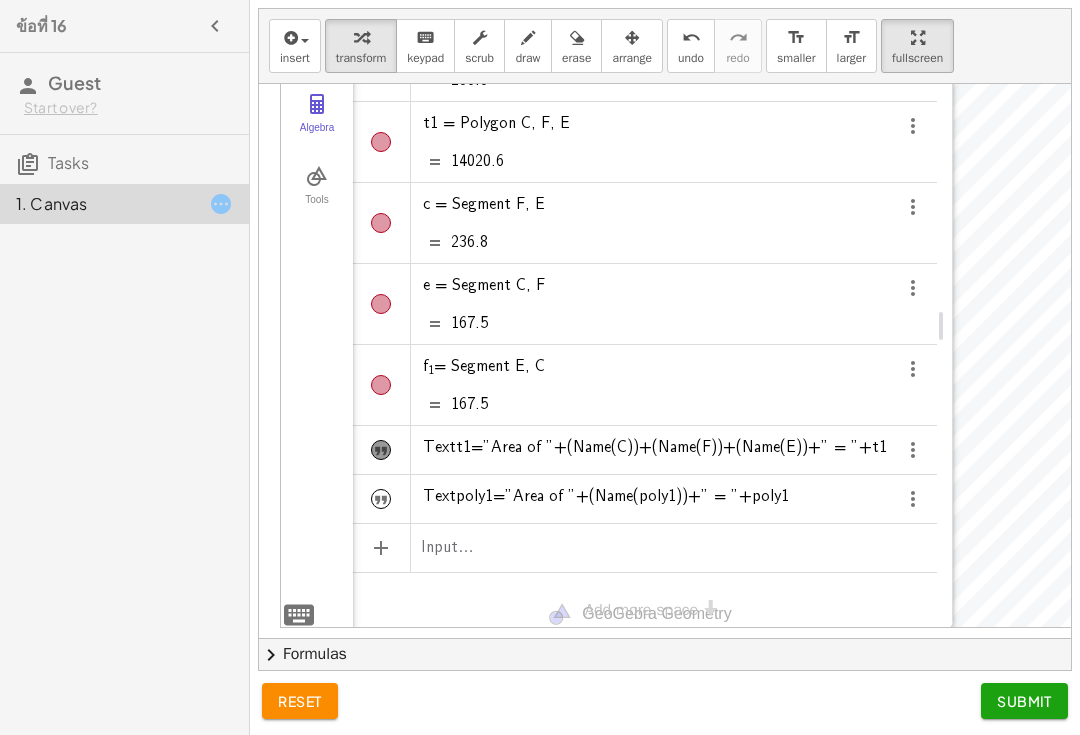 click at bounding box center [381, 451] 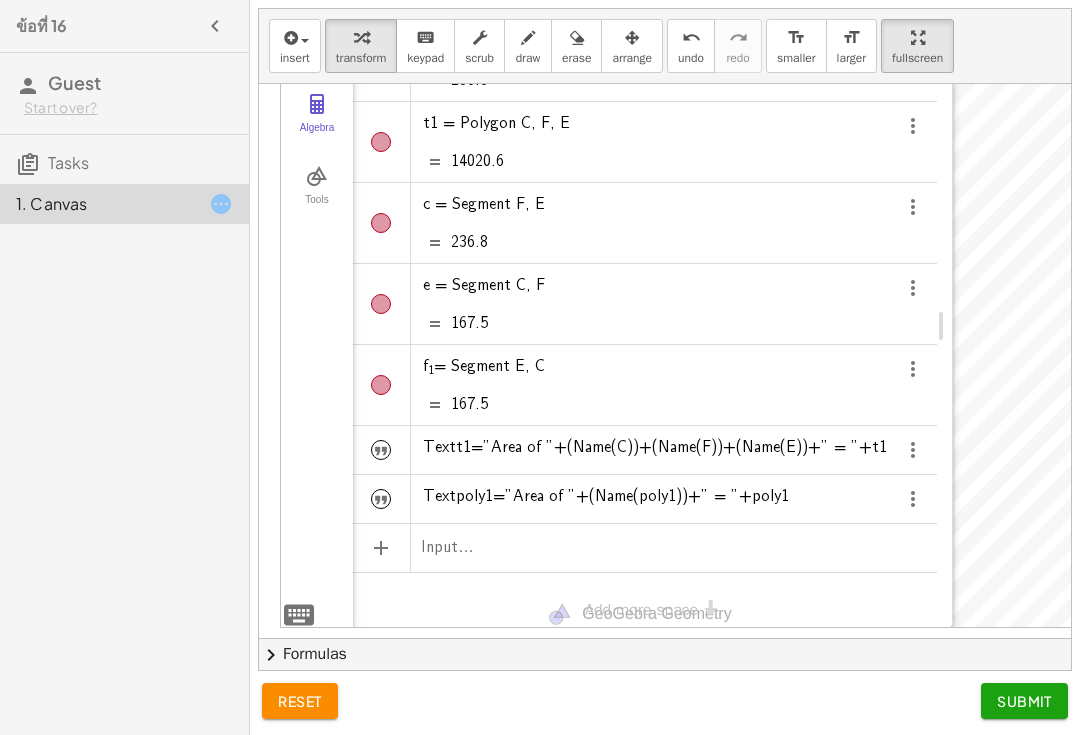click at bounding box center [381, 451] 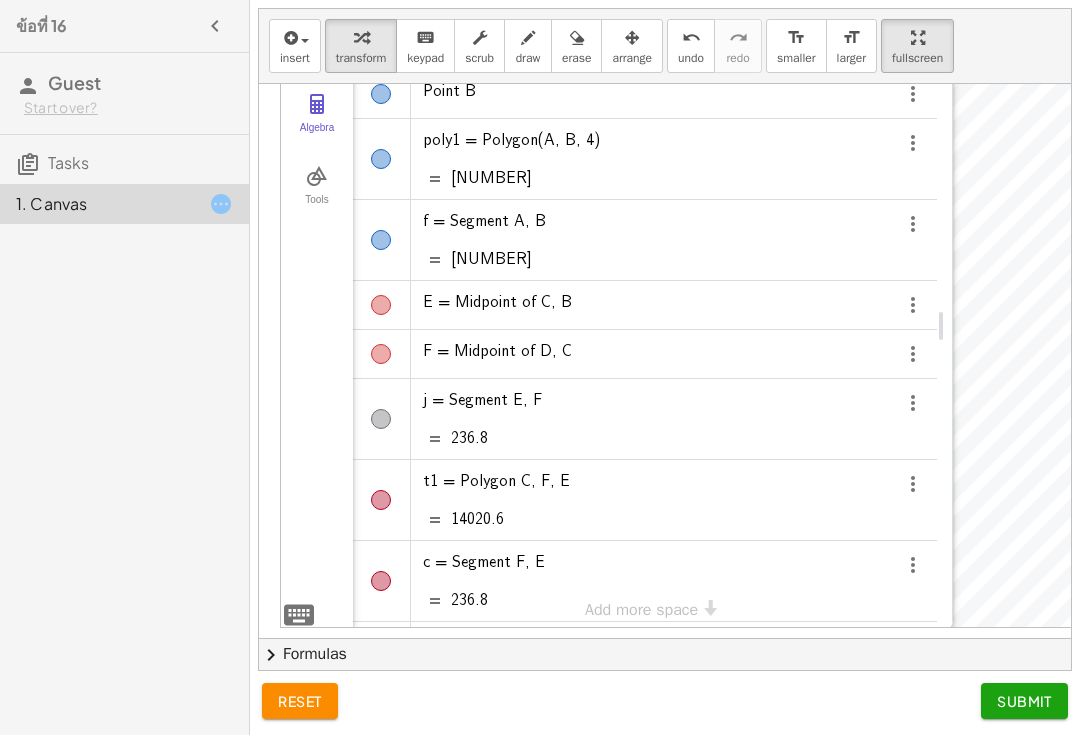 scroll, scrollTop: 0, scrollLeft: 0, axis: both 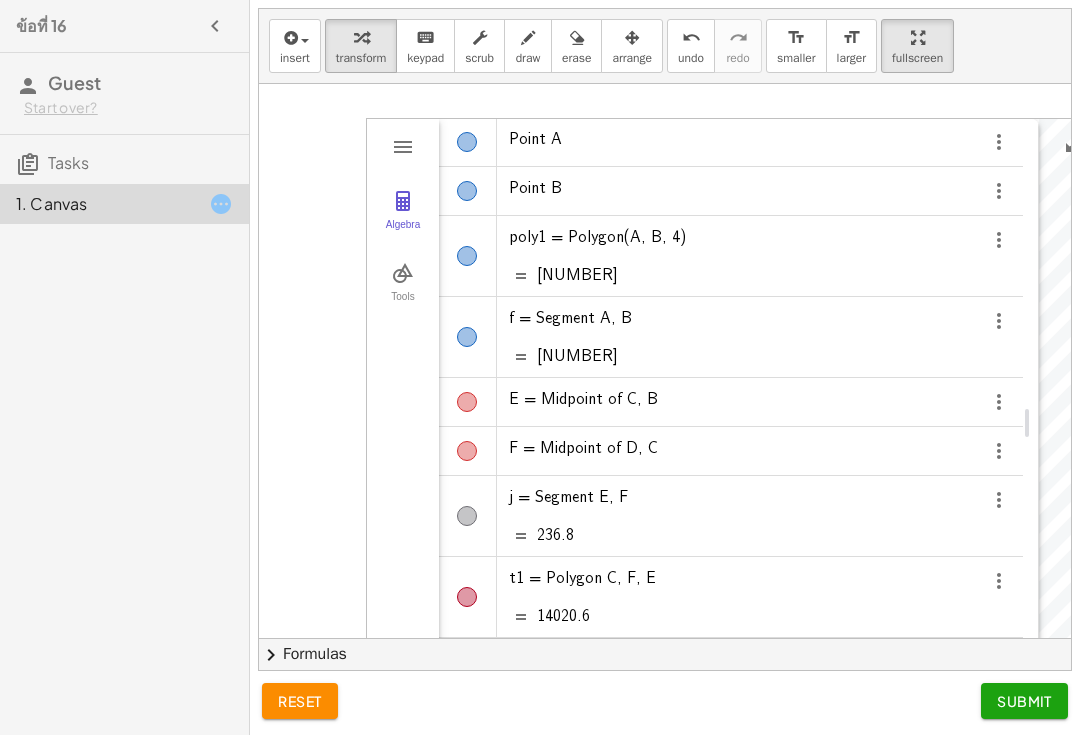 click at bounding box center (403, 273) 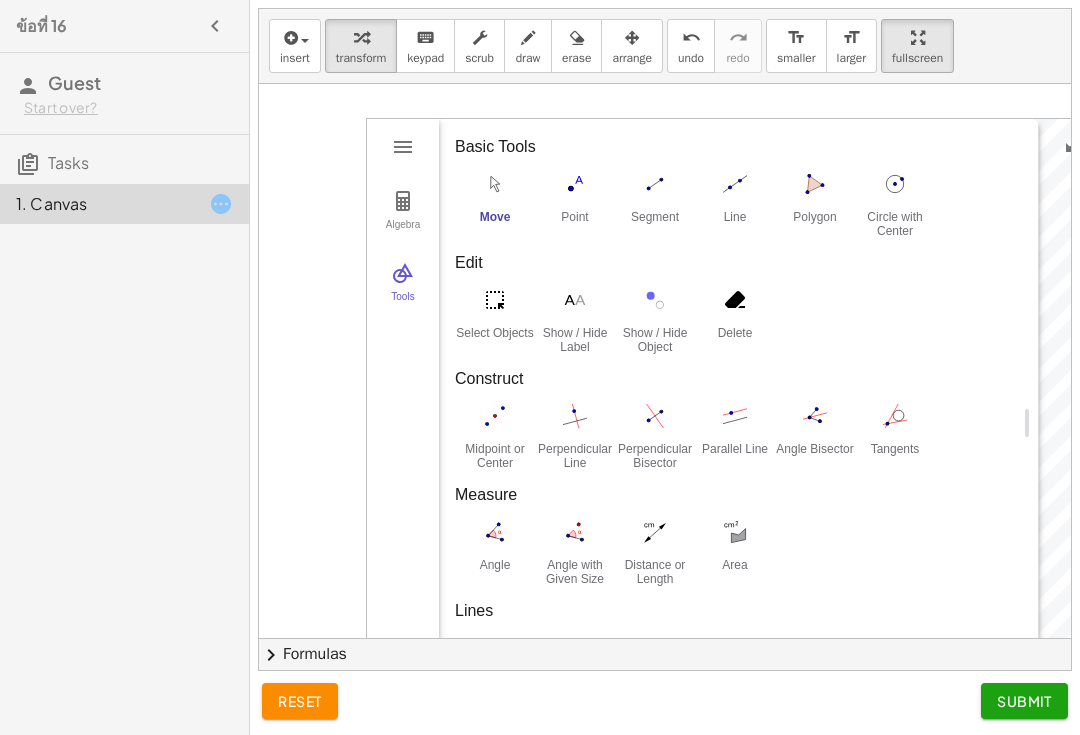 scroll, scrollTop: 0, scrollLeft: 0, axis: both 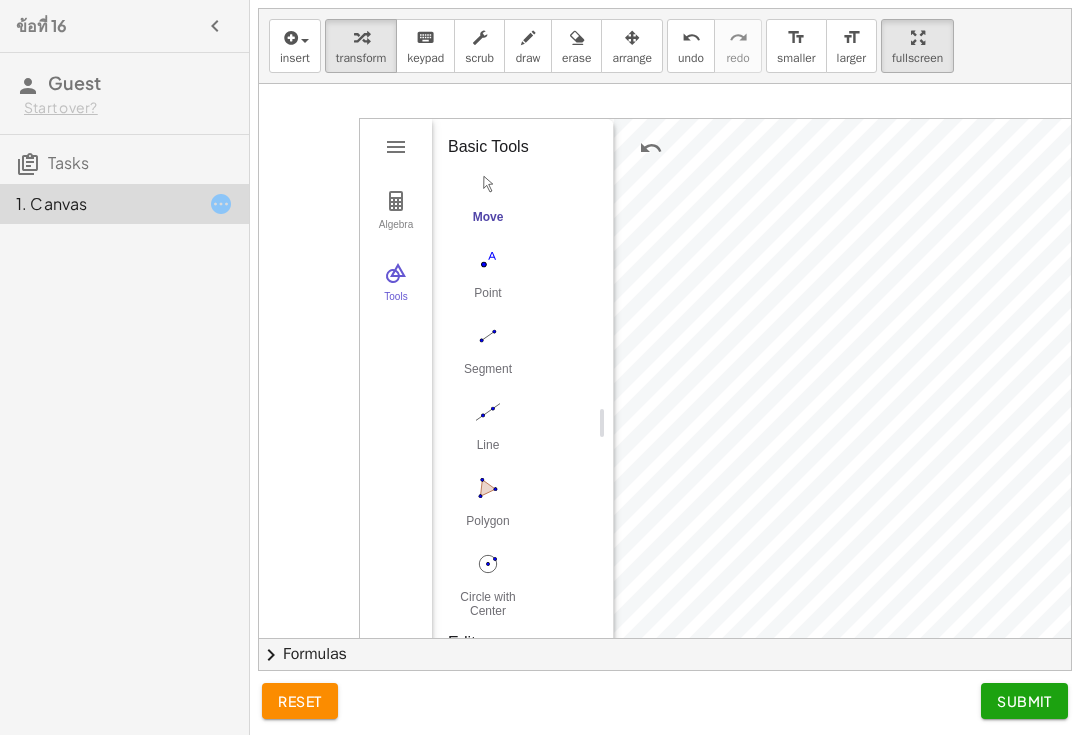 click at bounding box center (396, 201) 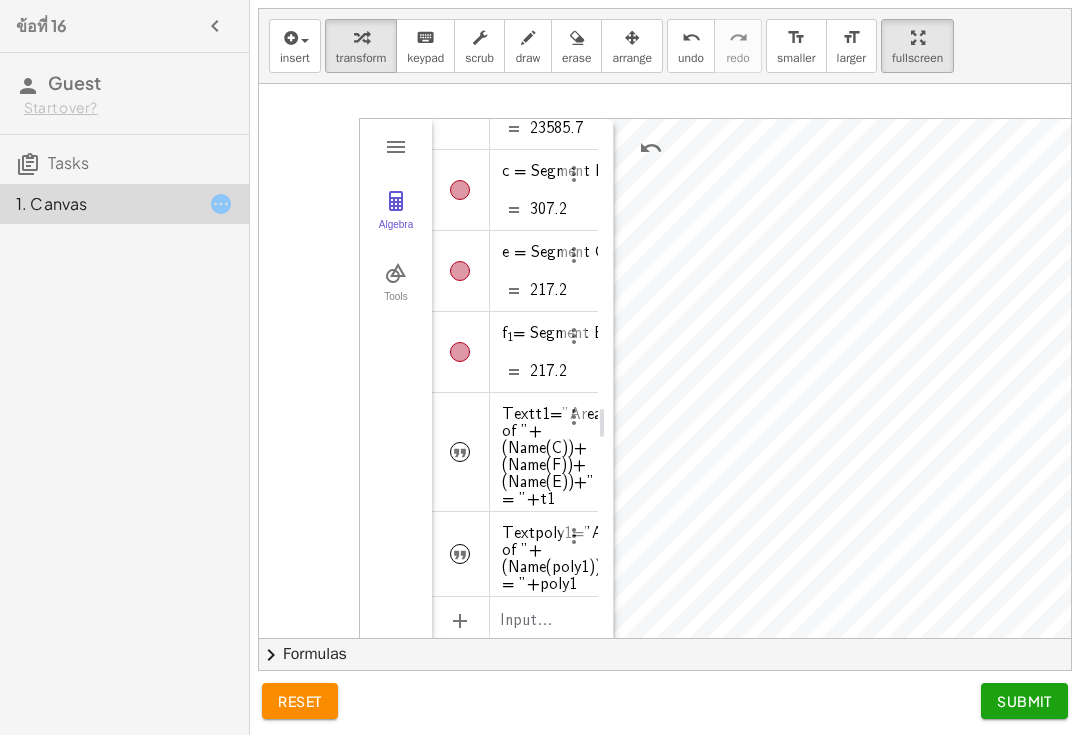 scroll, scrollTop: 511, scrollLeft: 0, axis: vertical 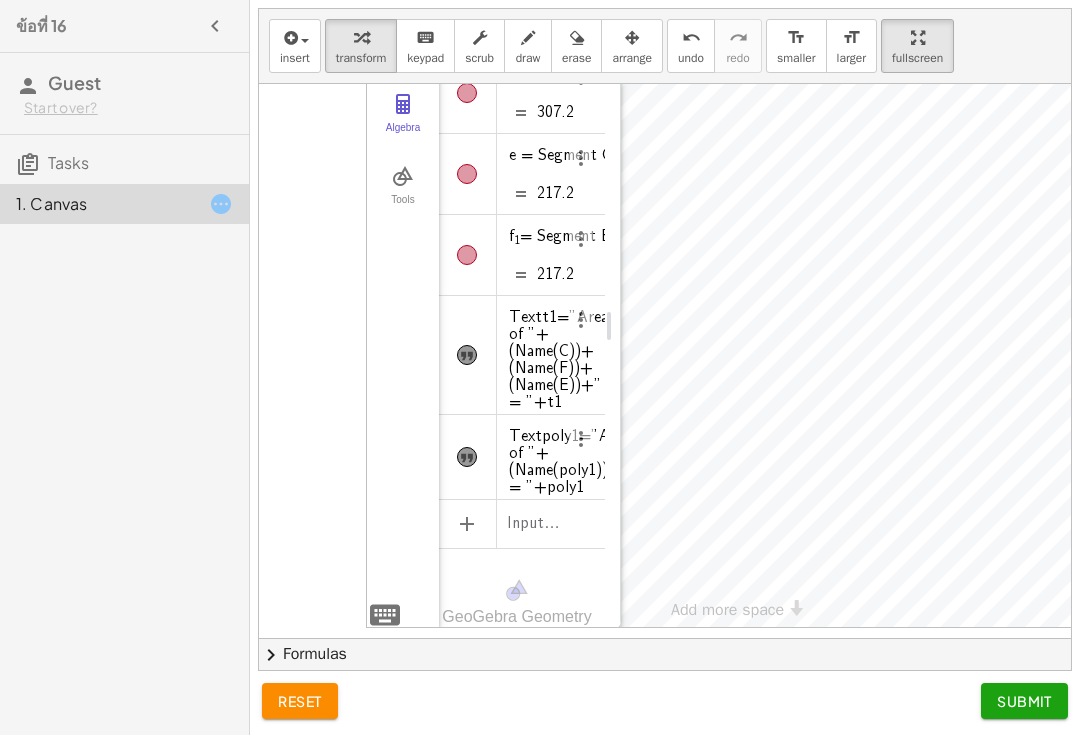 click at bounding box center [467, 458] 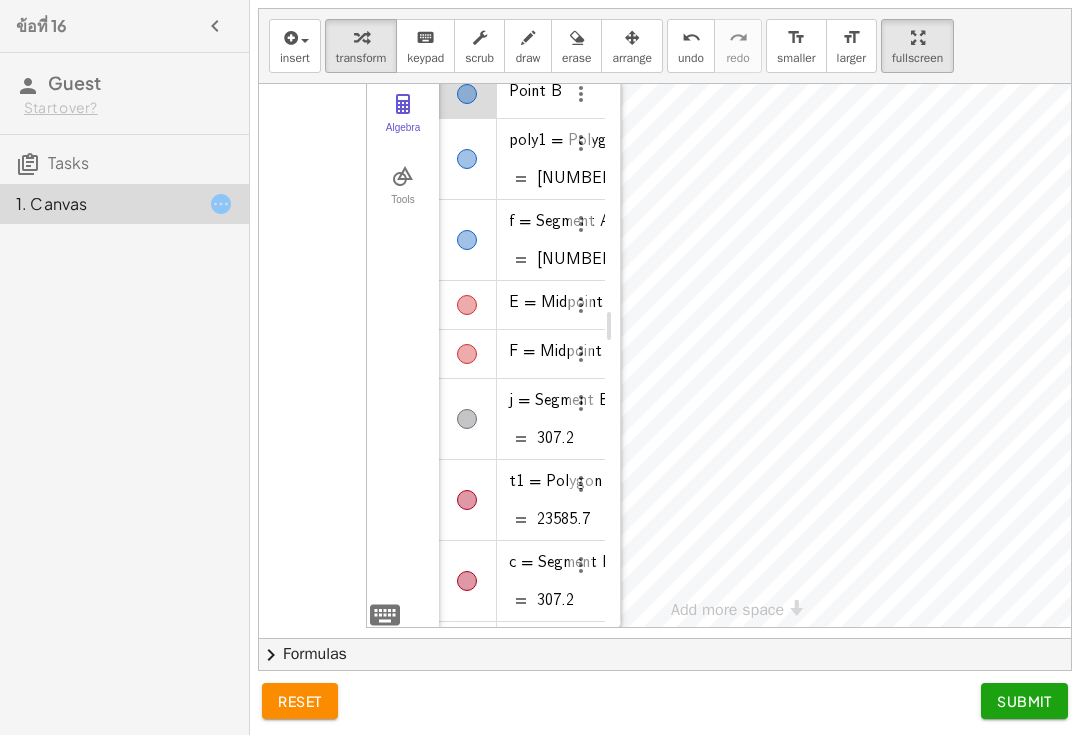 scroll, scrollTop: -4, scrollLeft: 0, axis: vertical 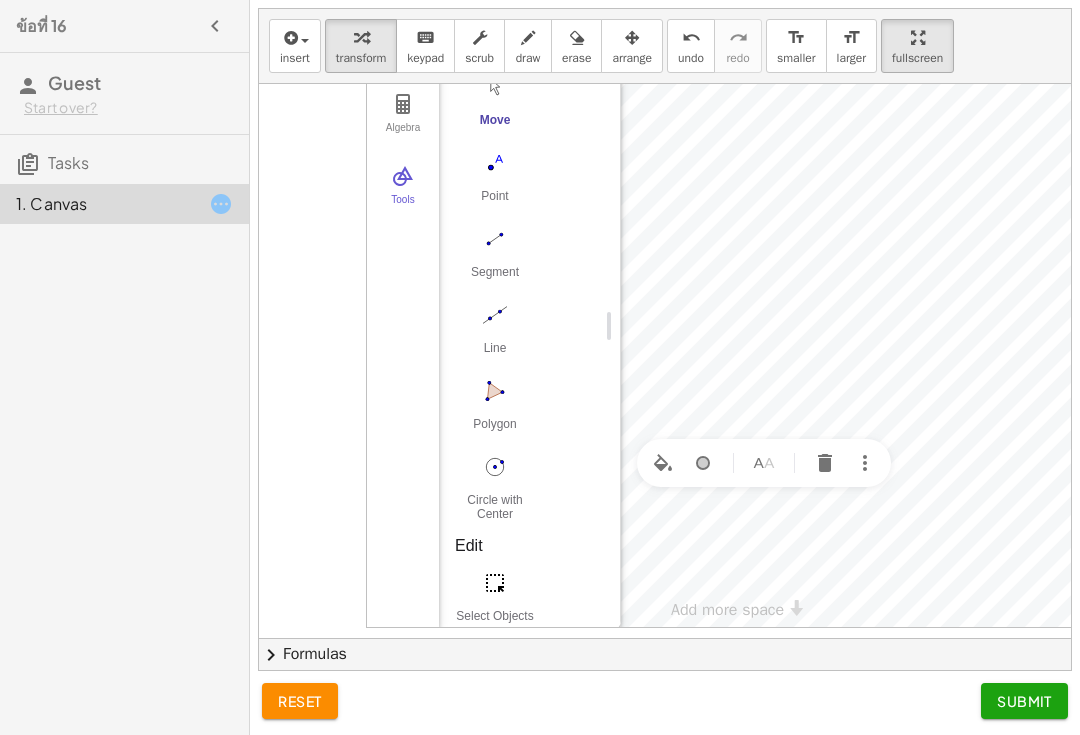 click on "chevron_right  Formulas" 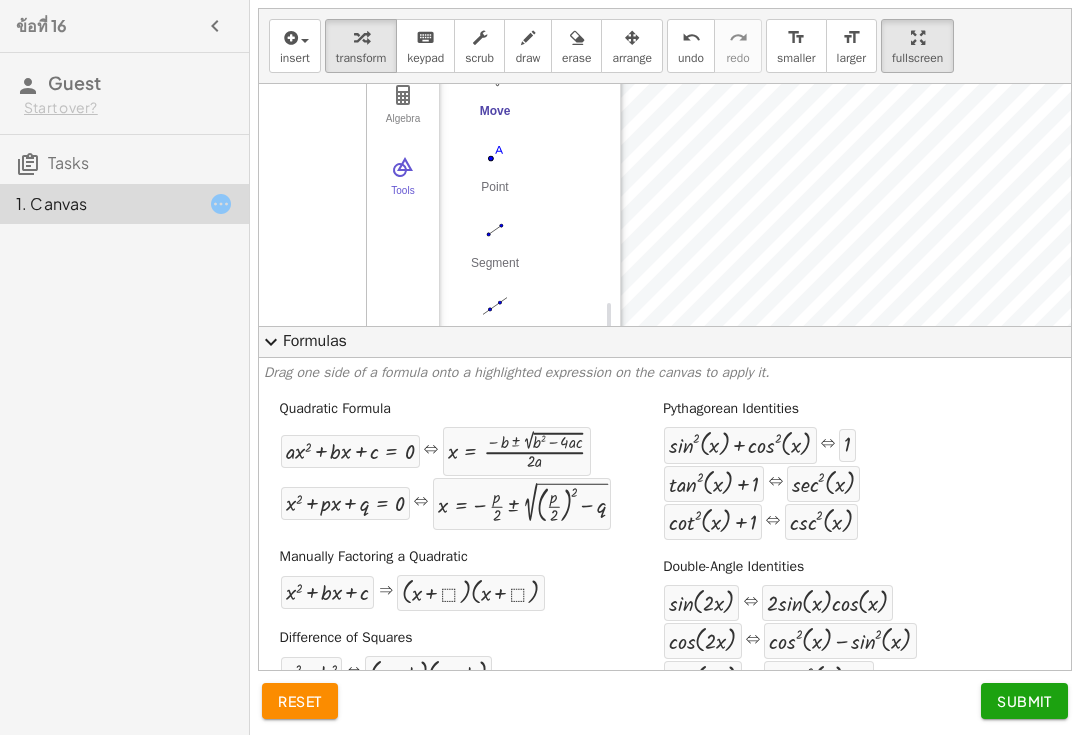 click on "Quadratic Formula
+ · a · x 2 + · b · x + c = 0
⇔
x = · ( − b ± 2 √ ( + b 2 − · 4 · a · c ) ) · 2 · a
+ x 2 + · p · x + q = 0
⇔
x = − · p · 2 ± 2 √ ( + ( · p · 2 ) 2 − q )
Manually Factoring a Quadratic
+ x 2 + · b · x + c
⇒
· ( + x + ⬚ ) · ( + x + ⬚ )
Difference of Squares
+ a 2 − b 2
⇔
· ( + a + b ) · ( + a − b )
Quadratic Binomial
+ a 2 +" at bounding box center [665, 847] 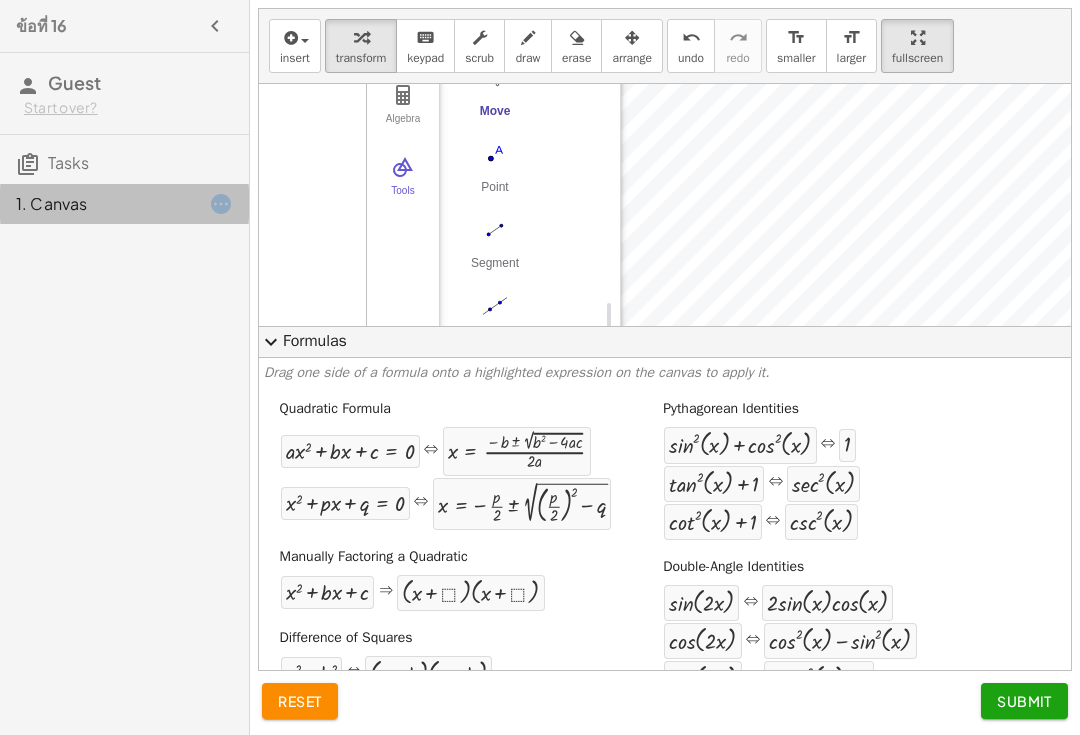 click on "insert select one: Math Expression Function Text Youtube Video Graphing Geometry Geometry 3D transform keyboard keypad scrub draw erase arrange undo undo redo redo format_size smaller format_size larger fullscreen Algebra Tools Point A Point B poly1 = Polygon(A, B, 4) [NUMBER] f = Segment A, B [NUMBER] E = Midpoint of C, B F = Midpoint of D, C j = Segment E, F [NUMBER] t1 = Polygon C, F, E [NUMBER] c = Segment F, E [NUMBER] e = Segment C, F [NUMBER] f 1 = Segment E, C [NUMBER] Textt1=Area of (Name(C))(Name(F))(Name(E)) = t1 Textpoly1=Area of (Name(poly1)) = poly1 Input… GeoGebra Geometry Basic Tools Move Point Segment Line Polygon Circle with Center through Point Edit Select Objects Show / Hide Label Show / Hide Object Delete Construct Midpoint or Center Perpendicular Line Perpendicular Bisector Parallel Line Angle Bisector Tangents Measure Angle Angle with Given Size Distance or Length Area Lines Segment Segment with Given Length Line Ray Vector Circles Circle with Center through Point Compass 7" at bounding box center [1024, 701] 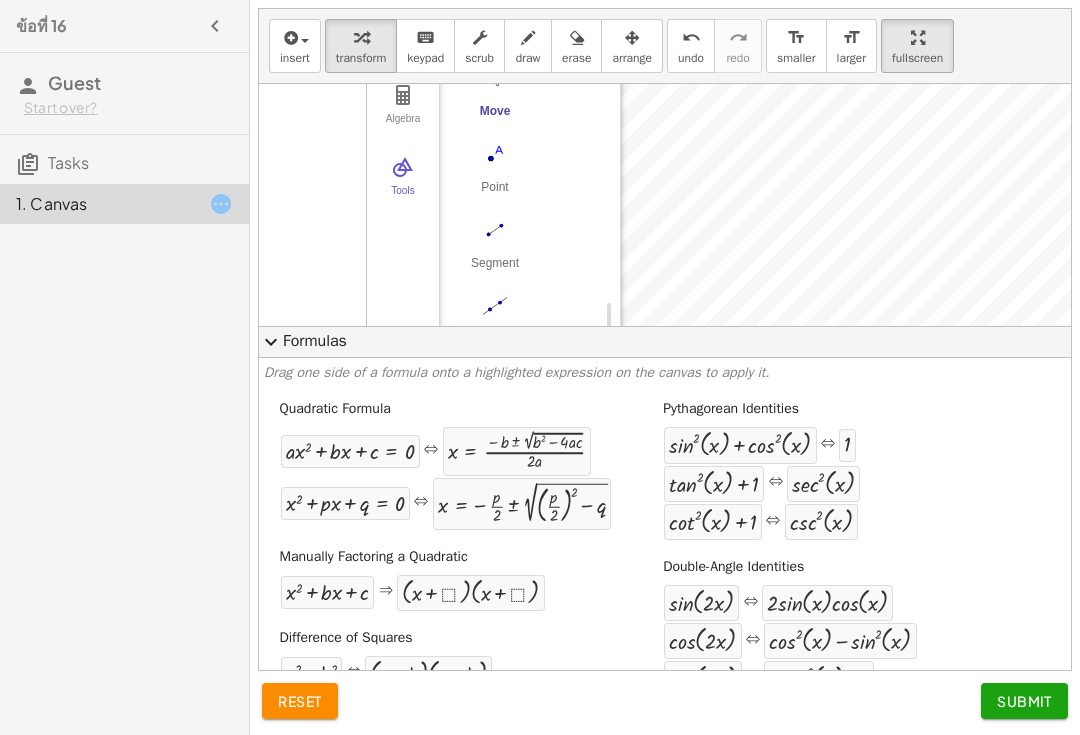 click on "expand_more" at bounding box center [271, 342] 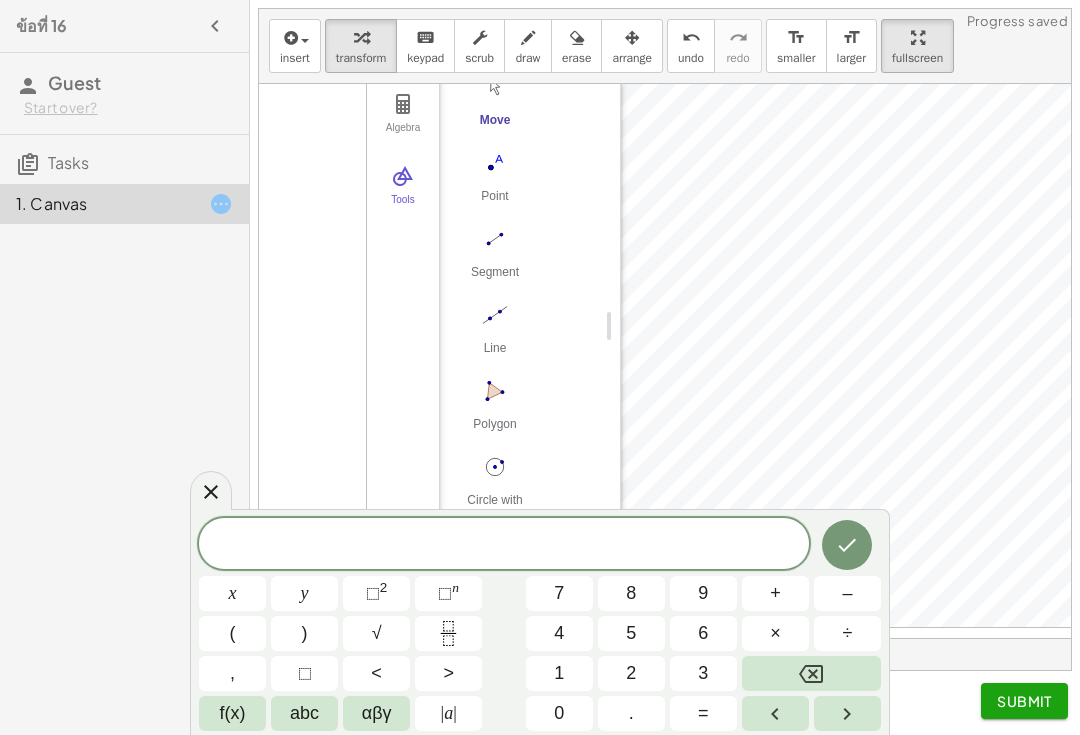 click at bounding box center (211, 490) 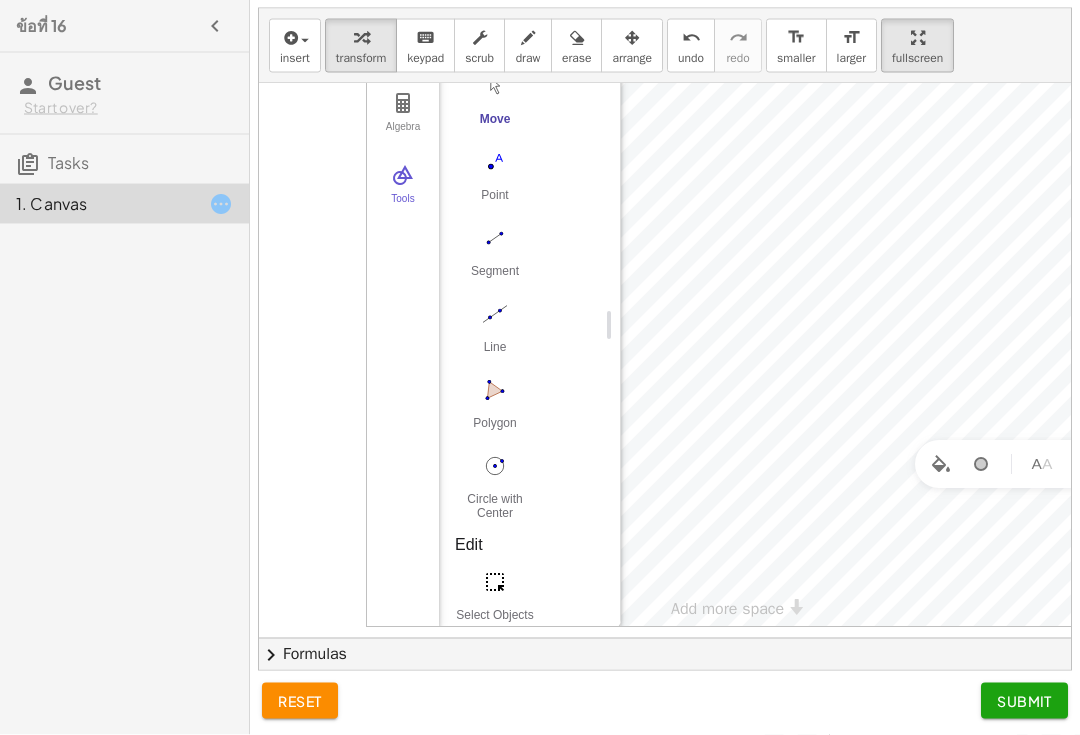 scroll, scrollTop: 35, scrollLeft: 0, axis: vertical 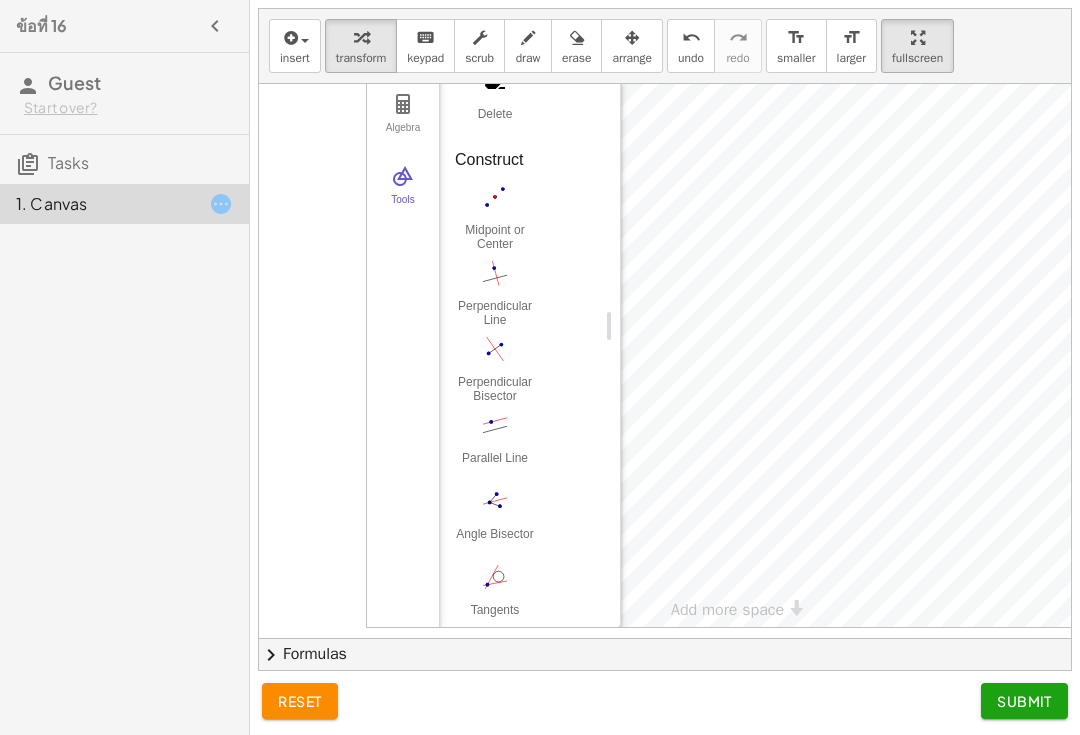 click on "Midpoint or Center" at bounding box center [495, 237] 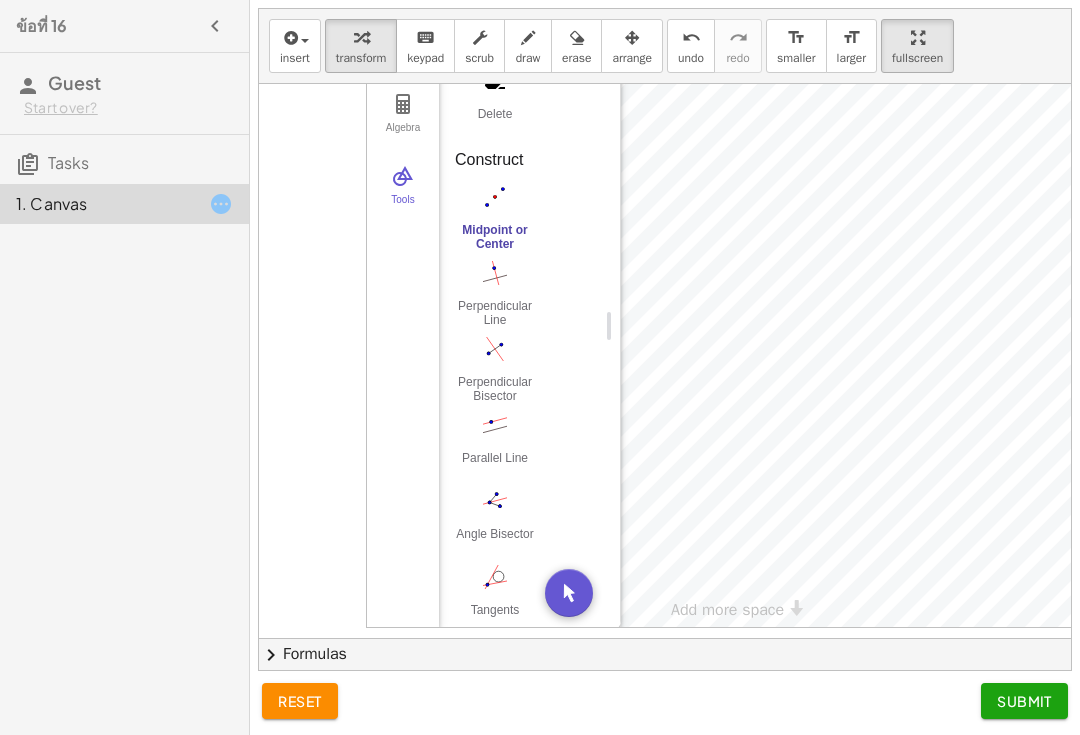 click on "chevron_right  Formulas" 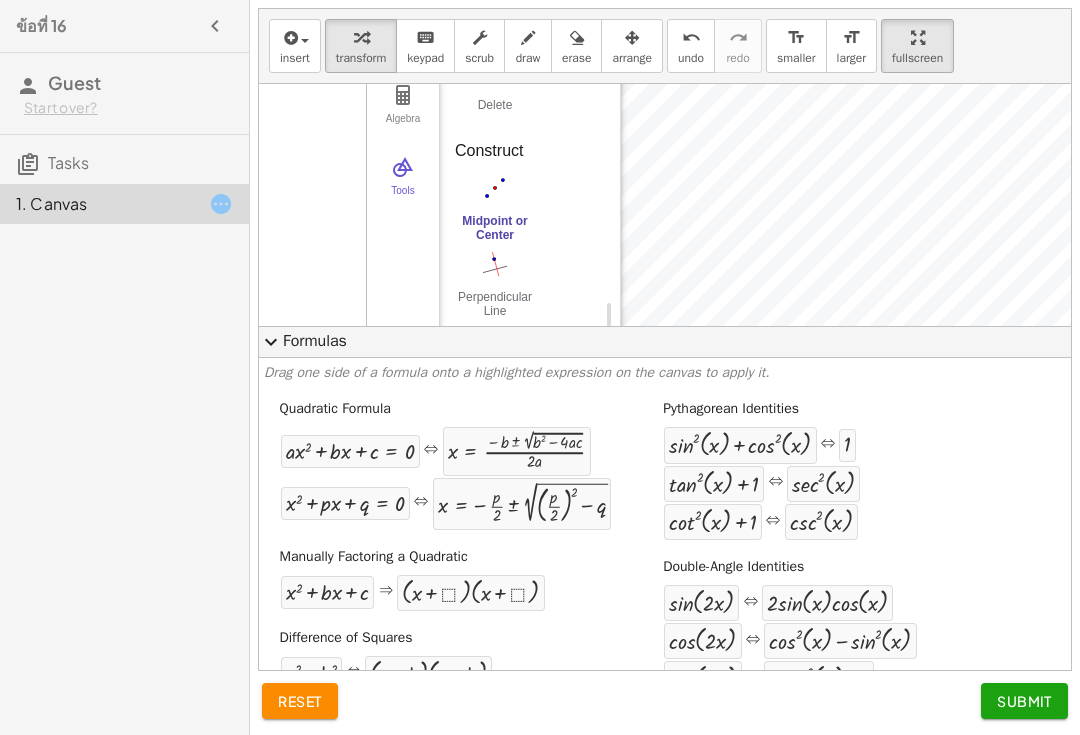 click on "expand_more" at bounding box center (271, 342) 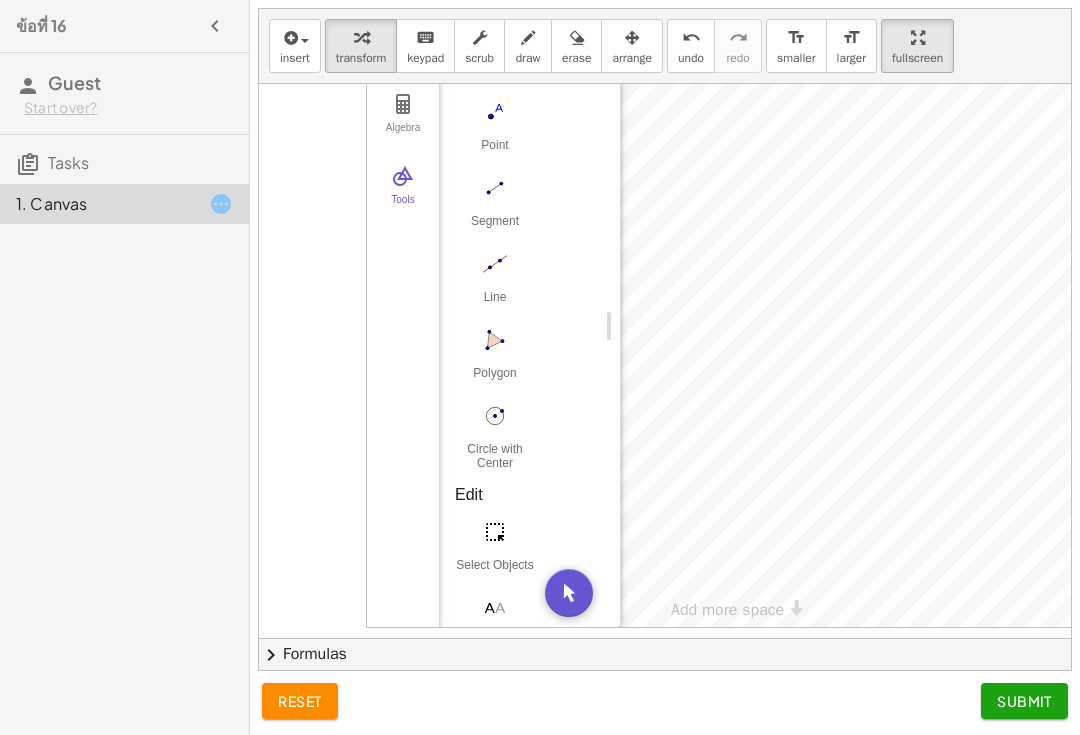 scroll, scrollTop: 47, scrollLeft: 0, axis: vertical 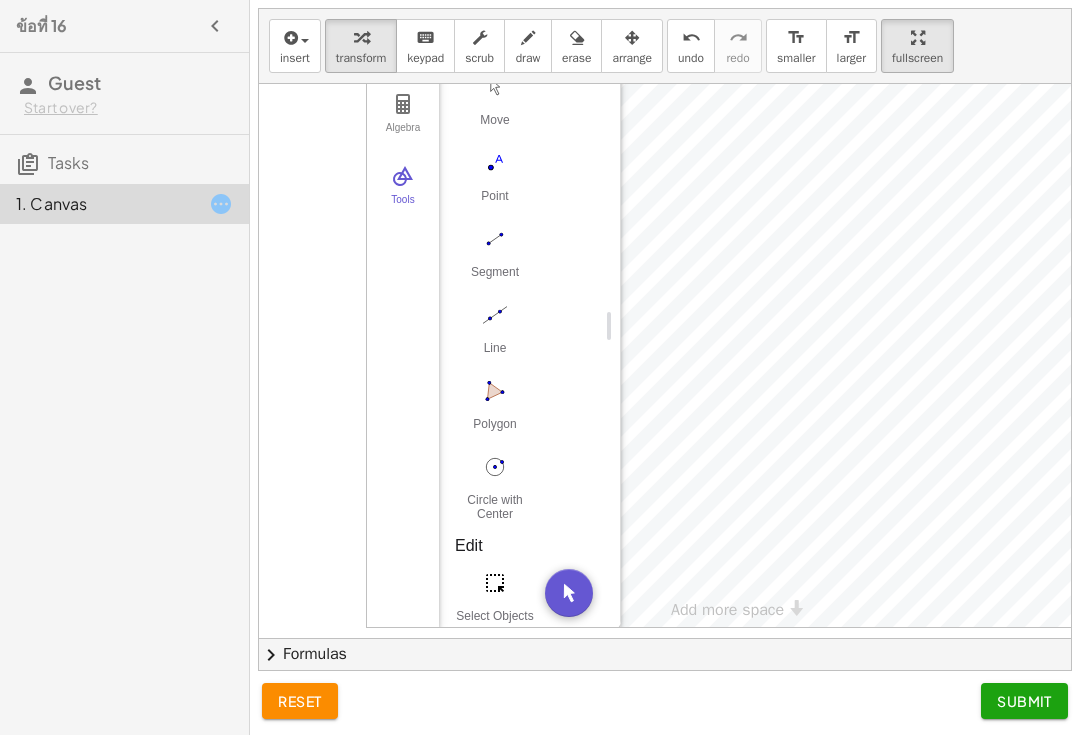 click on "Move" at bounding box center (495, 127) 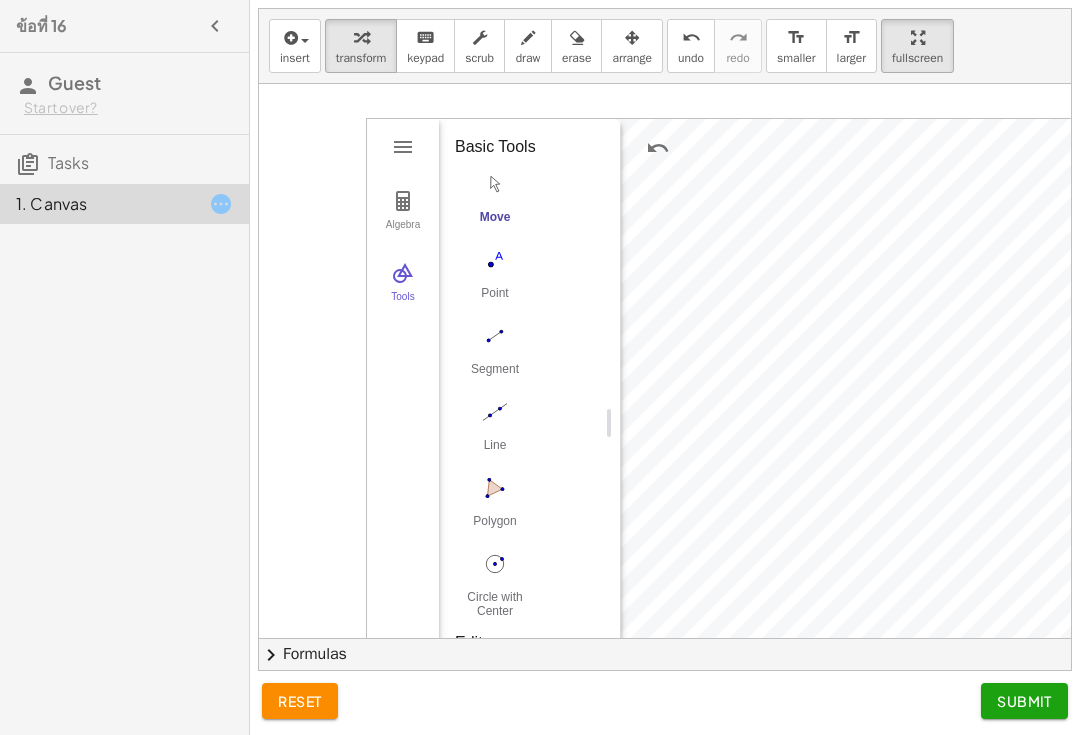 scroll, scrollTop: 0, scrollLeft: 0, axis: both 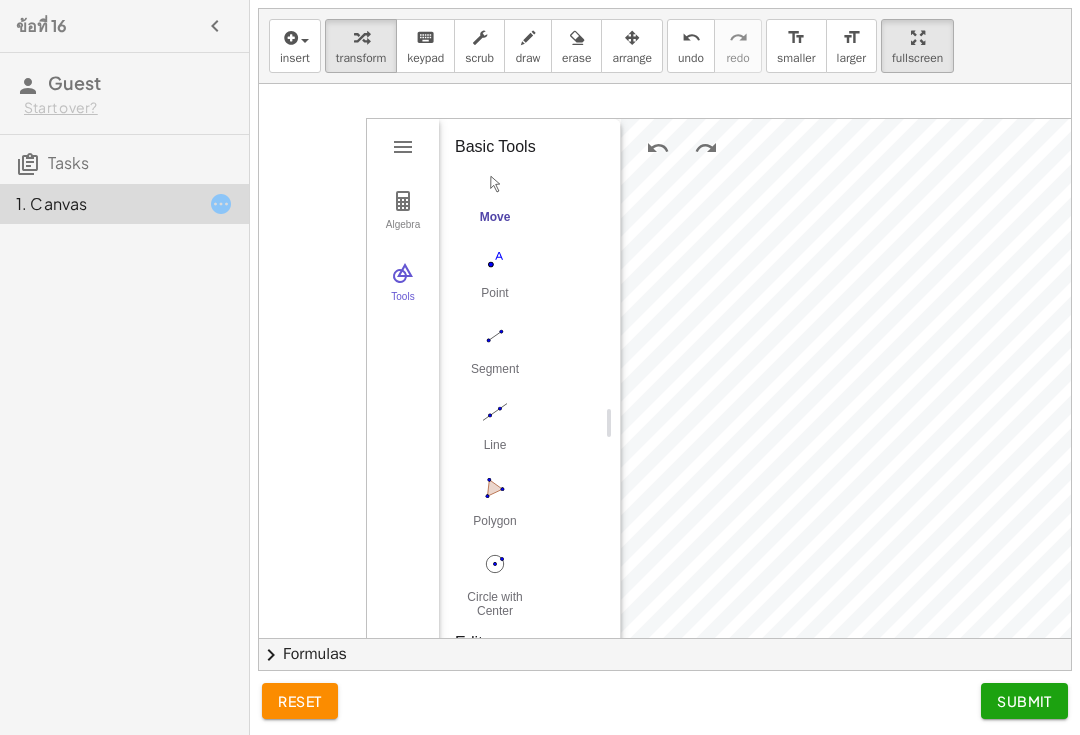 click at bounding box center [658, 148] 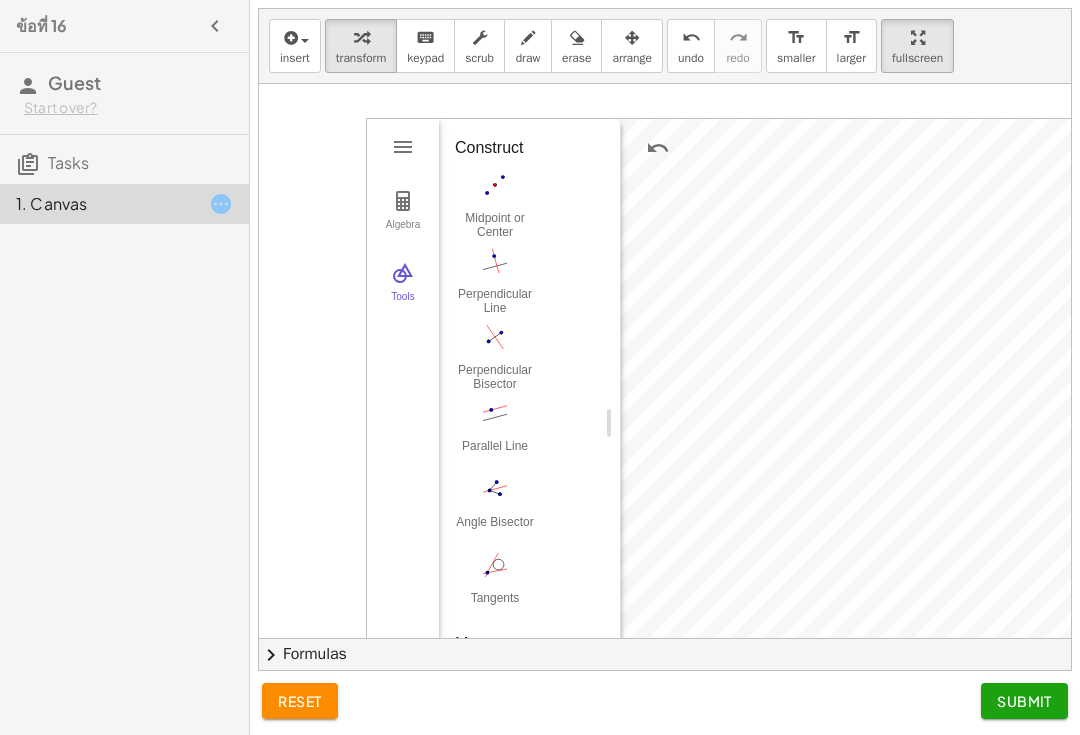 scroll, scrollTop: 838, scrollLeft: 0, axis: vertical 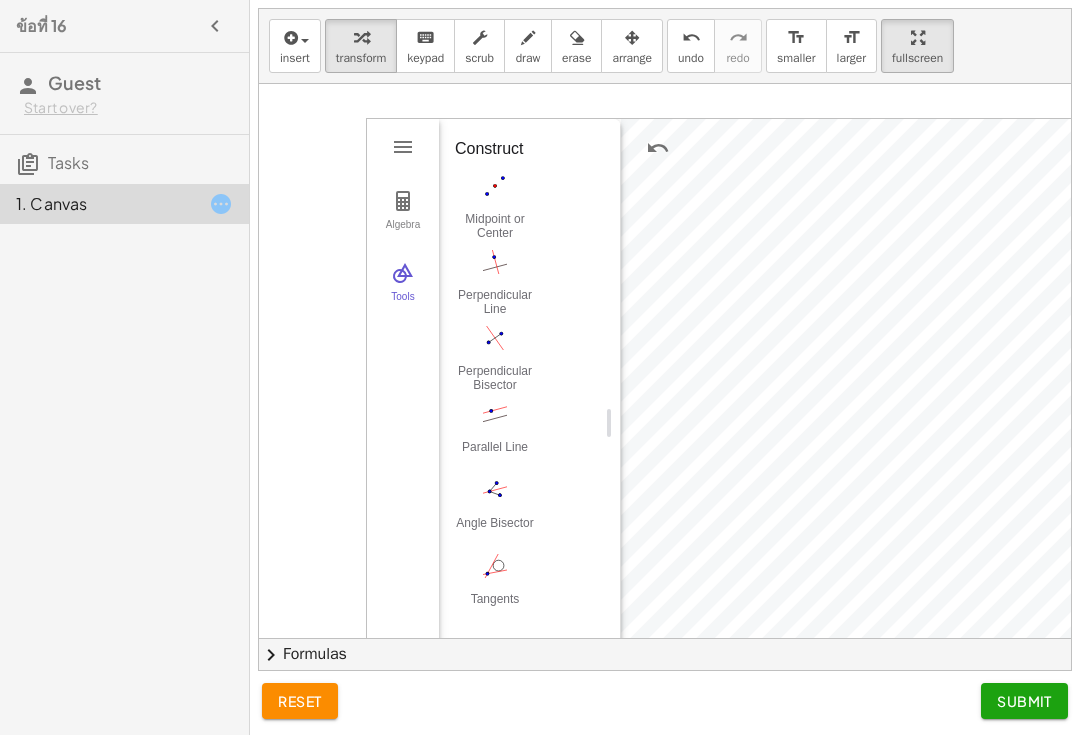 click at bounding box center (495, 186) 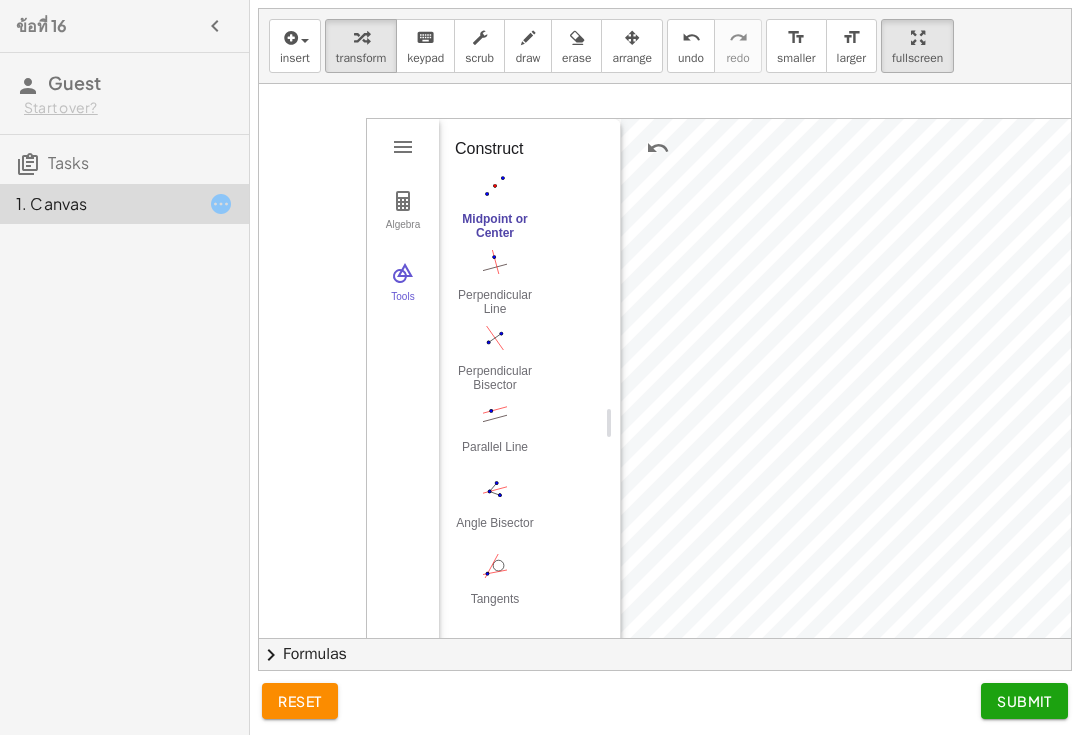 click at bounding box center [658, 148] 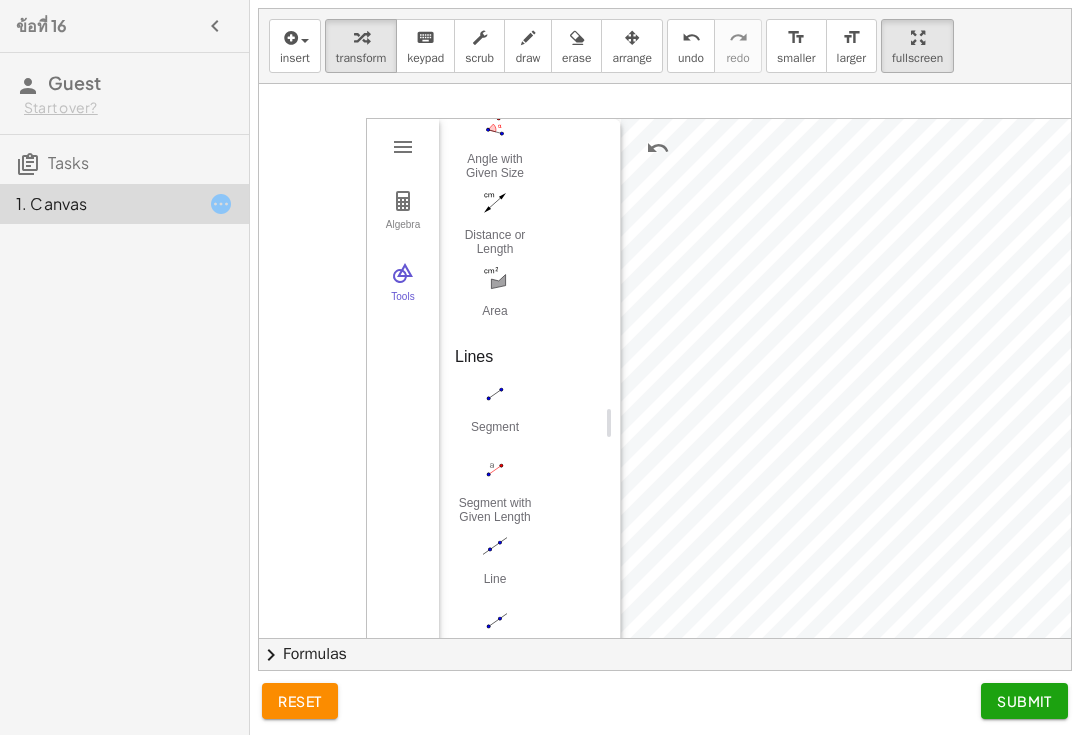 scroll, scrollTop: 1473, scrollLeft: 0, axis: vertical 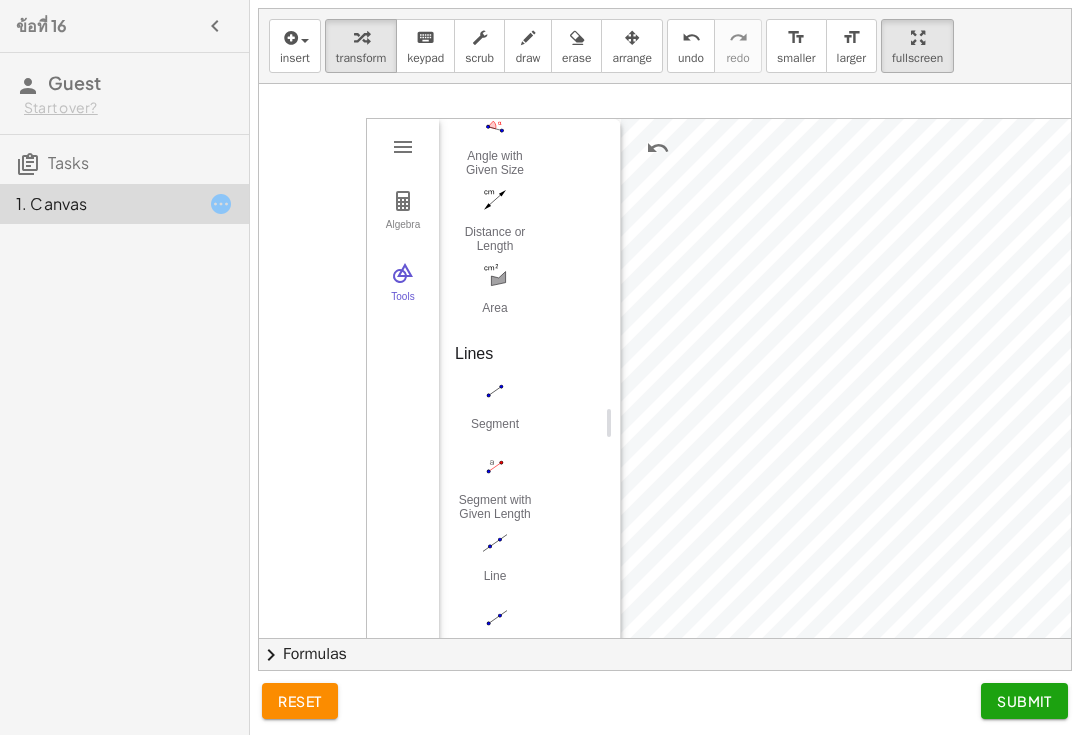 click at bounding box center [495, -1137] 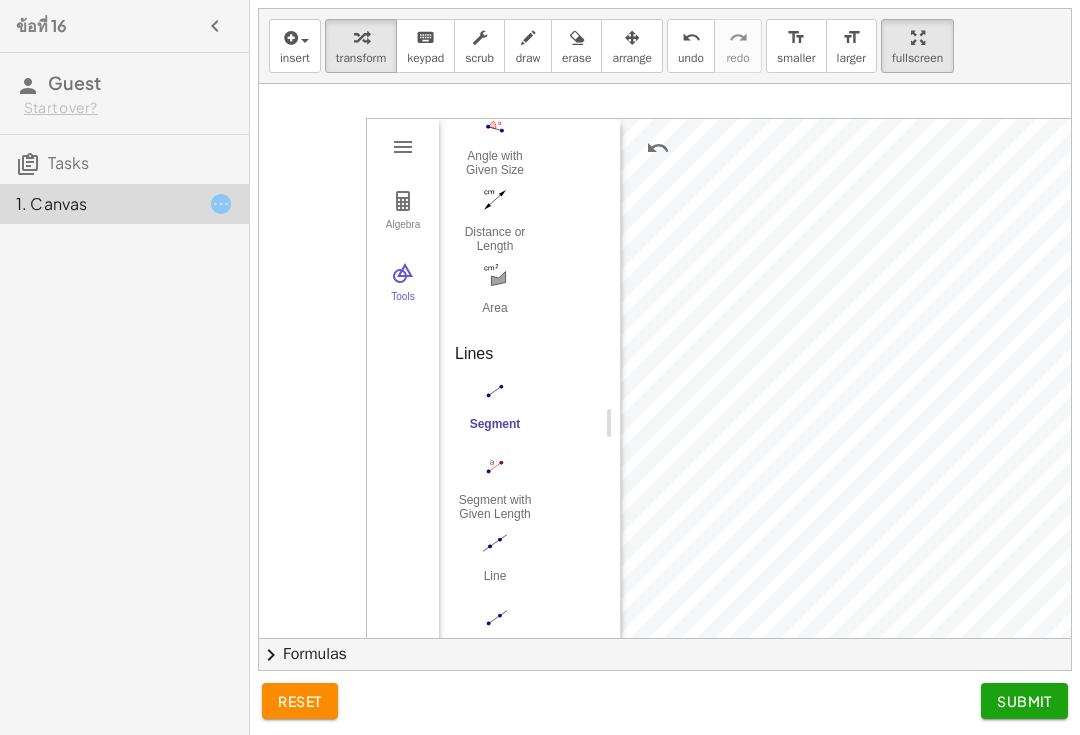 click at bounding box center (658, 148) 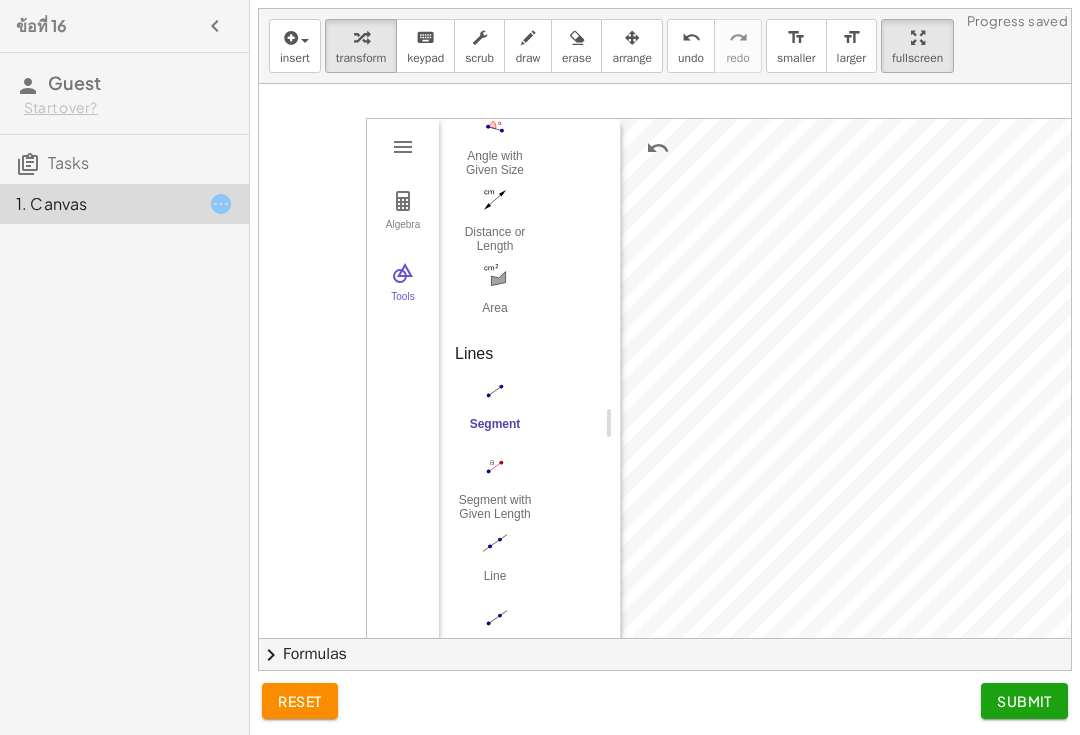 click at bounding box center (658, 148) 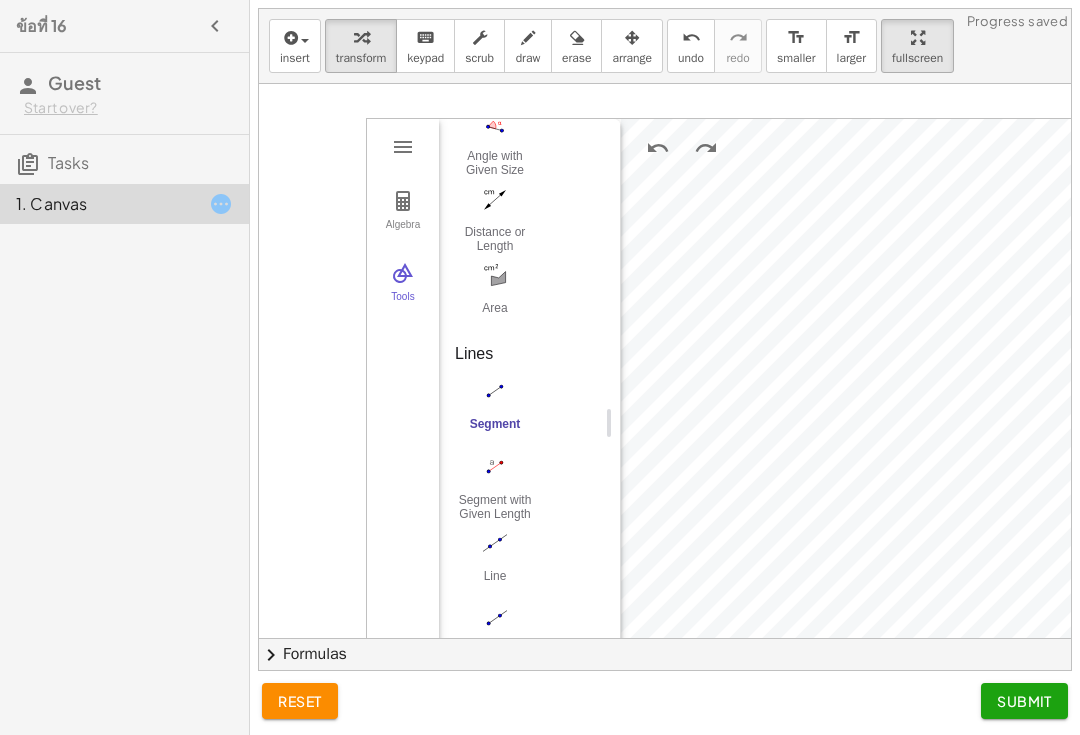 click at bounding box center (658, 148) 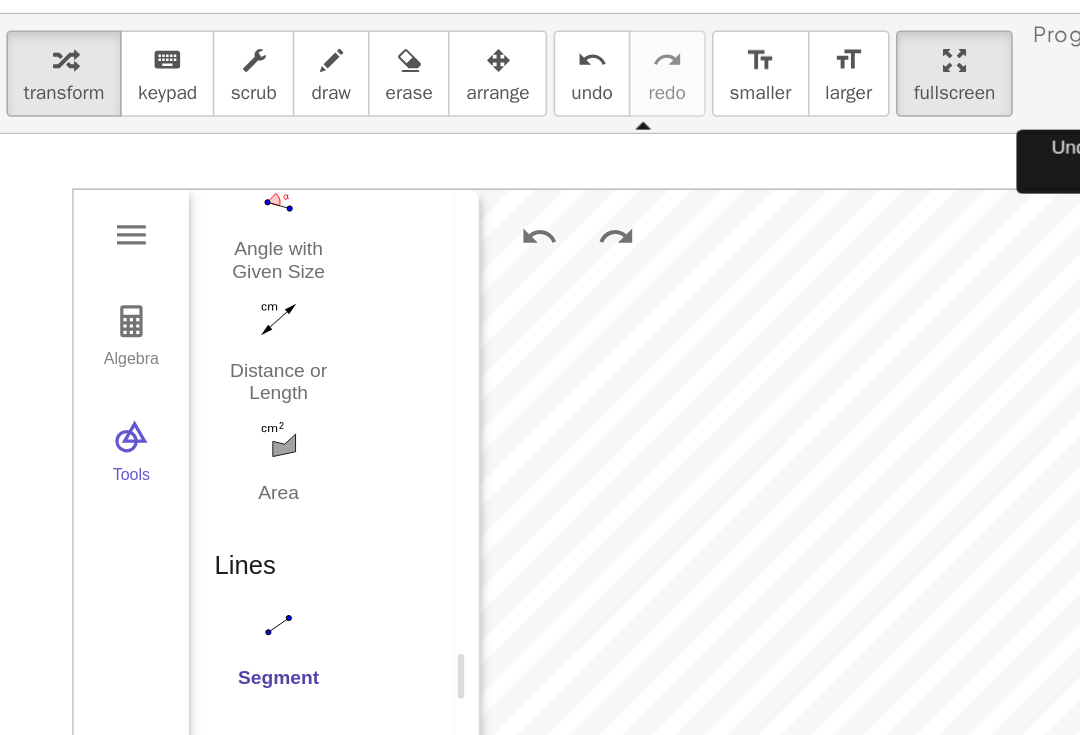 click at bounding box center [658, 148] 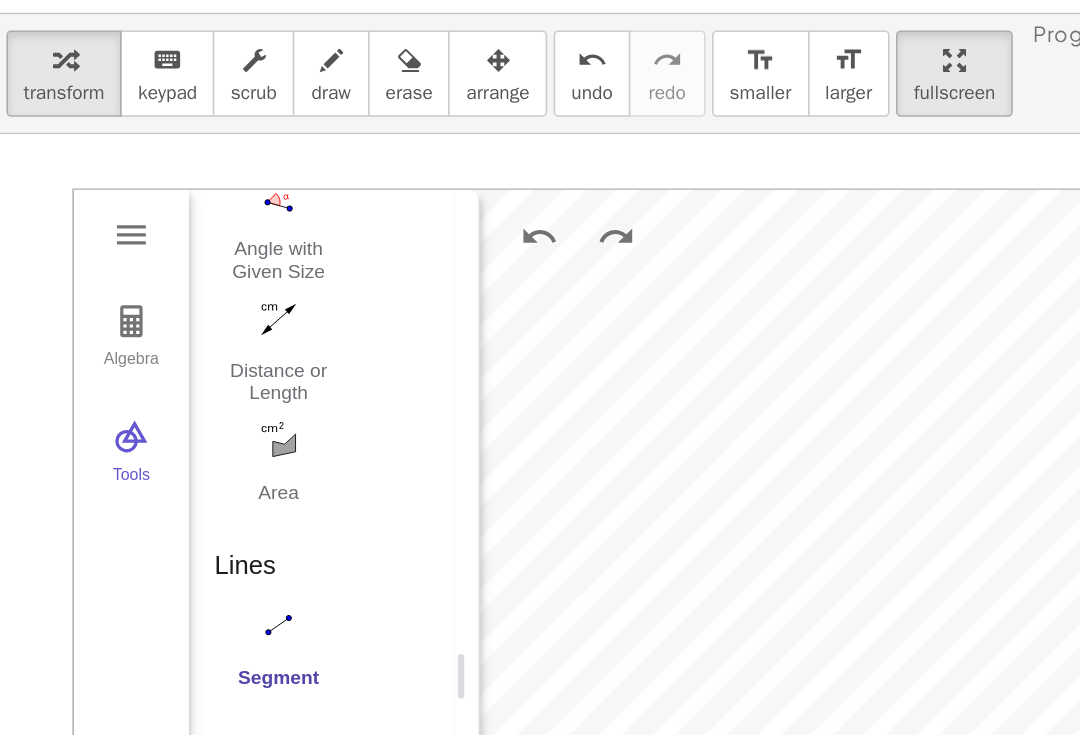 click at bounding box center (658, 148) 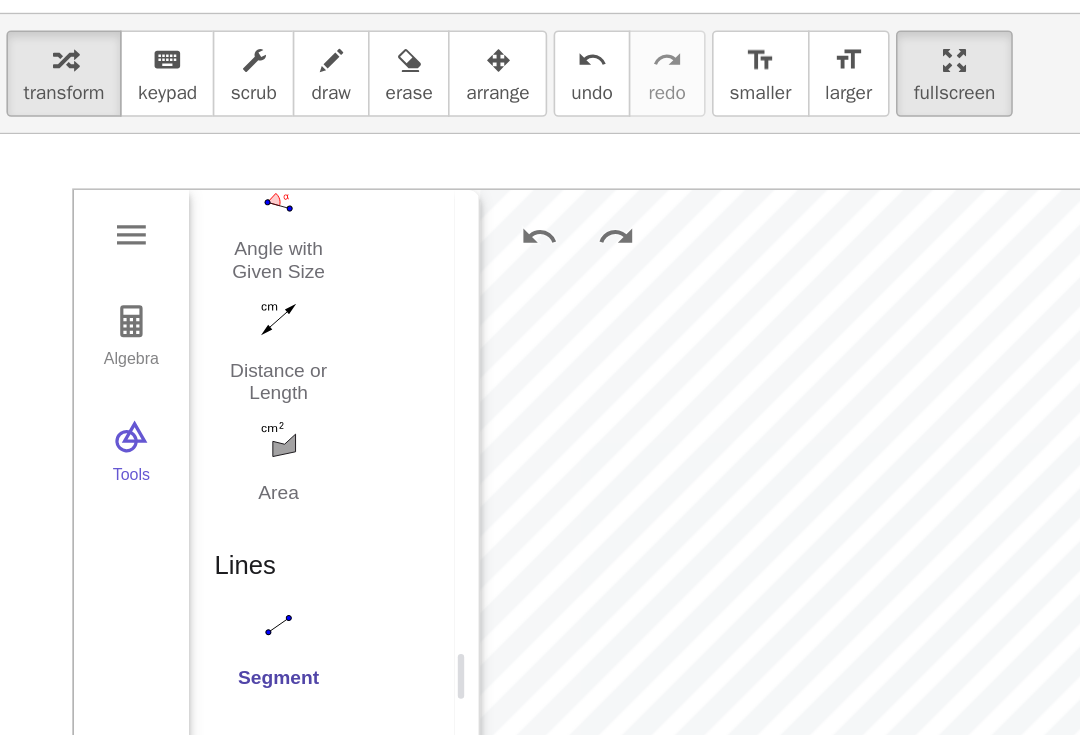 click at bounding box center [658, 148] 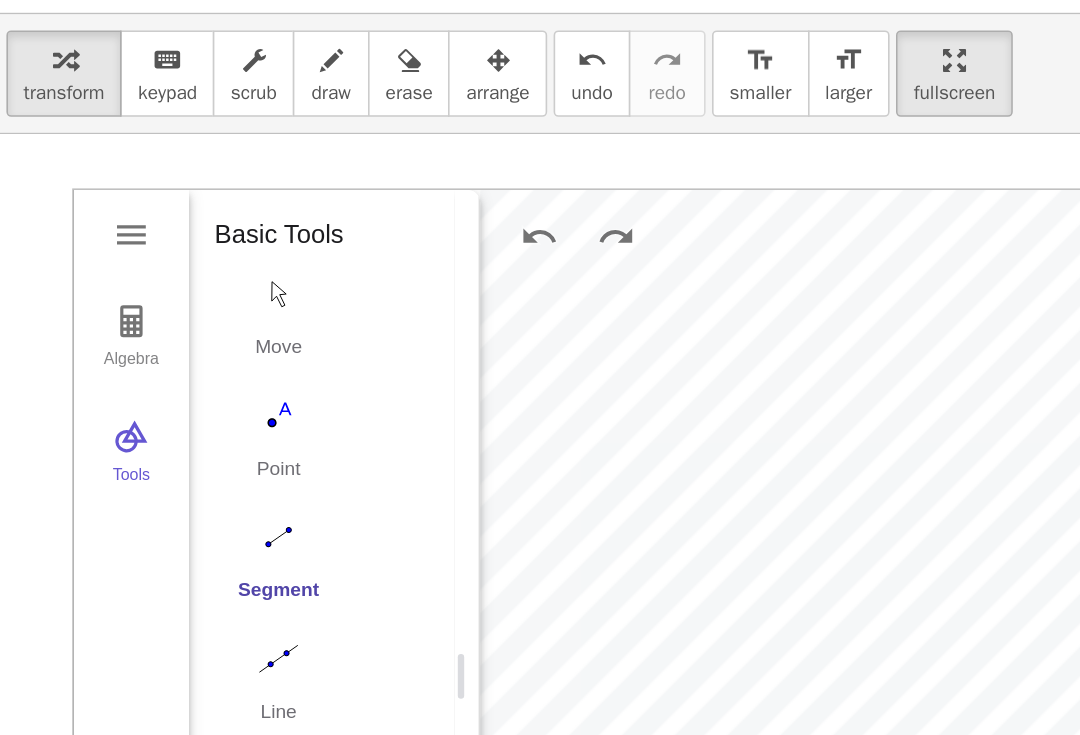 scroll, scrollTop: 0, scrollLeft: 0, axis: both 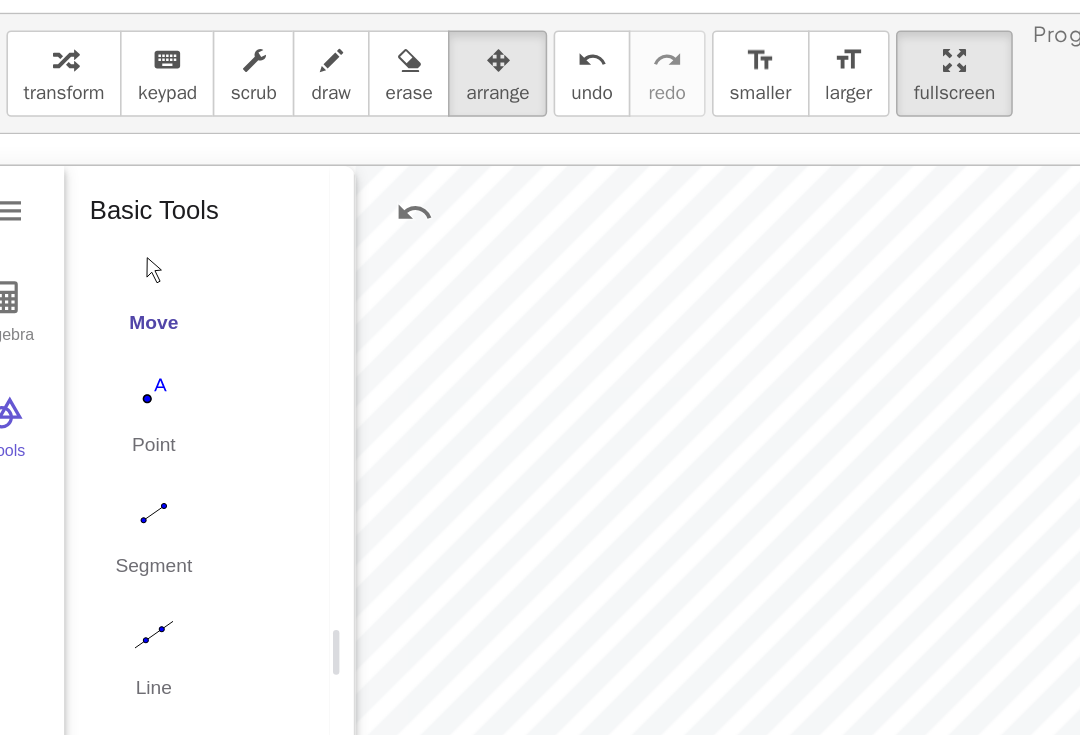 click at bounding box center [417, 169] 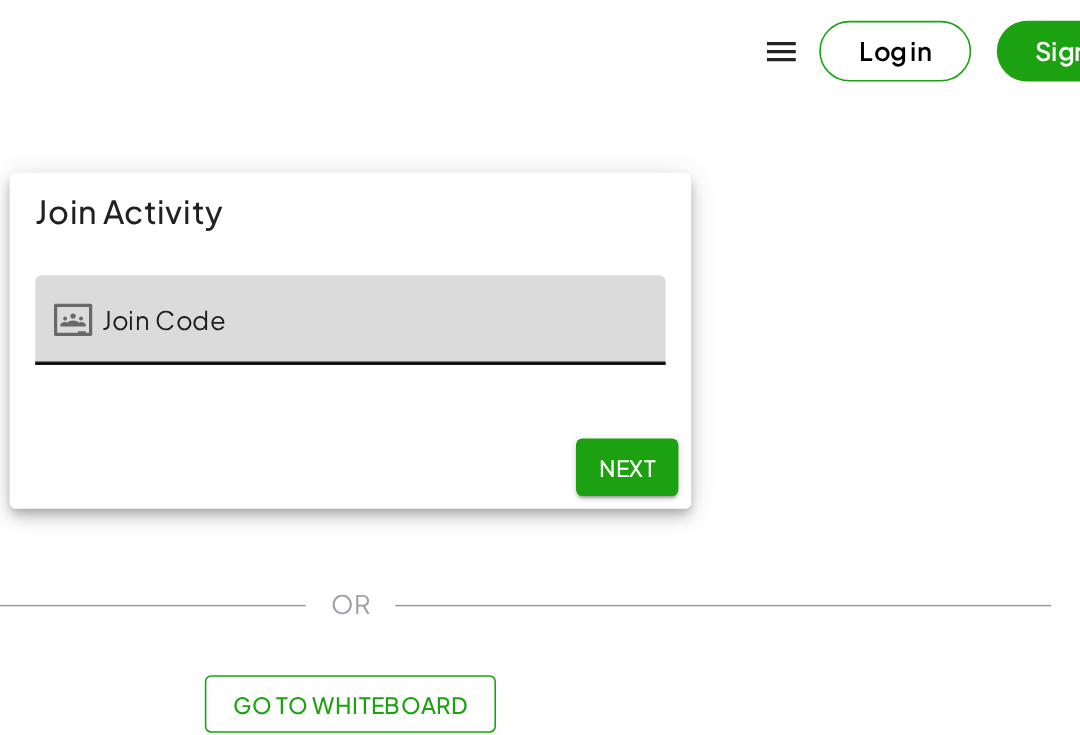 scroll, scrollTop: 16, scrollLeft: 0, axis: vertical 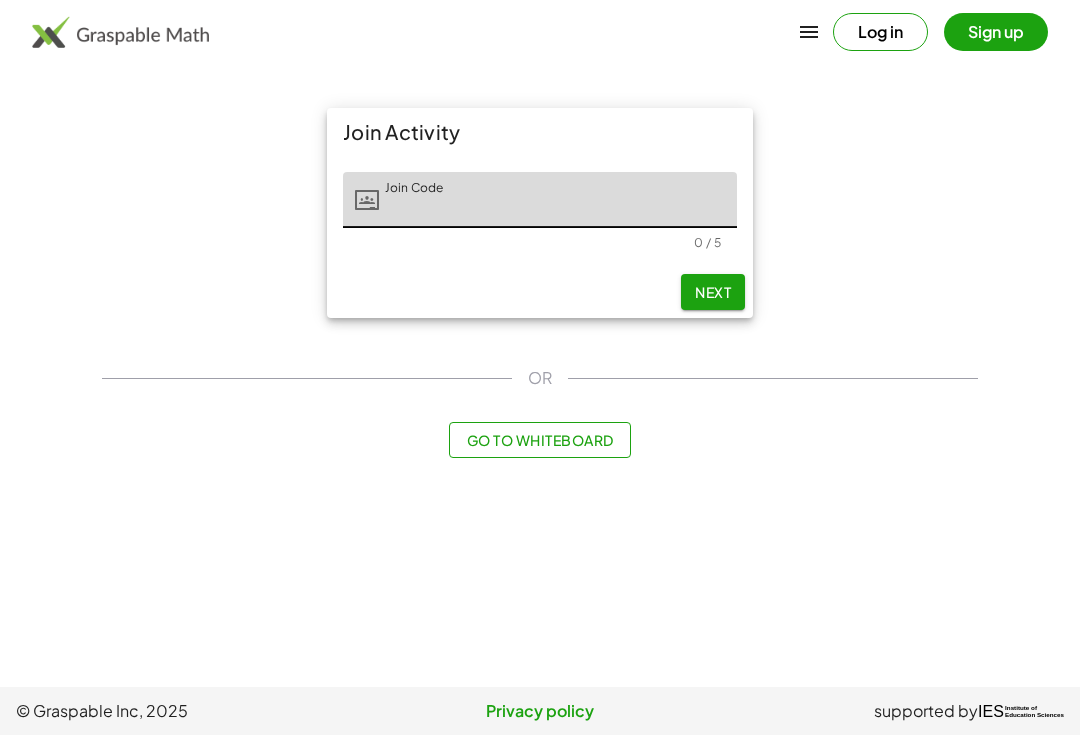 click on "Join Code" 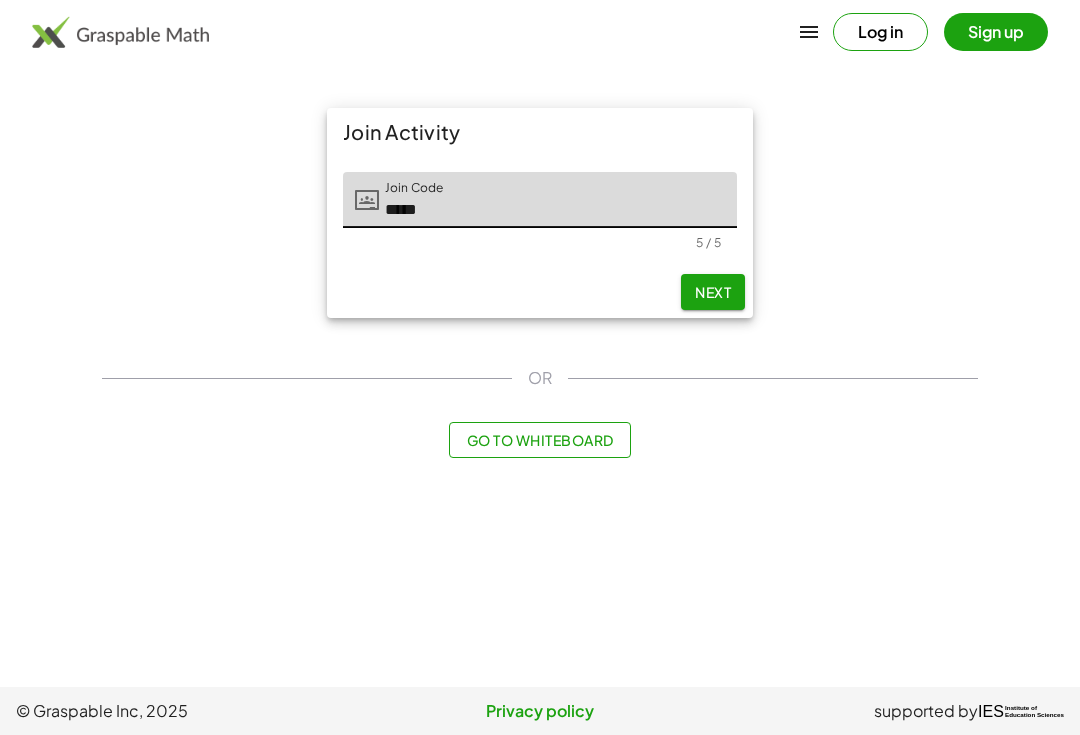 click on "Next" 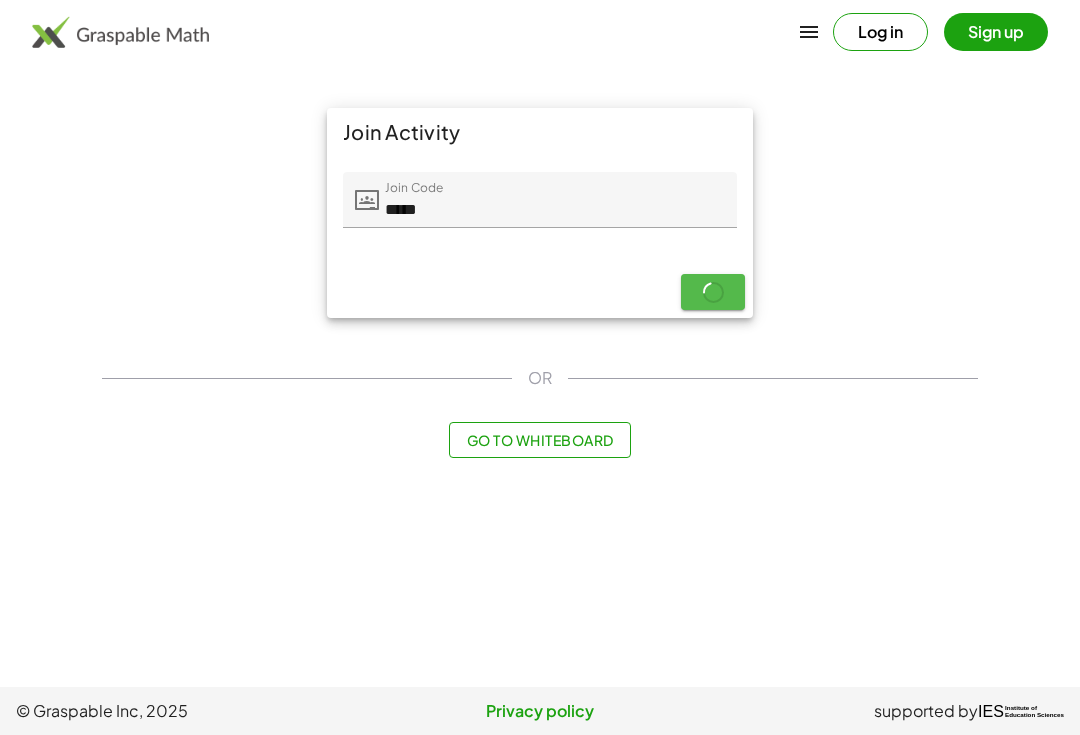 scroll, scrollTop: 16, scrollLeft: 0, axis: vertical 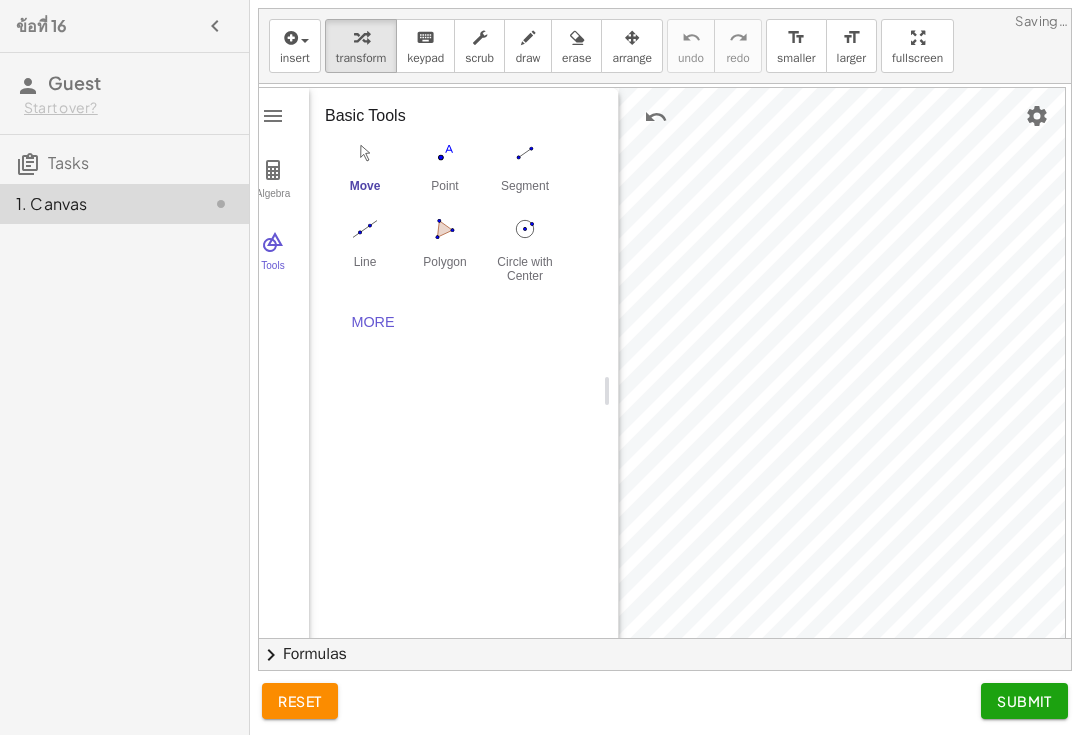 click at bounding box center (365, 153) 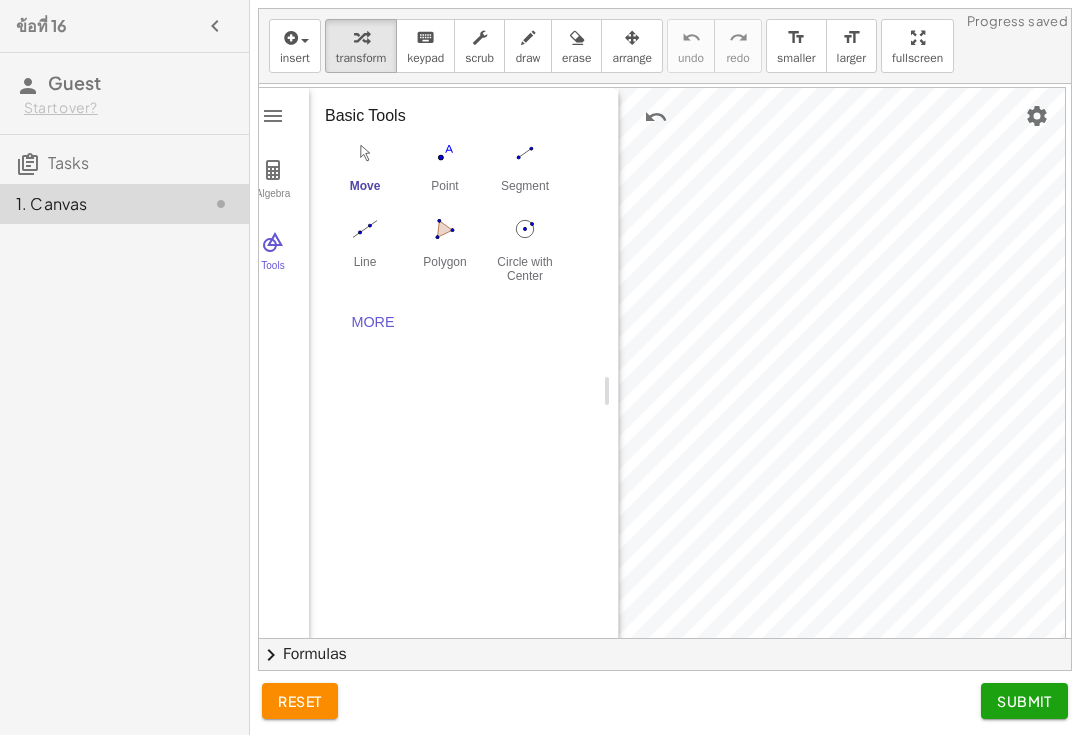 click on "More" at bounding box center (373, 322) 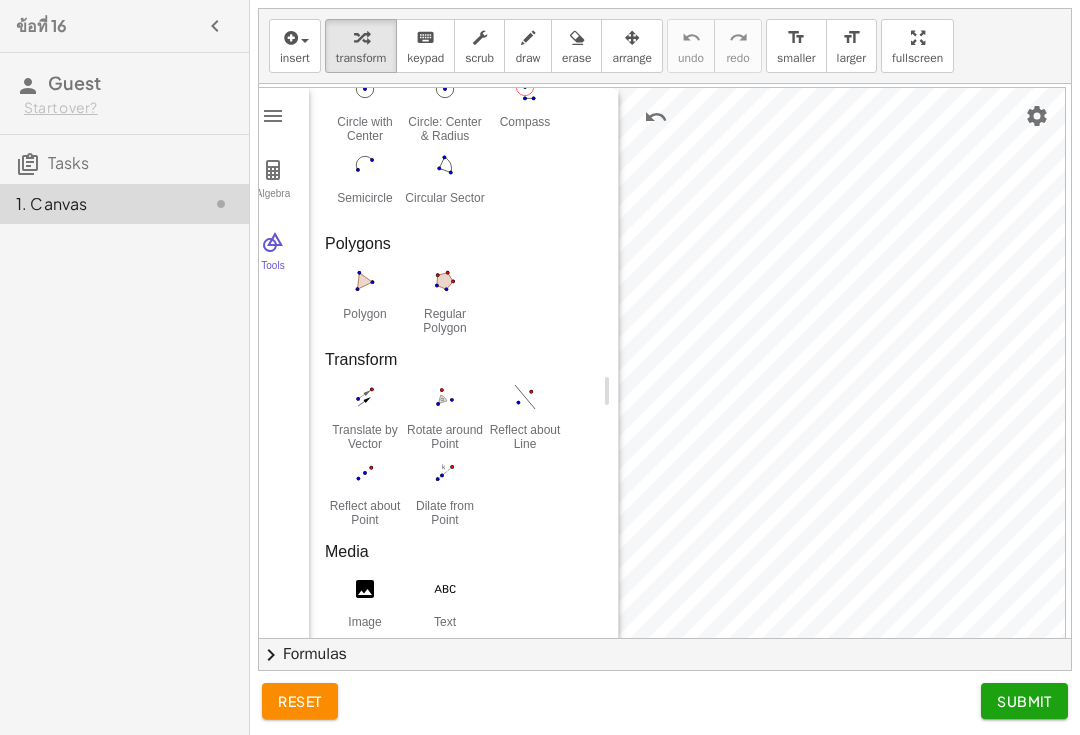 scroll, scrollTop: 1027, scrollLeft: 0, axis: vertical 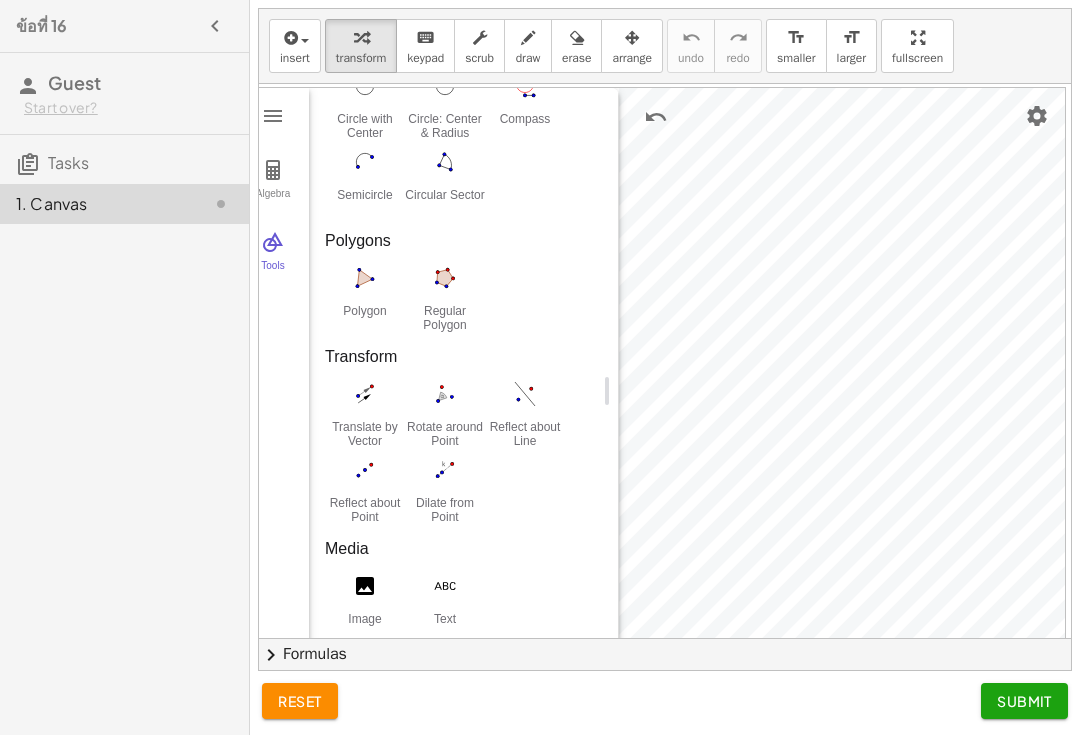 click at bounding box center (445, 278) 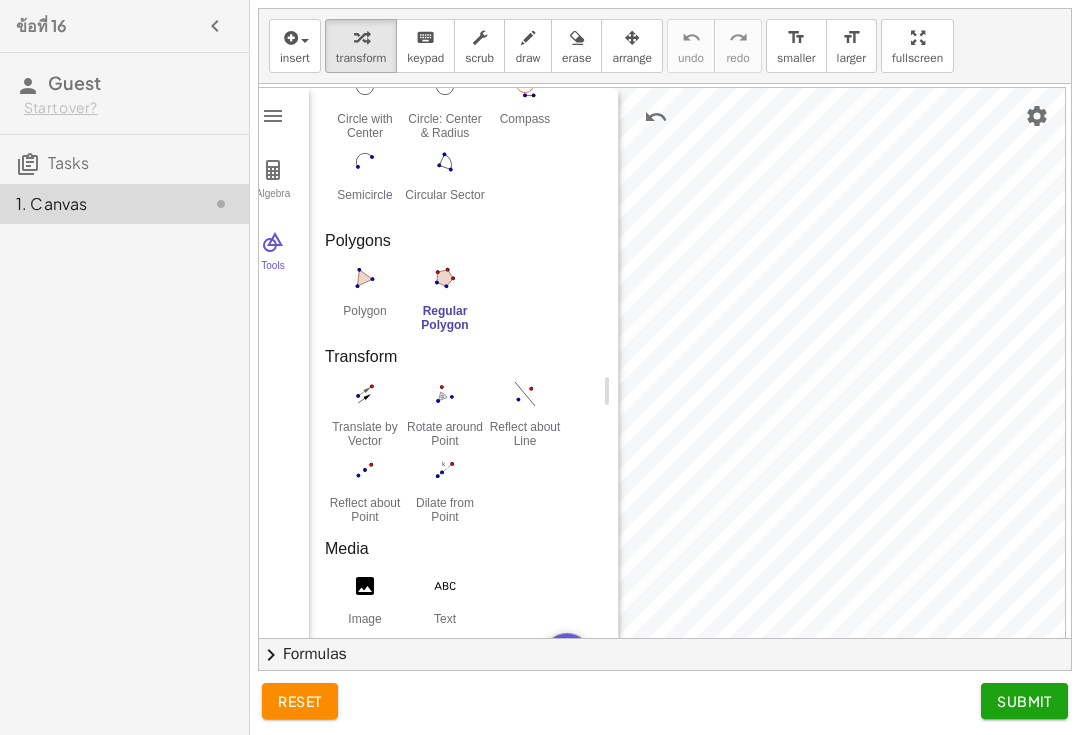 click at bounding box center (656, 117) 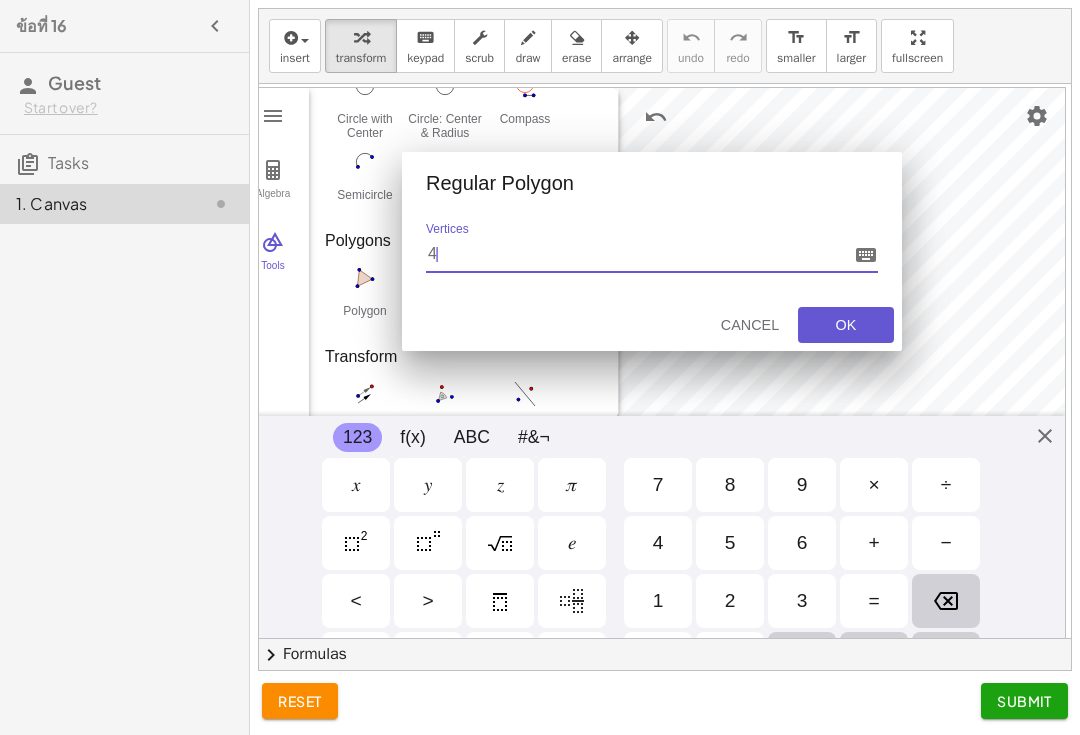 click on "OK" at bounding box center [846, 325] 